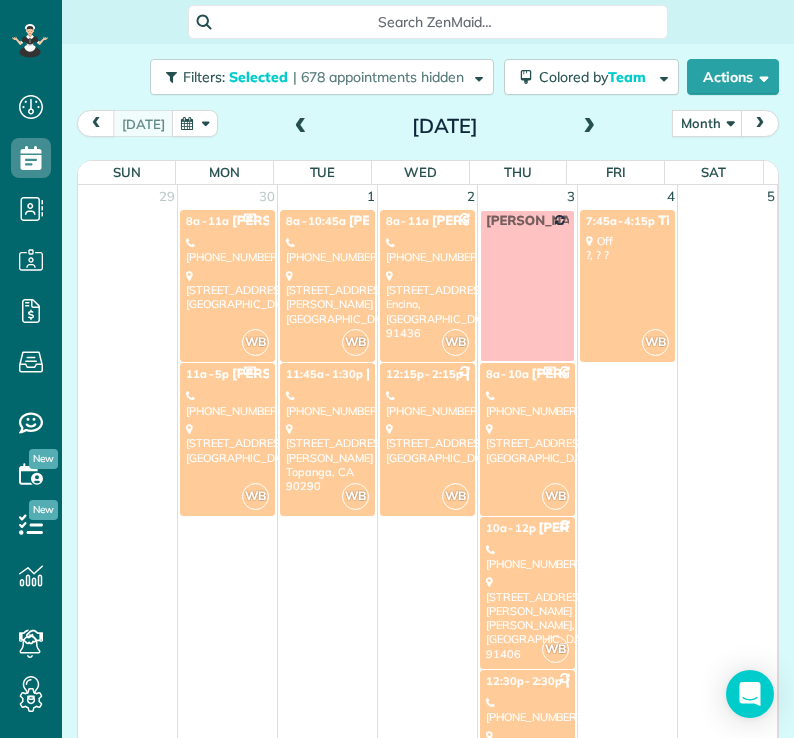 scroll, scrollTop: 0, scrollLeft: 0, axis: both 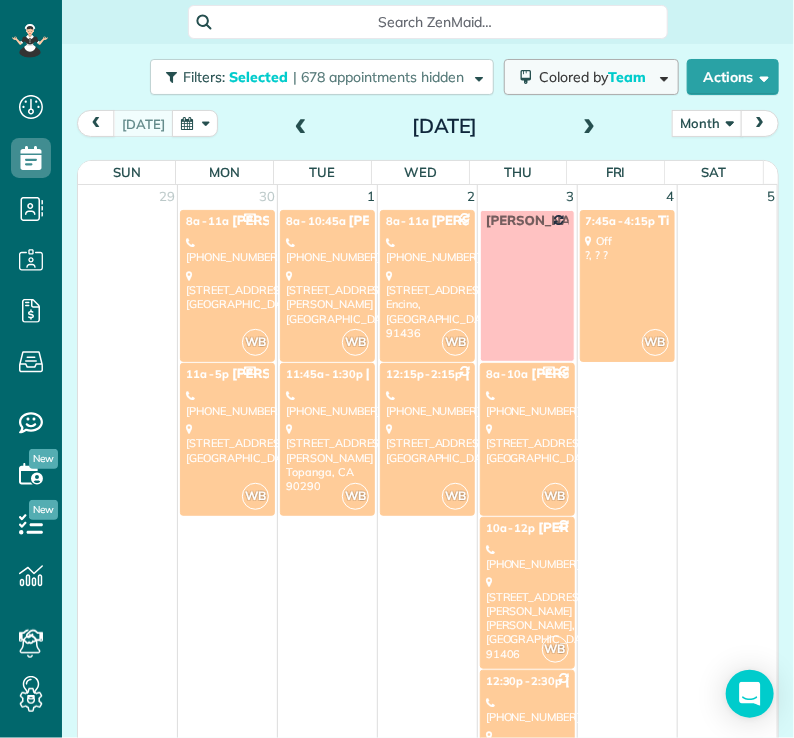 click on "Colored by  Team" at bounding box center [596, 77] 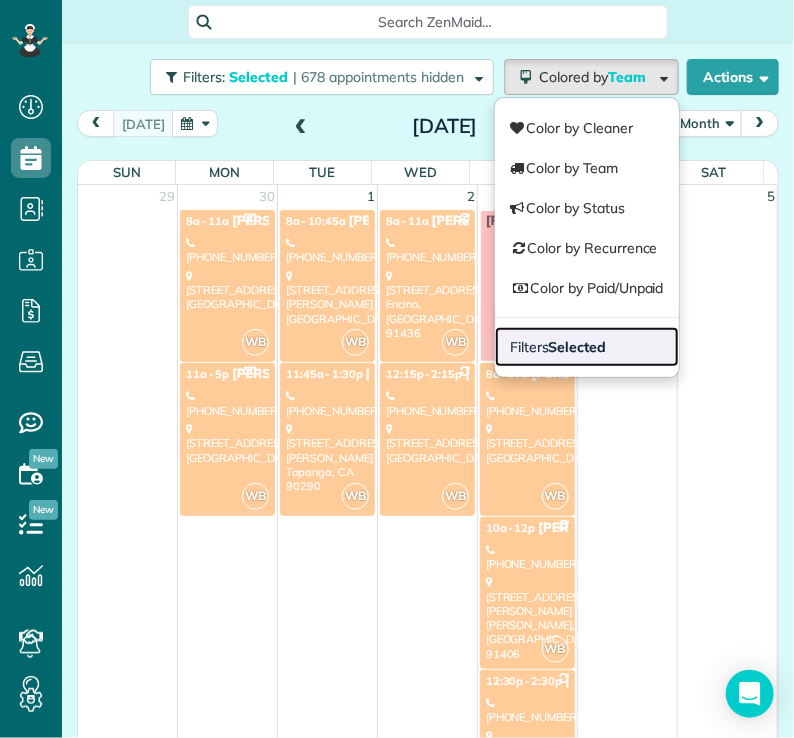 click on "Selected" at bounding box center [578, 347] 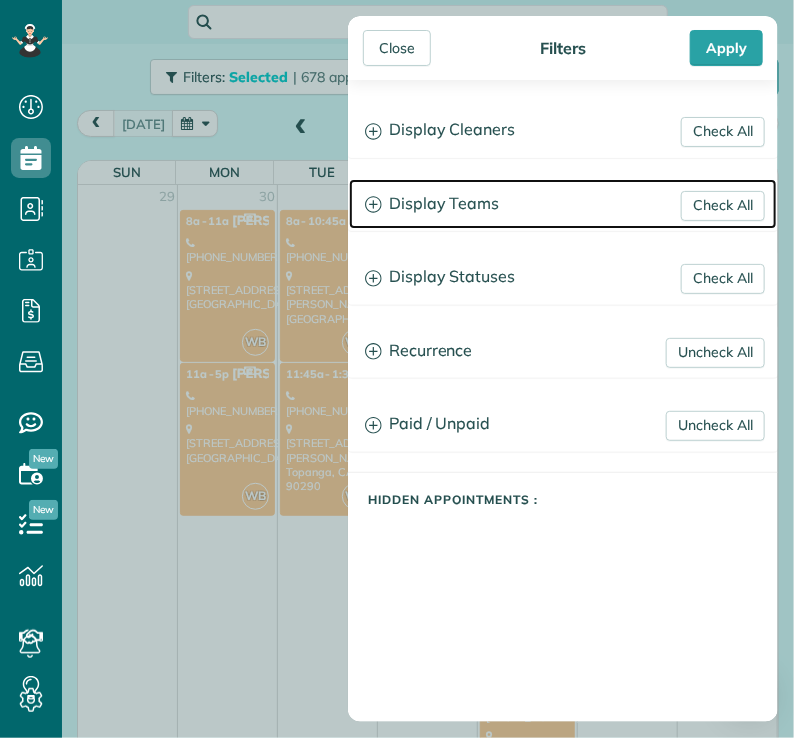 click on "Display Teams" at bounding box center (563, 204) 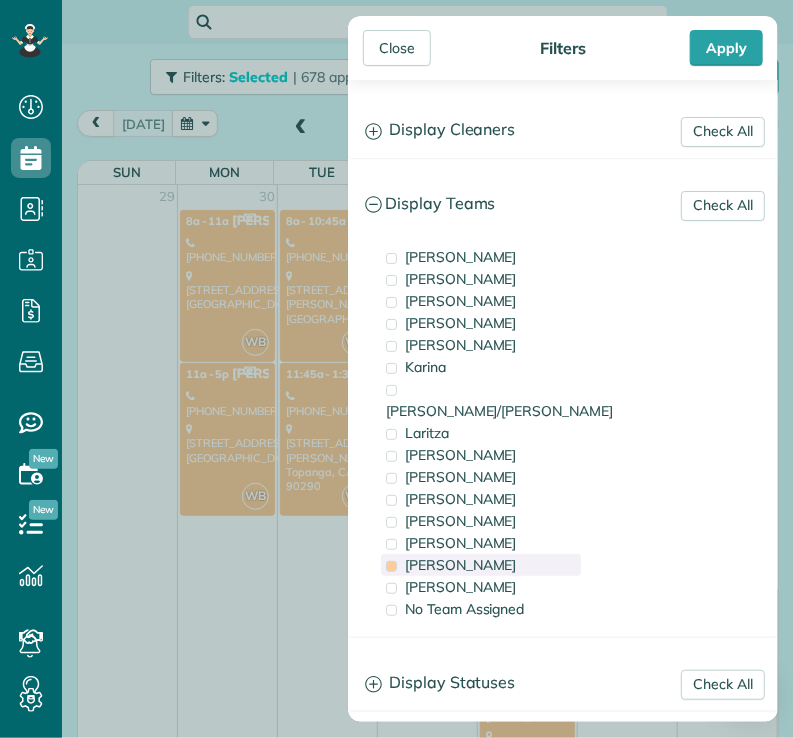 click on "[PERSON_NAME]" at bounding box center [461, 565] 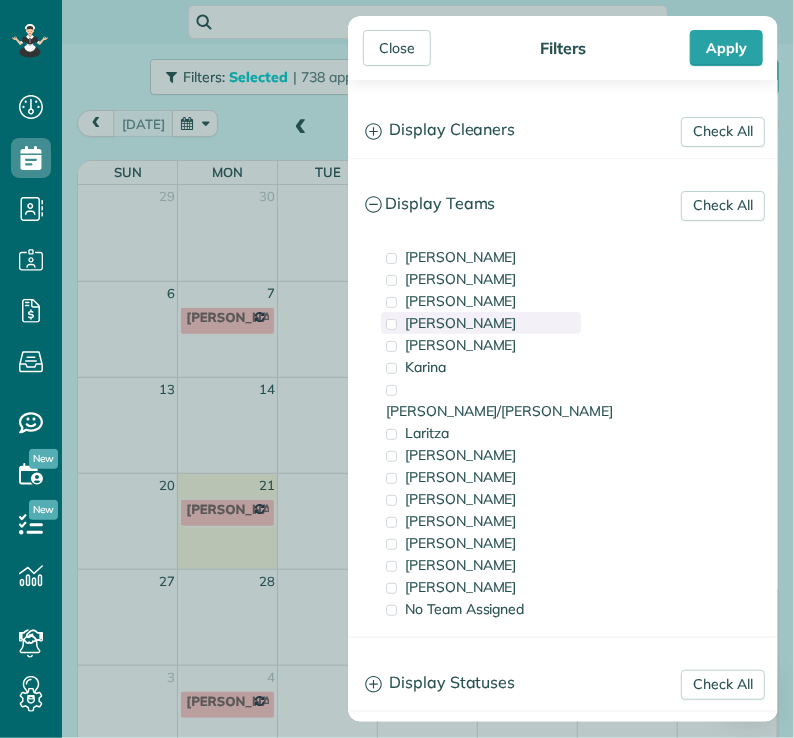 click on "[PERSON_NAME]" at bounding box center (461, 323) 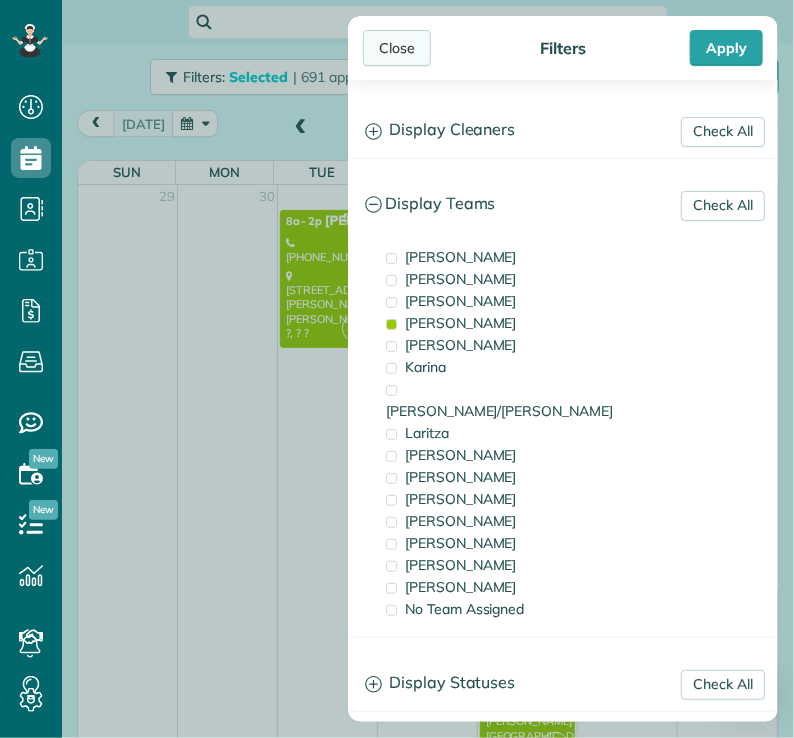 click on "Close" at bounding box center [397, 48] 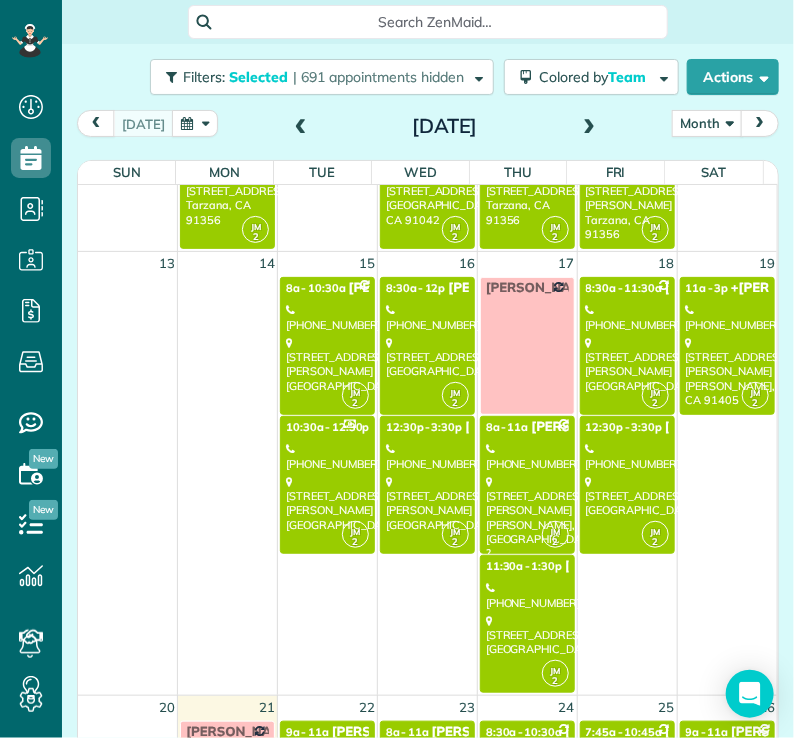 scroll, scrollTop: 844, scrollLeft: 0, axis: vertical 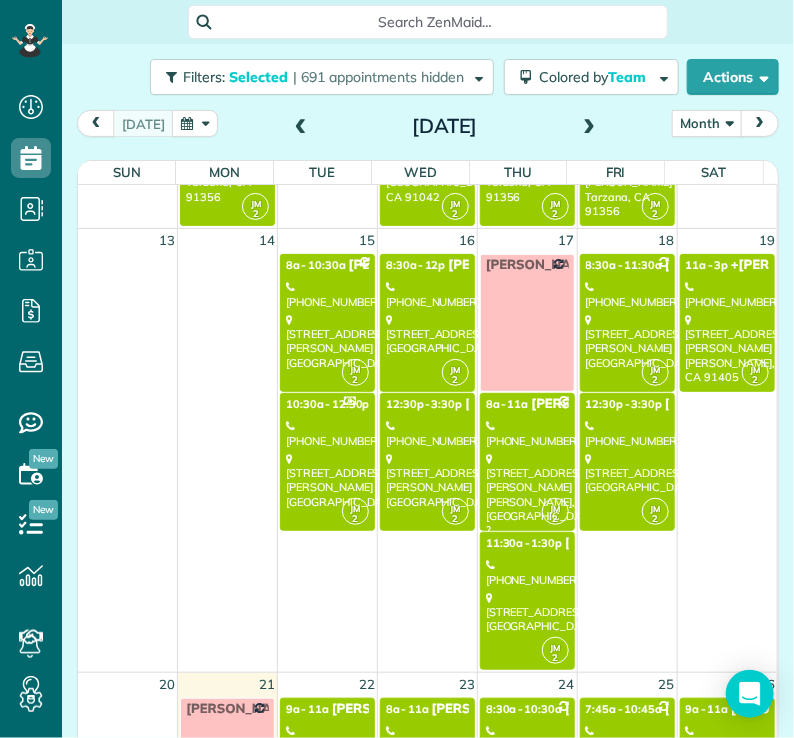 click on "[PHONE_NUMBER]" at bounding box center [527, 572] 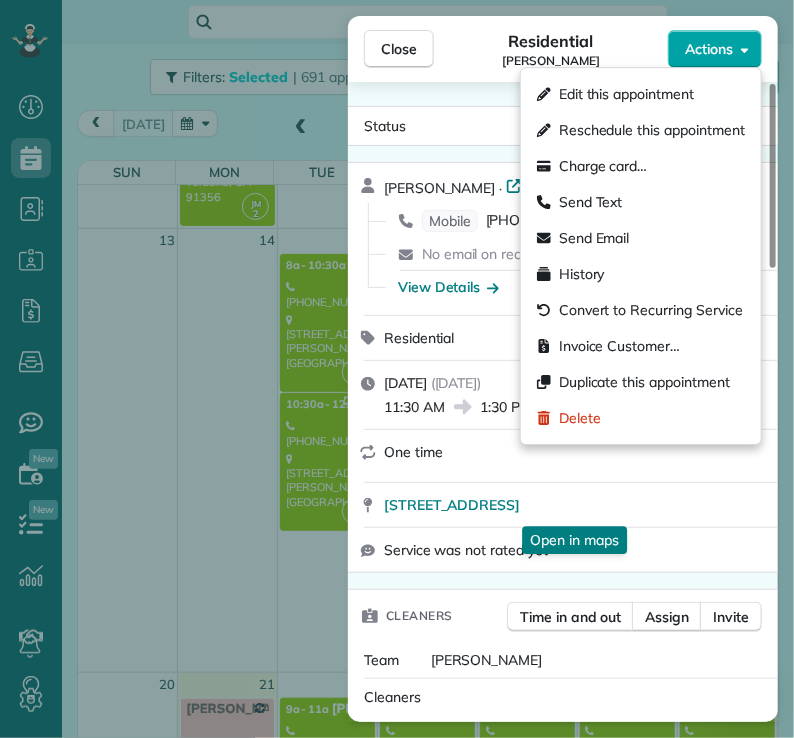 click on "Actions" at bounding box center [709, 49] 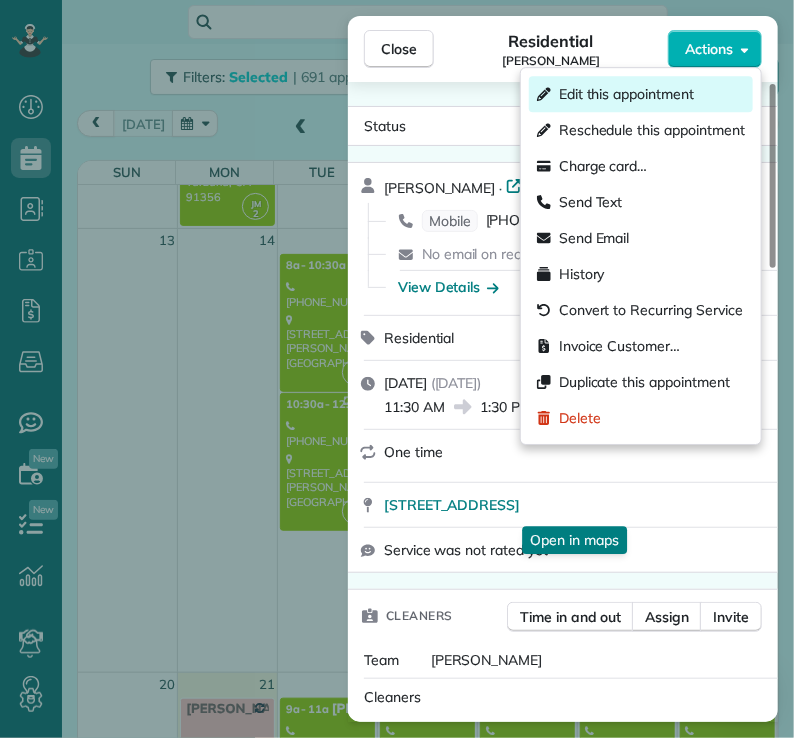 click on "Edit this appointment" at bounding box center (626, 94) 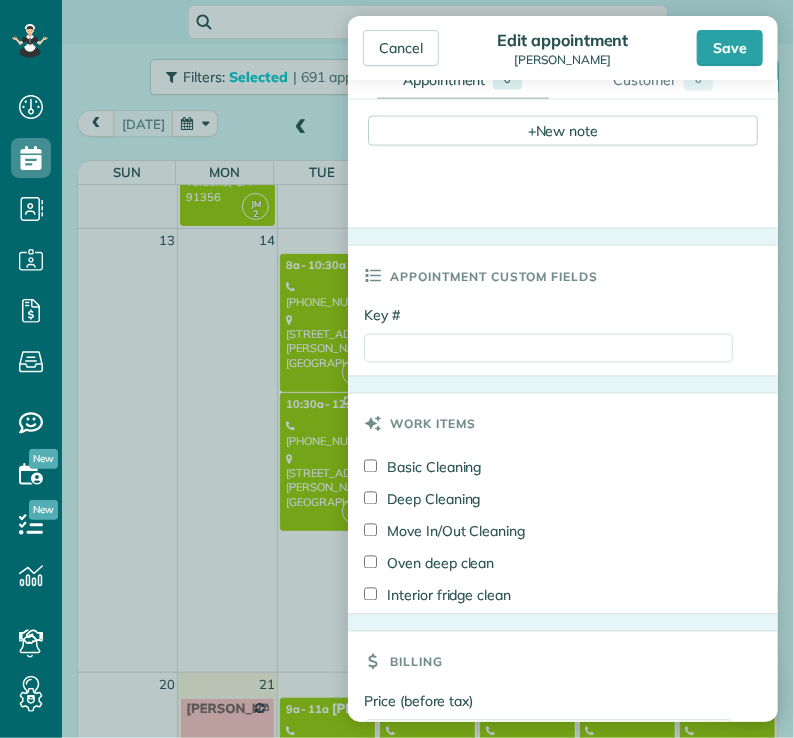 scroll, scrollTop: 934, scrollLeft: 0, axis: vertical 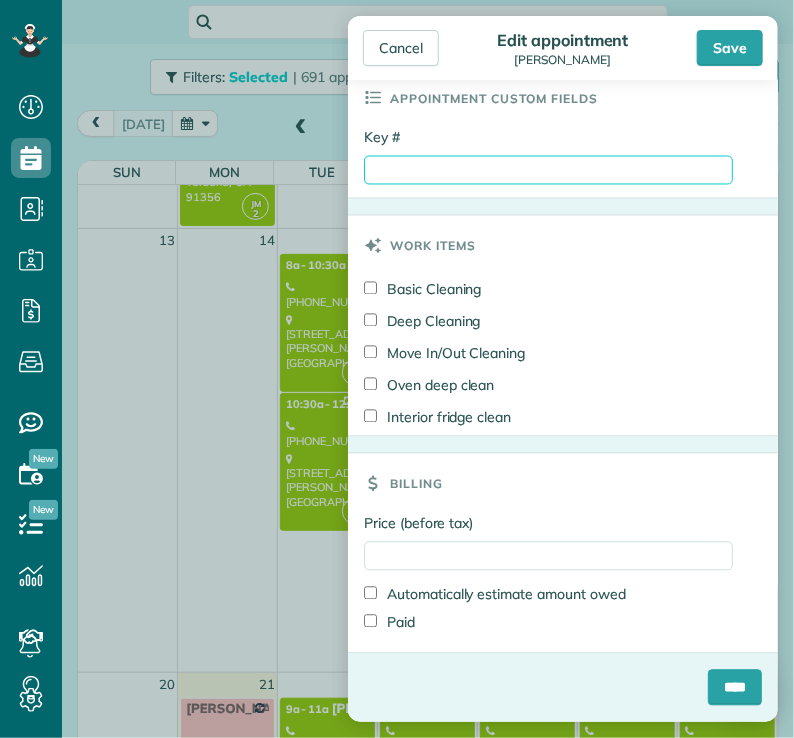 click on "Key #" at bounding box center (548, 170) 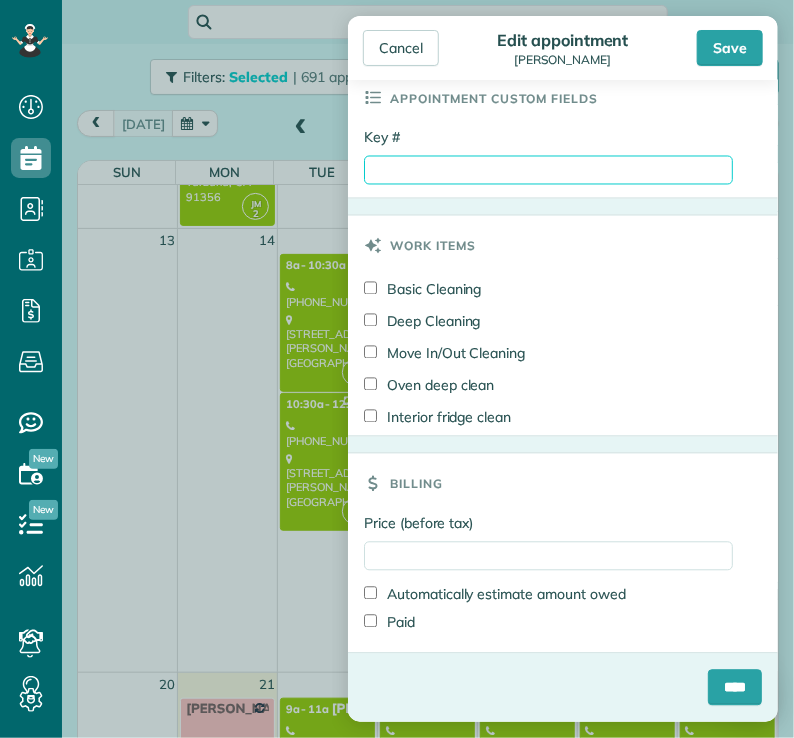 type on "****" 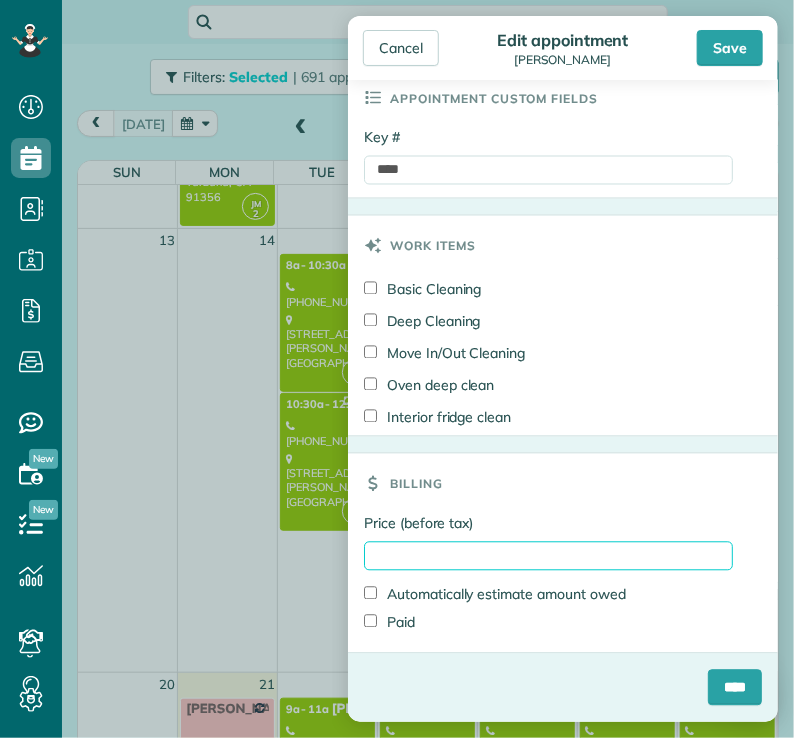 click on "Price (before tax)" at bounding box center [548, 556] 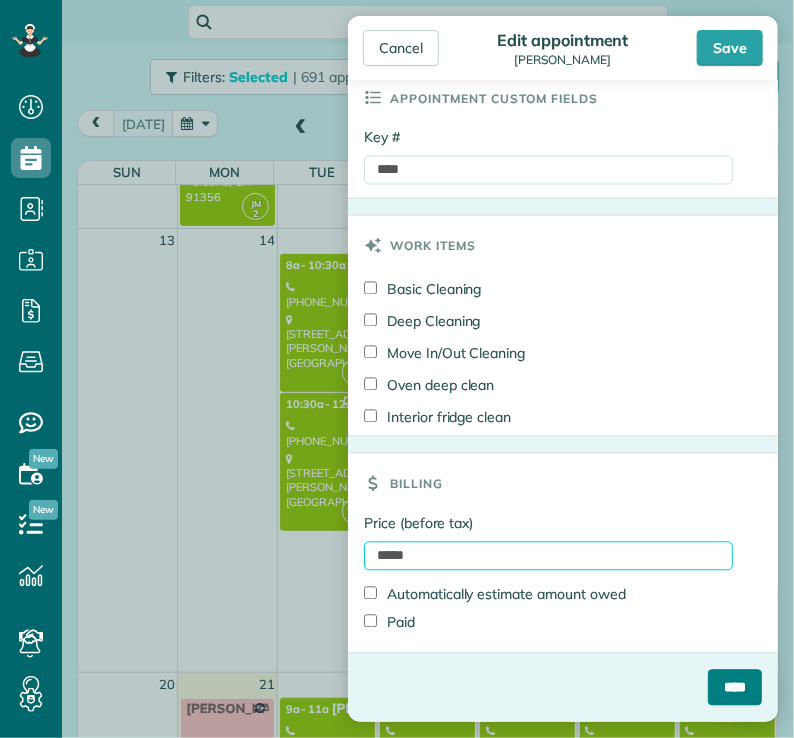 type on "*****" 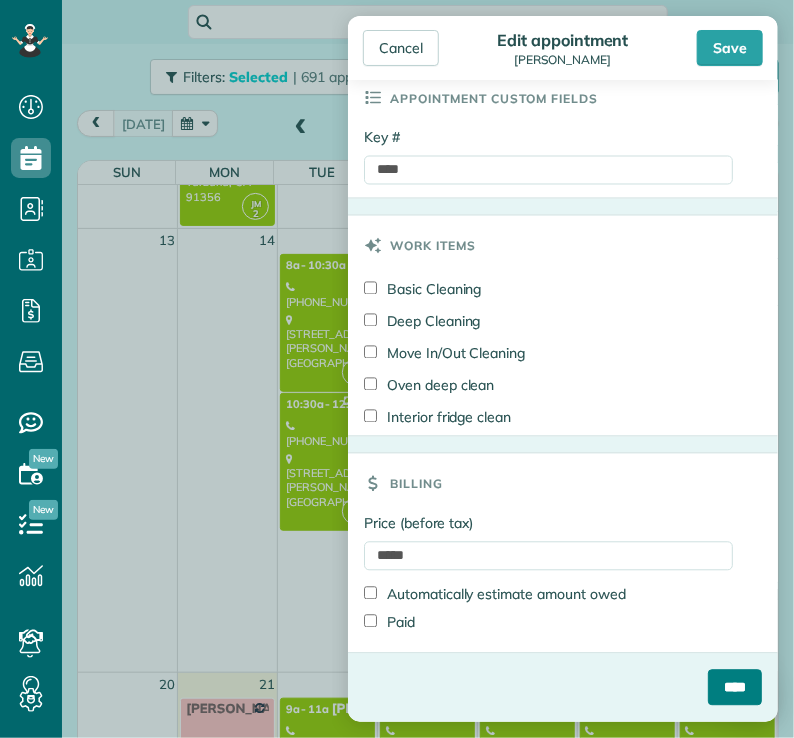 click on "****" at bounding box center [735, 688] 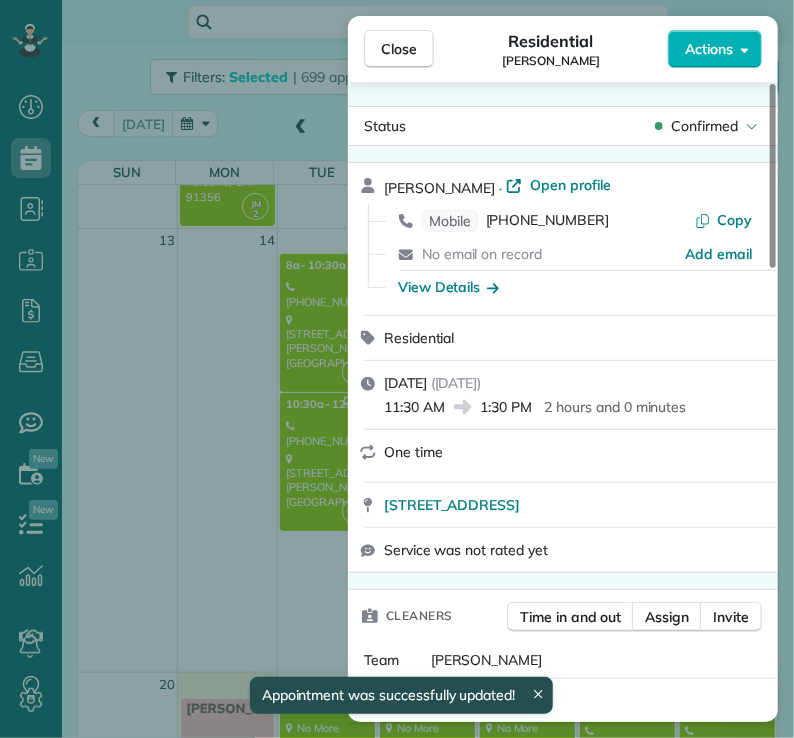scroll, scrollTop: 844, scrollLeft: 0, axis: vertical 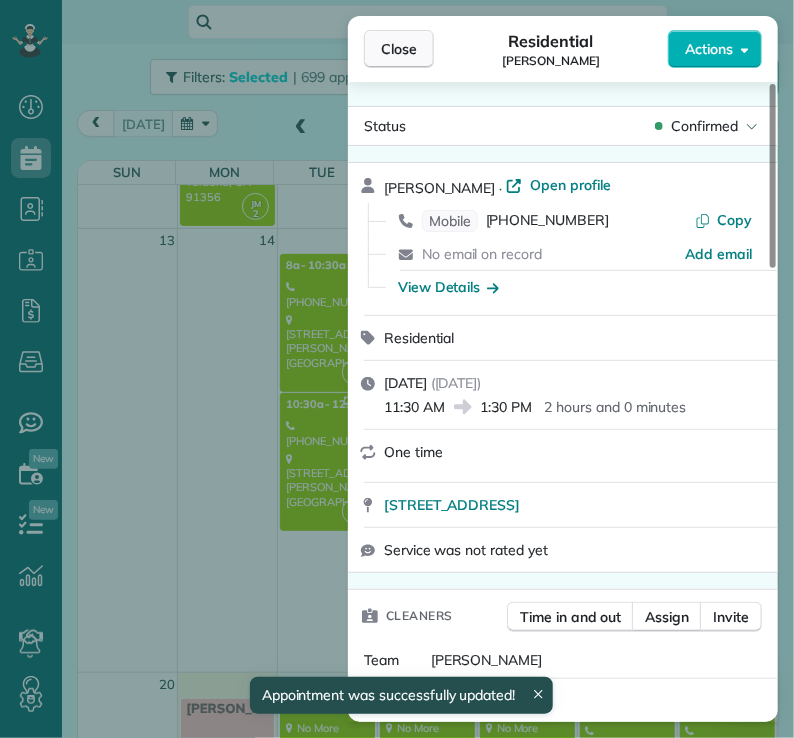 click on "Close" at bounding box center [399, 49] 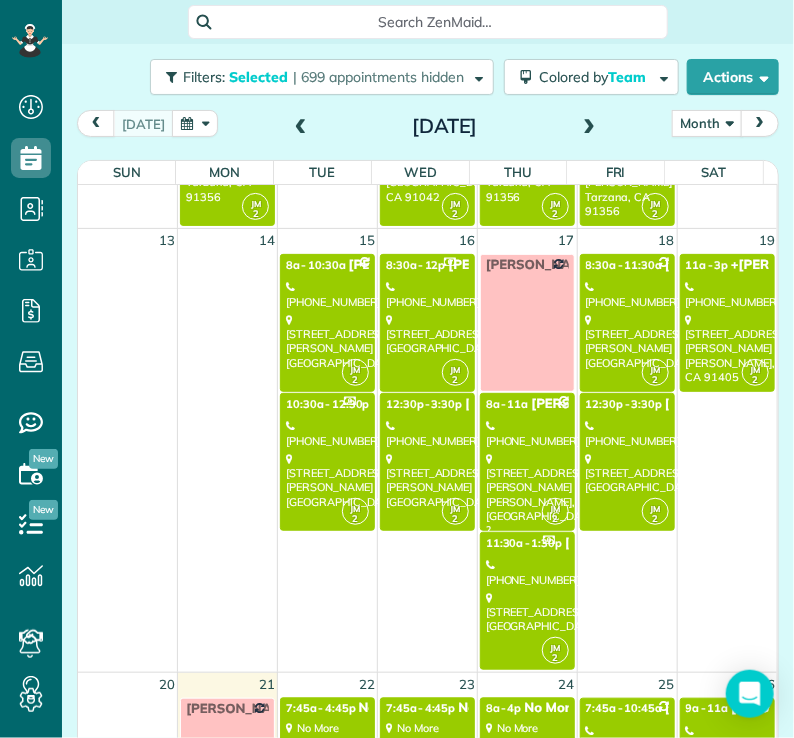 click on "[STREET_ADDRESS][PERSON_NAME][PERSON_NAME]" at bounding box center [727, 348] 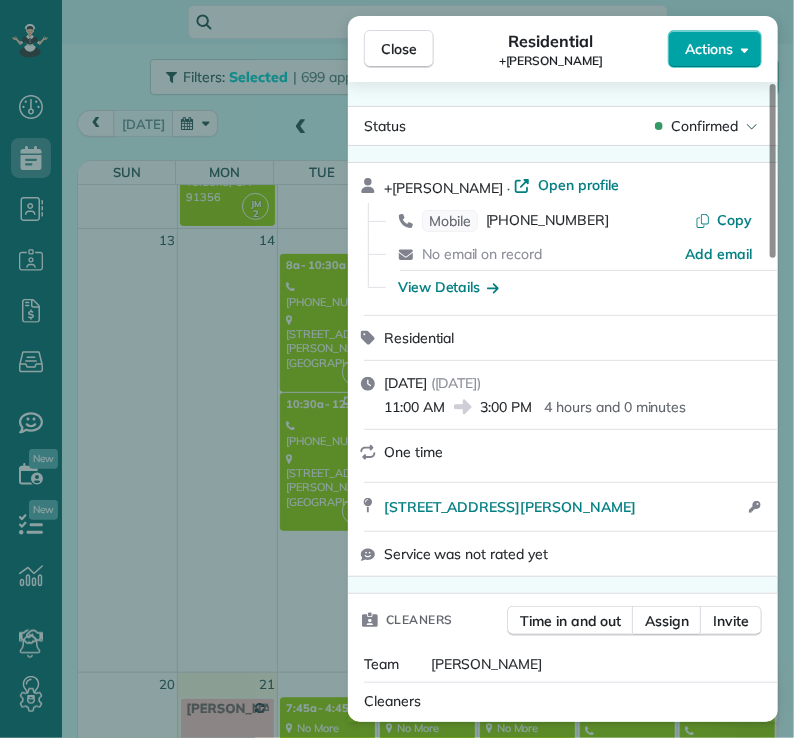 click on "Actions" at bounding box center (709, 49) 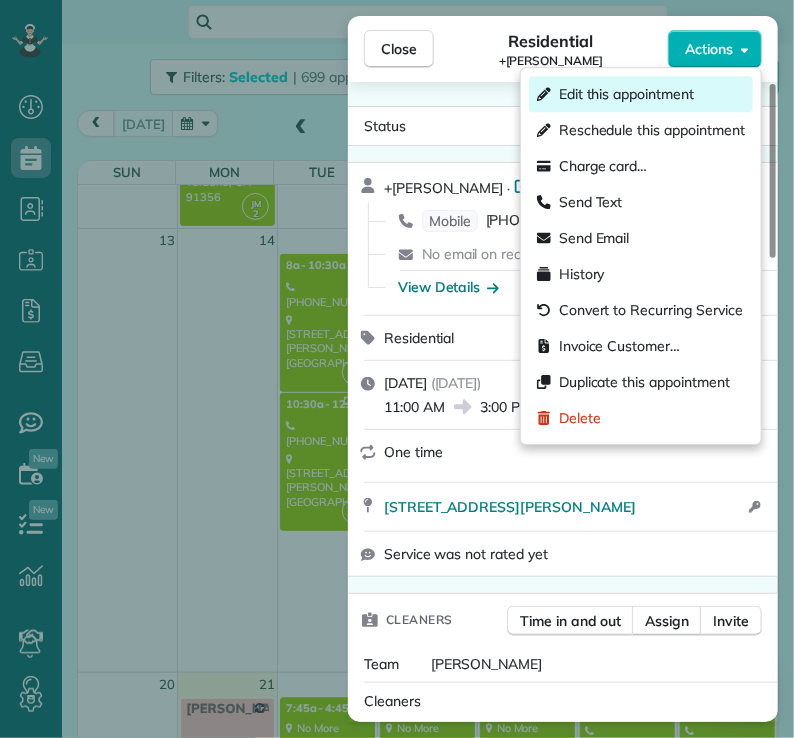 click on "Edit this appointment" at bounding box center [626, 94] 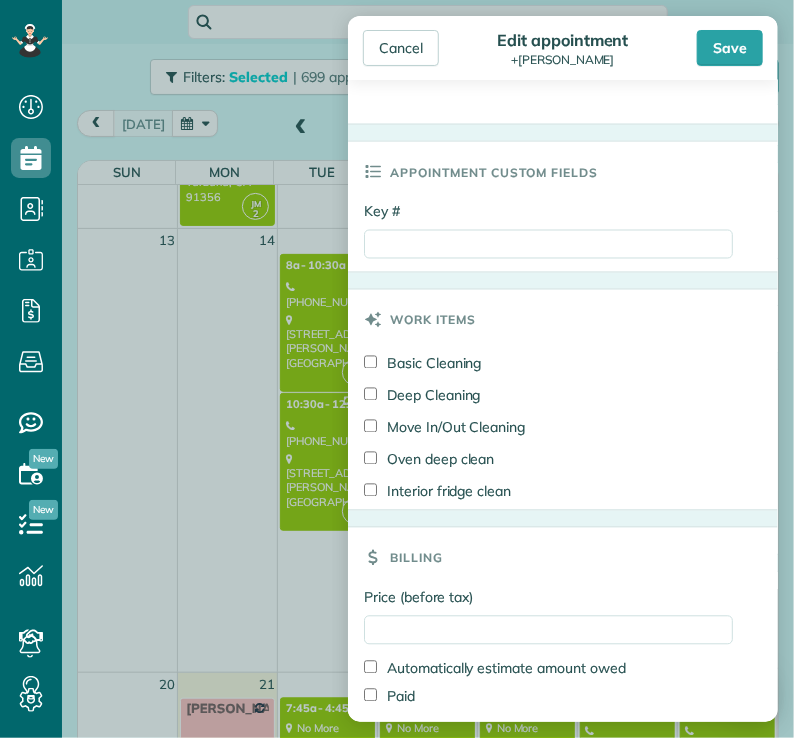scroll, scrollTop: 934, scrollLeft: 0, axis: vertical 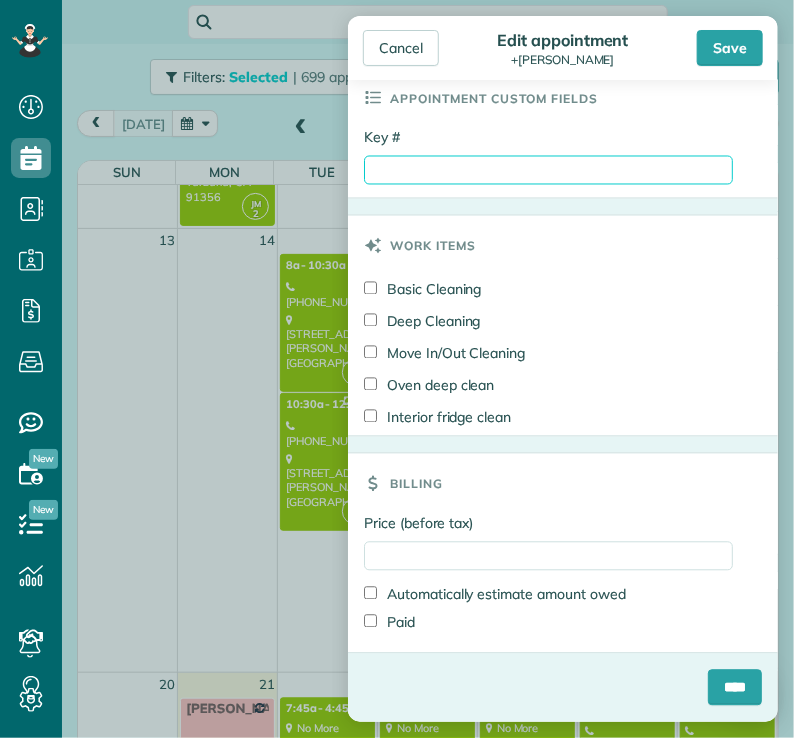 click on "Key #" at bounding box center [548, 170] 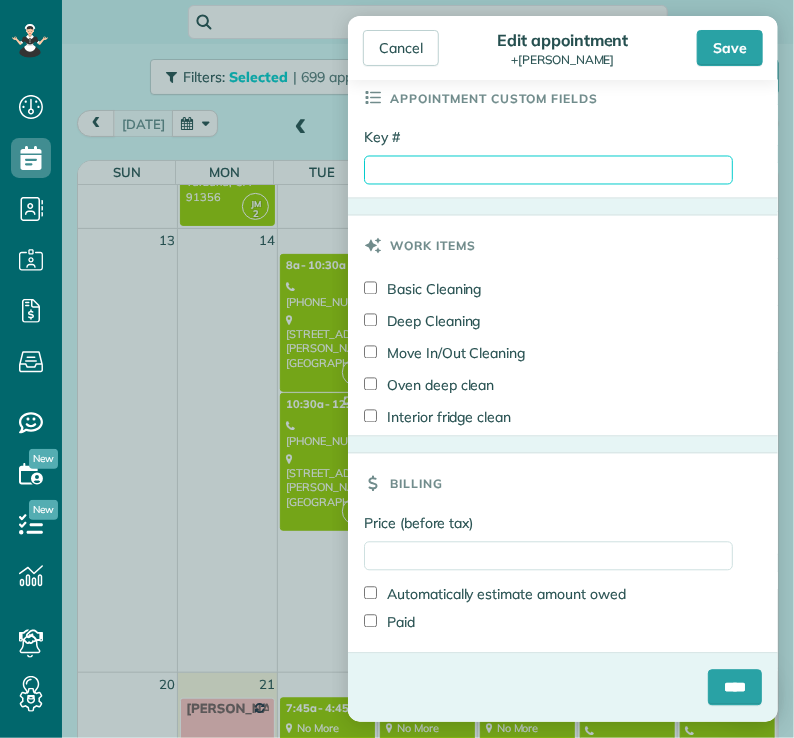 type on "****" 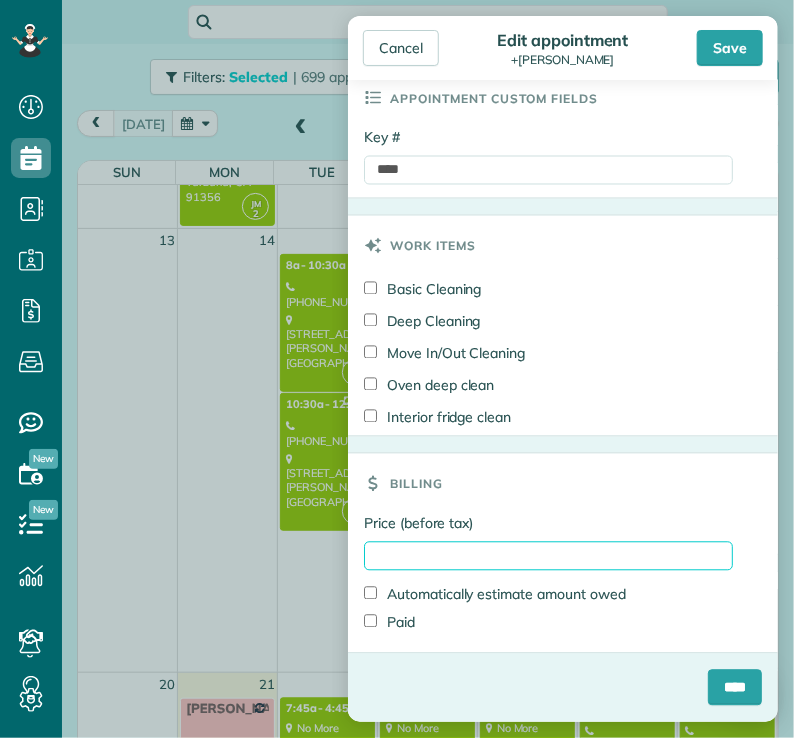 click on "Price (before tax)" at bounding box center (548, 556) 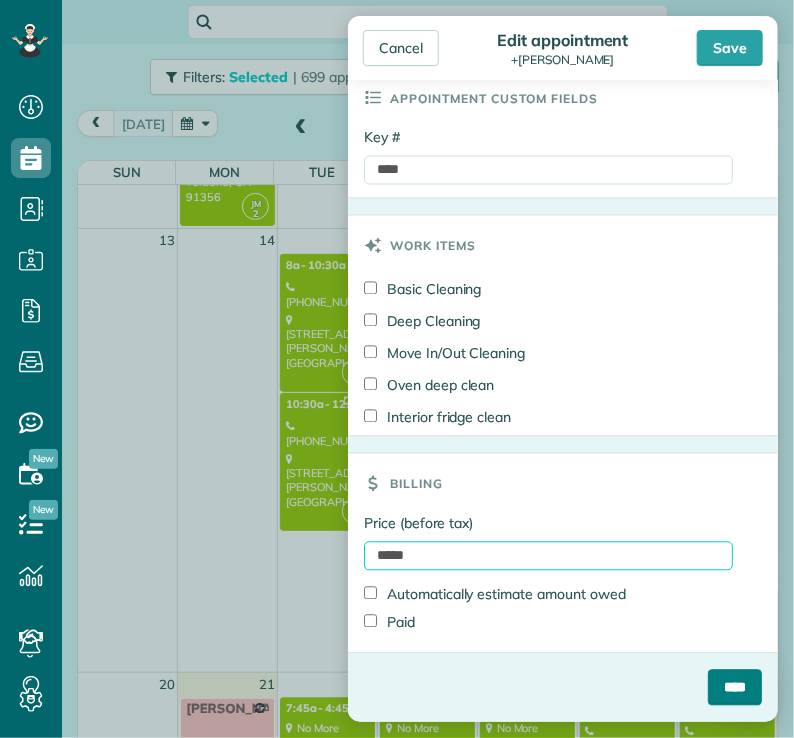 type on "*****" 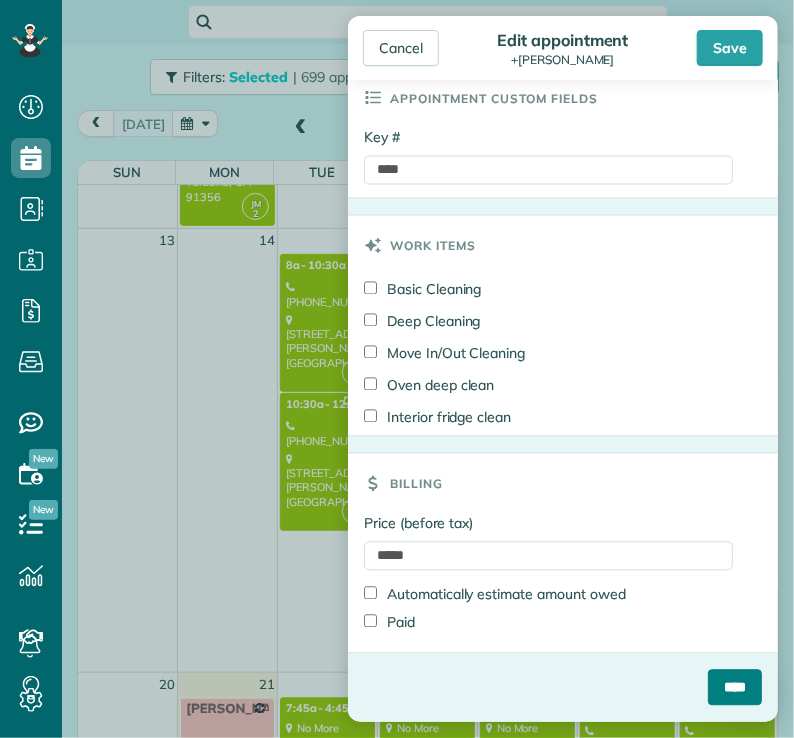 click on "****" at bounding box center [735, 688] 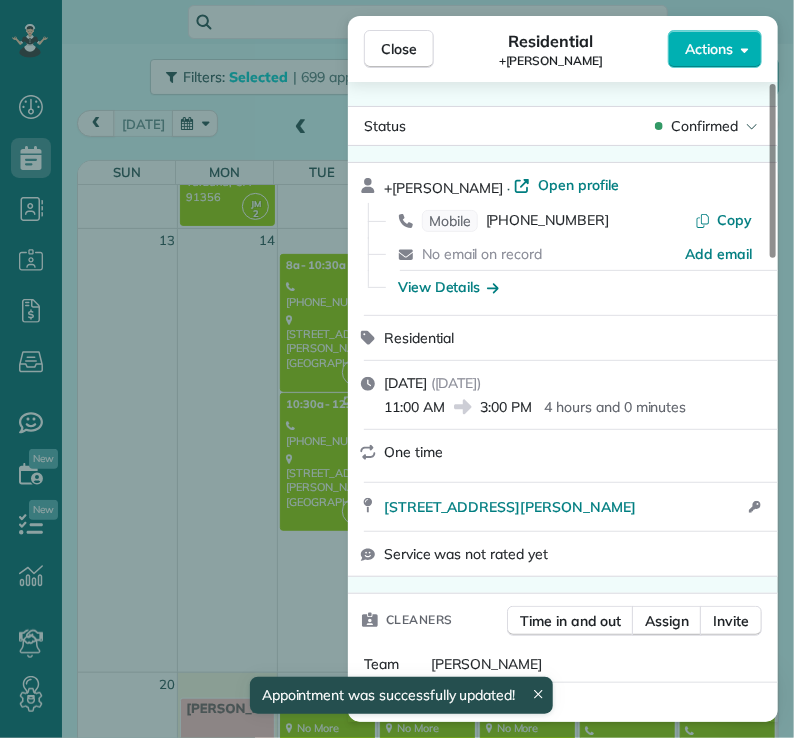 scroll, scrollTop: 844, scrollLeft: 0, axis: vertical 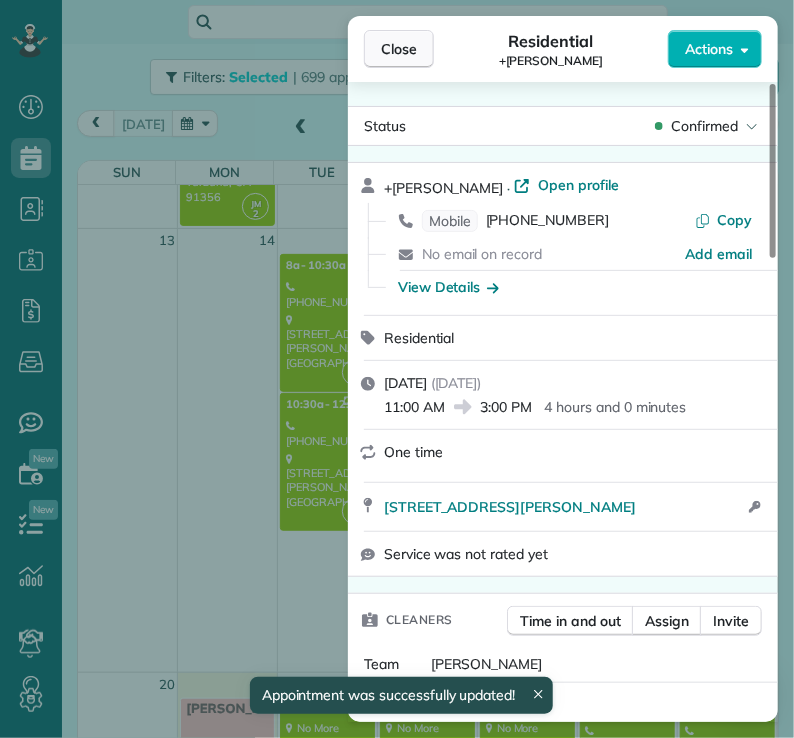 click on "Close" at bounding box center (399, 49) 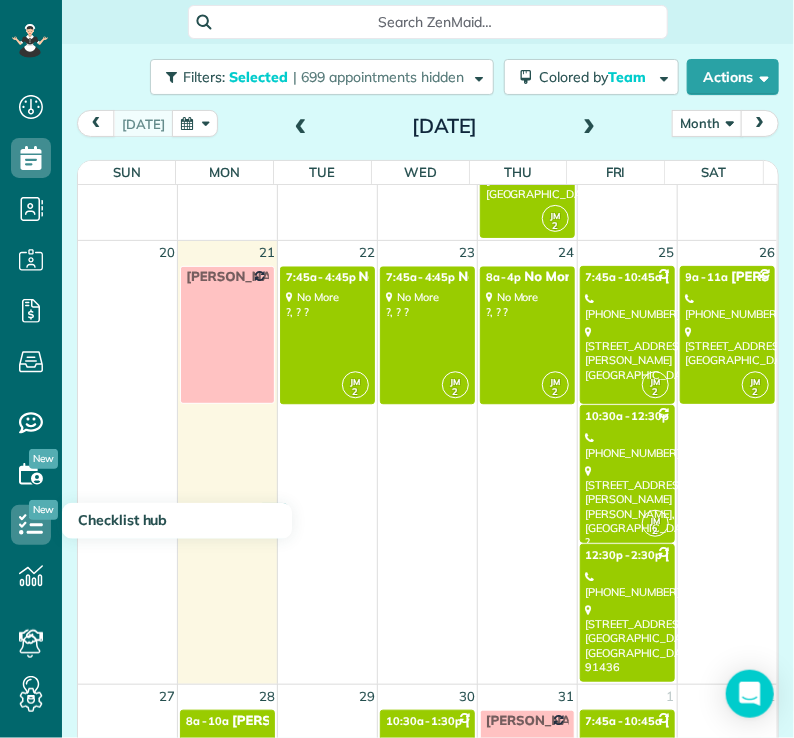 scroll, scrollTop: 1283, scrollLeft: 0, axis: vertical 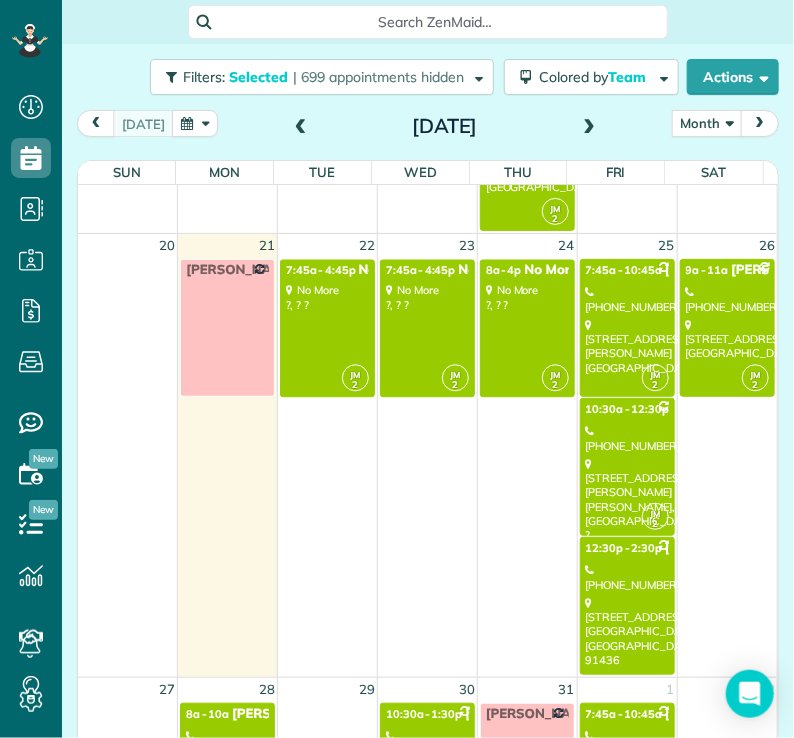 click on "JM 2 7:45a - 4:45p   No More No More ?, ? ?" at bounding box center (327, 328) 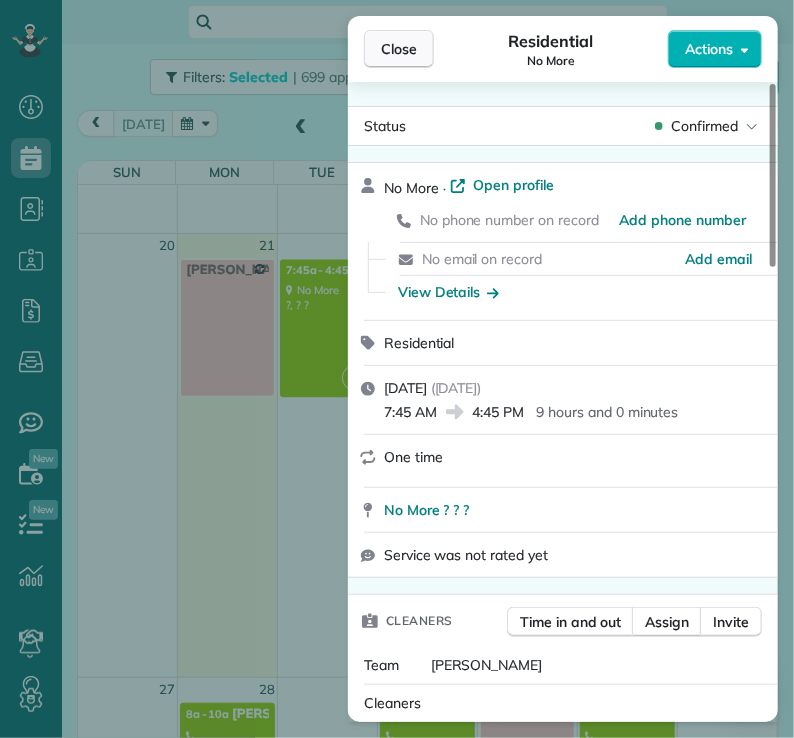 click on "Close" at bounding box center [399, 49] 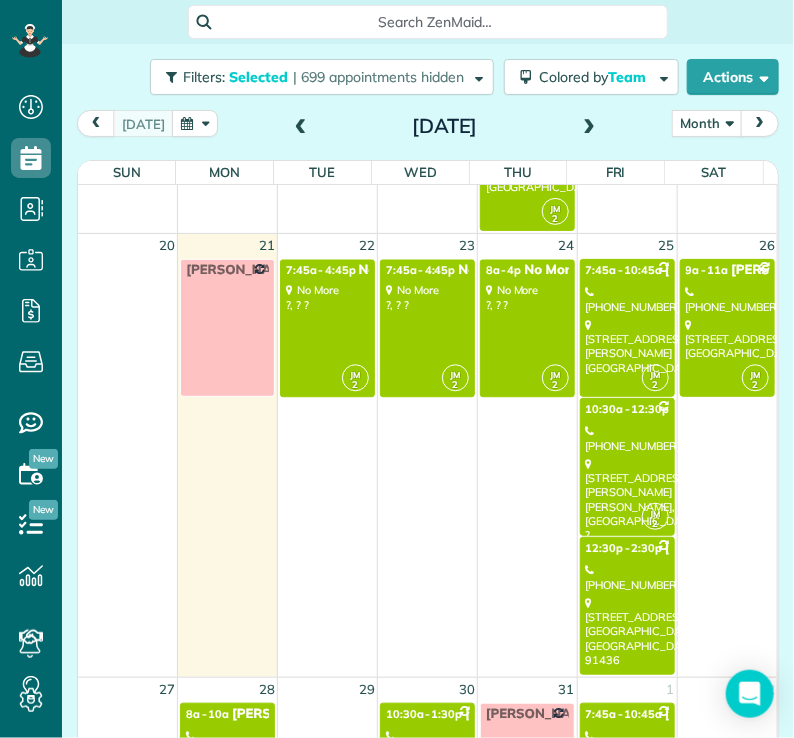 click on "[PHONE_NUMBER]" at bounding box center (627, 299) 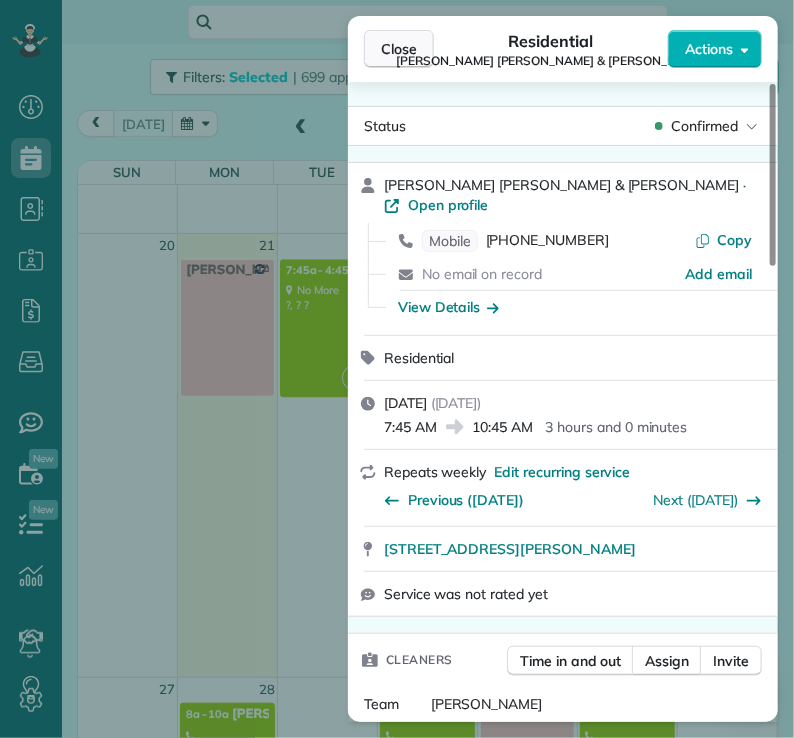 click on "Close" at bounding box center (399, 49) 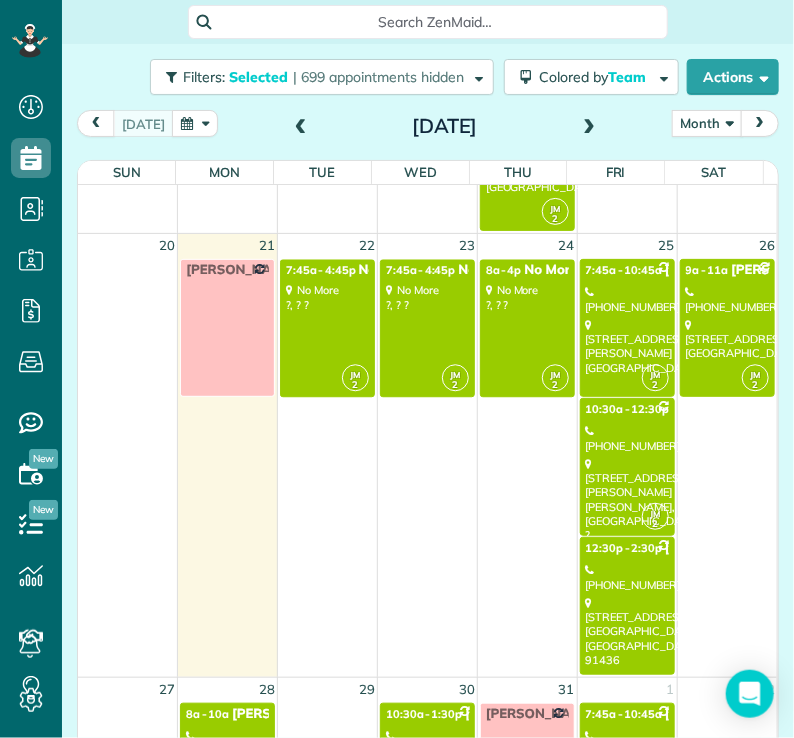 click on "[PHONE_NUMBER]" at bounding box center [627, 438] 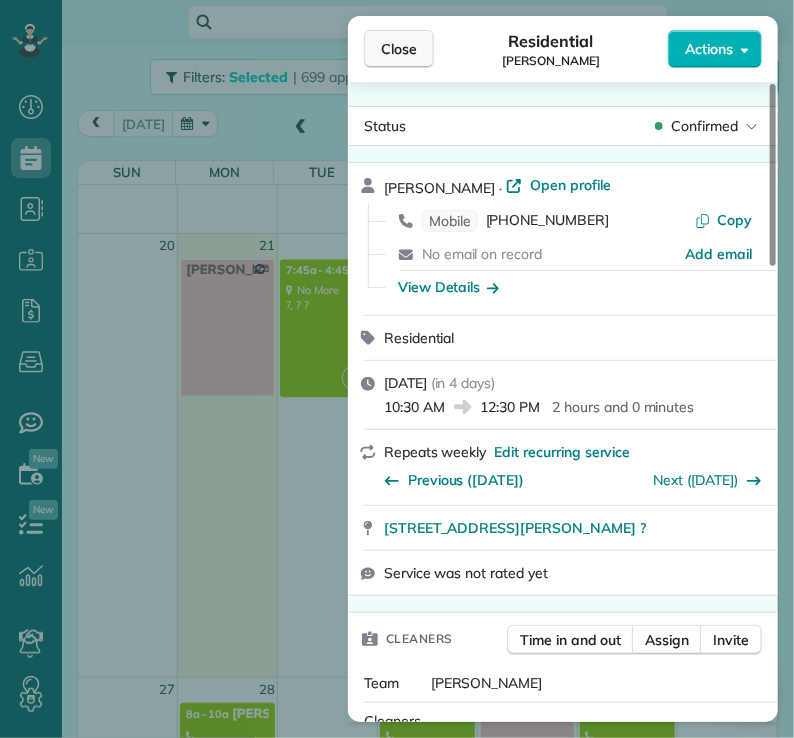 click on "Close" at bounding box center (399, 49) 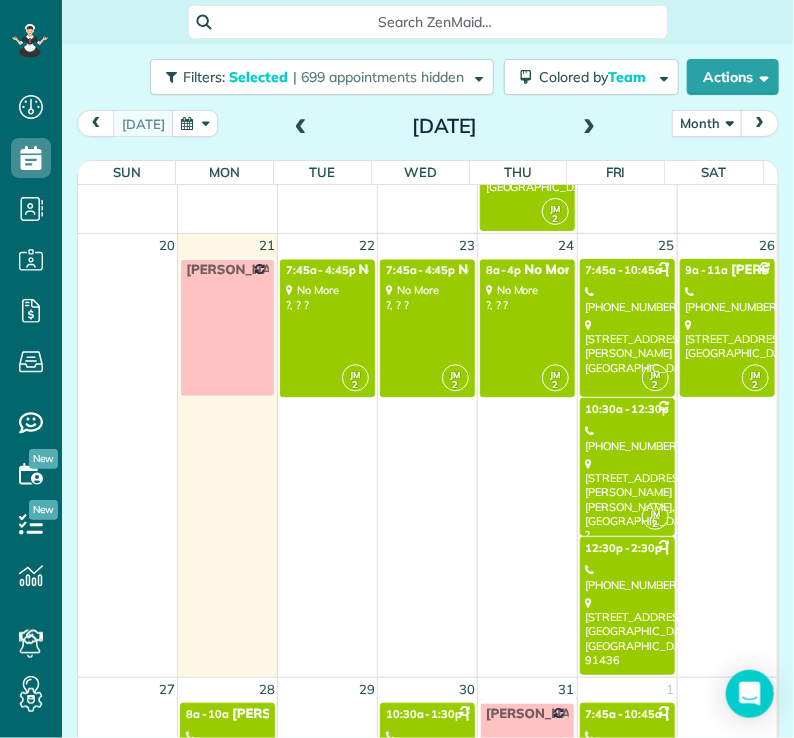 click on "[PHONE_NUMBER]" at bounding box center (627, 577) 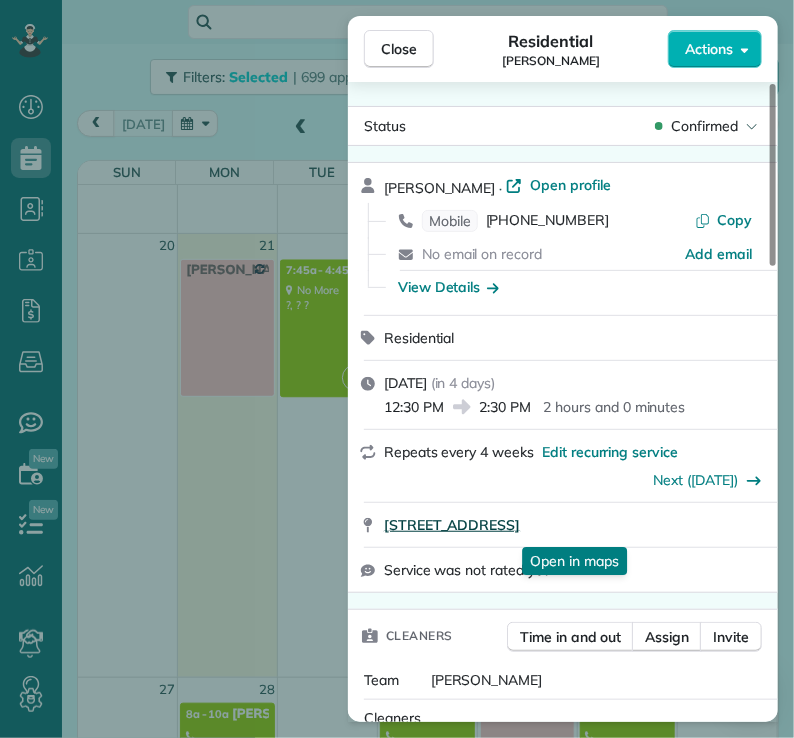 click on "[STREET_ADDRESS]" at bounding box center [452, 525] 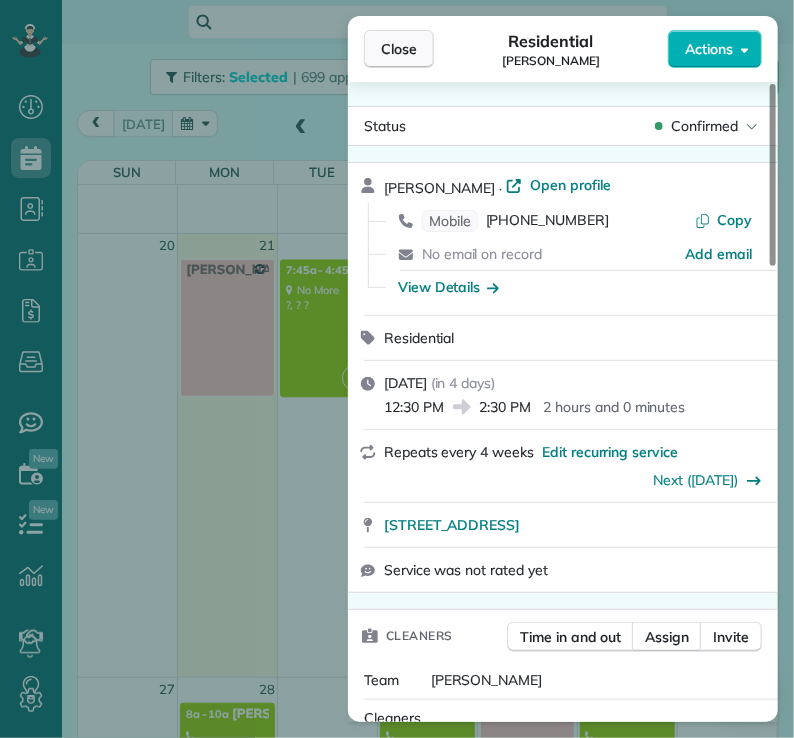 click on "Close" at bounding box center (399, 49) 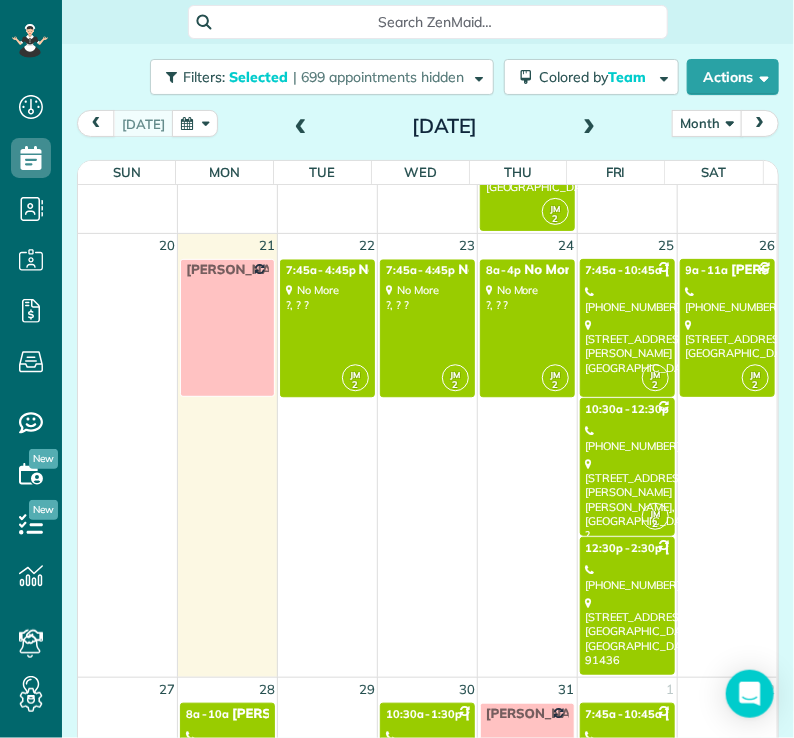 click on "[STREET_ADDRESS]" at bounding box center (727, 339) 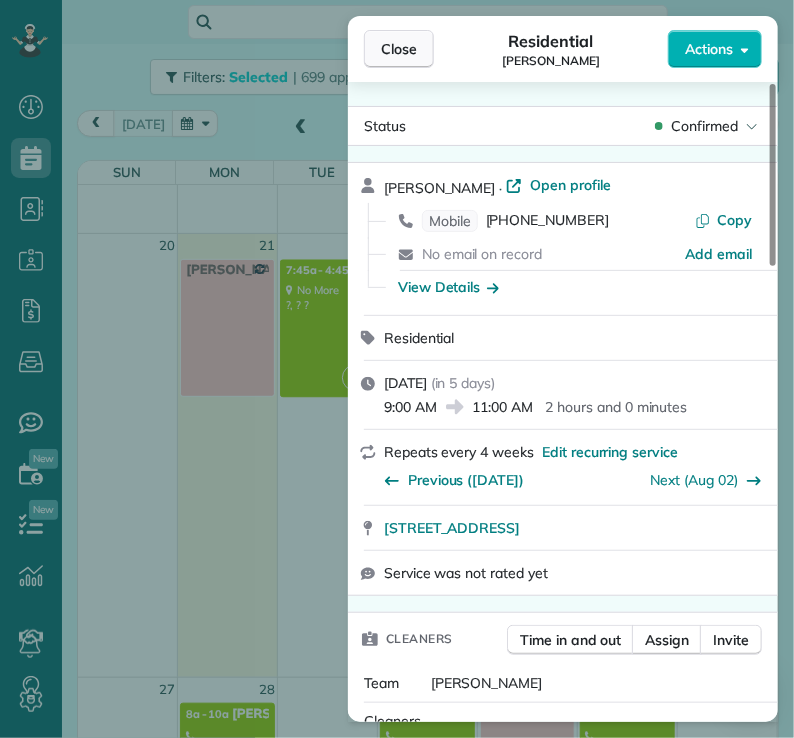click on "Close" at bounding box center (399, 49) 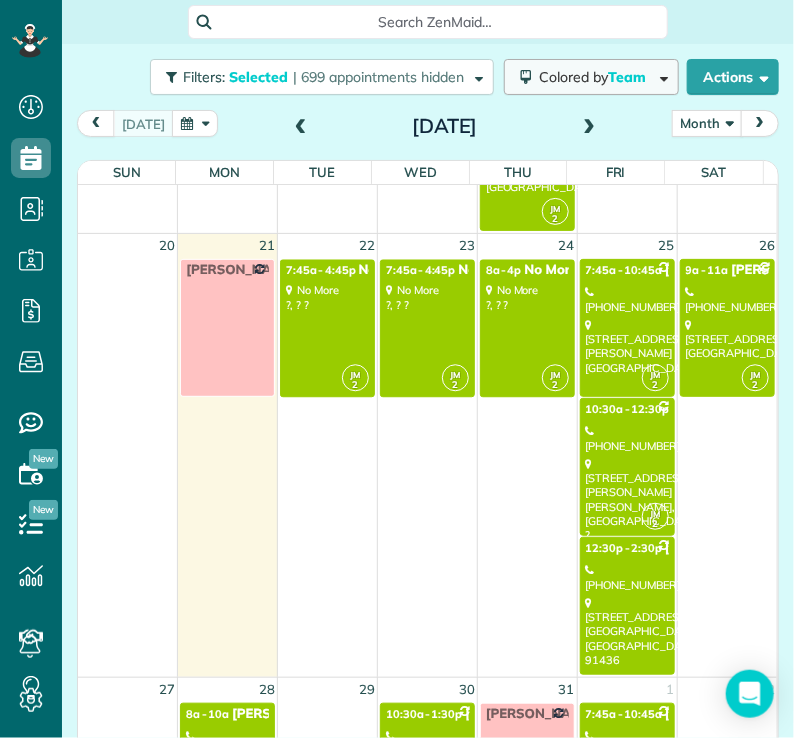 click on "Colored by  Team" at bounding box center (591, 77) 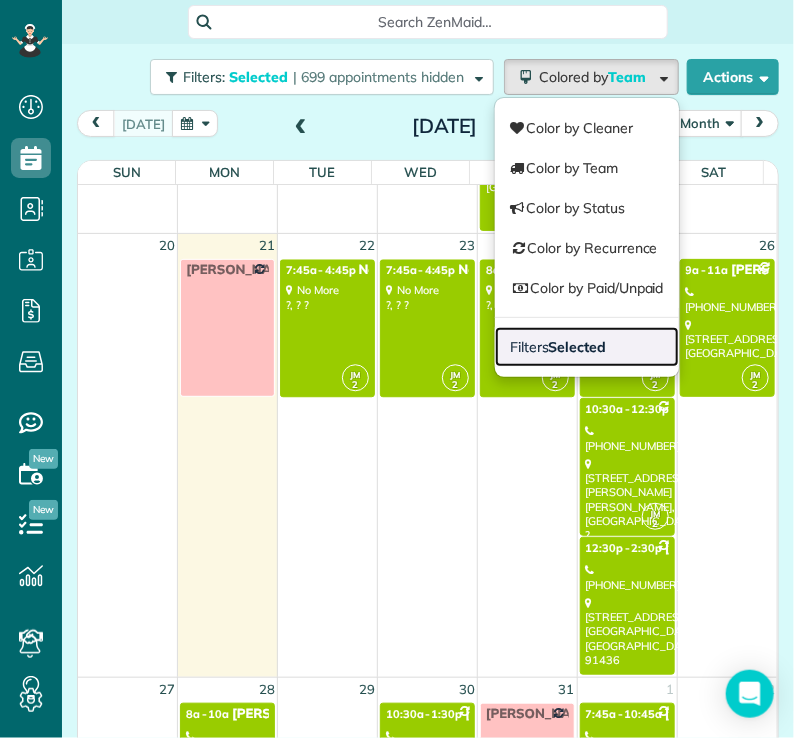 click on "Selected" at bounding box center [578, 347] 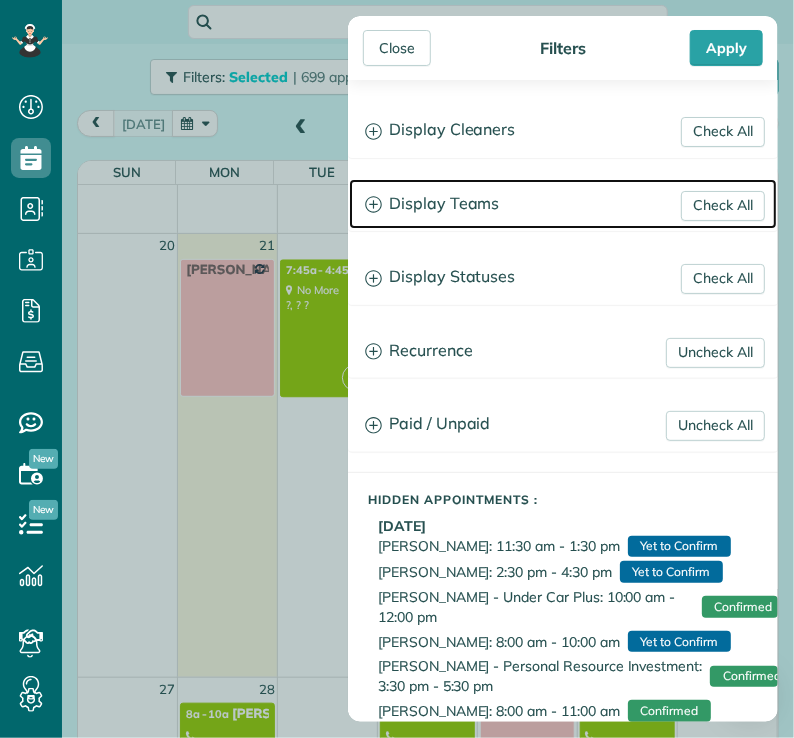click on "Display Teams" at bounding box center (563, 204) 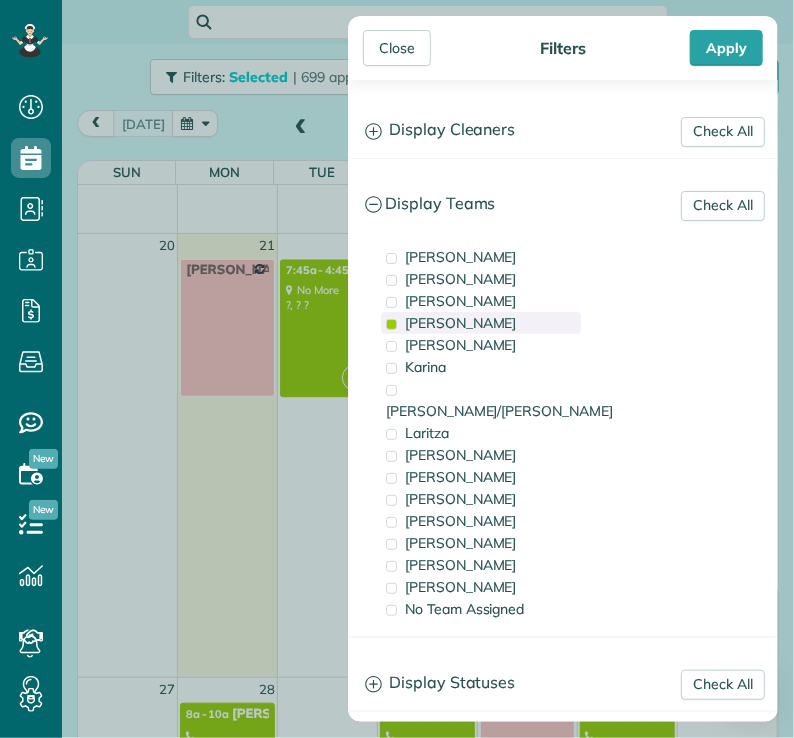 click on "[PERSON_NAME]" at bounding box center [461, 323] 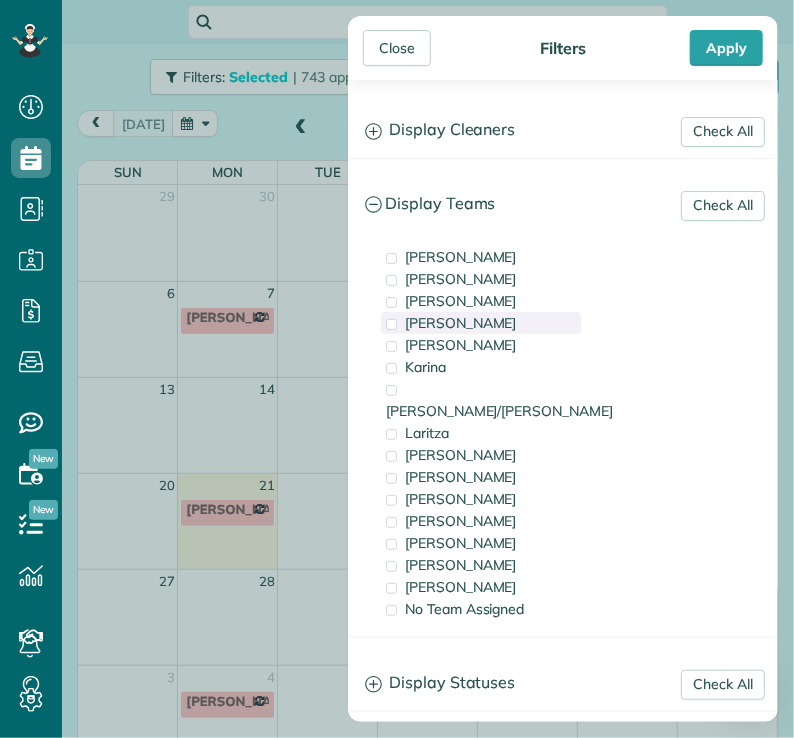 scroll, scrollTop: 0, scrollLeft: 0, axis: both 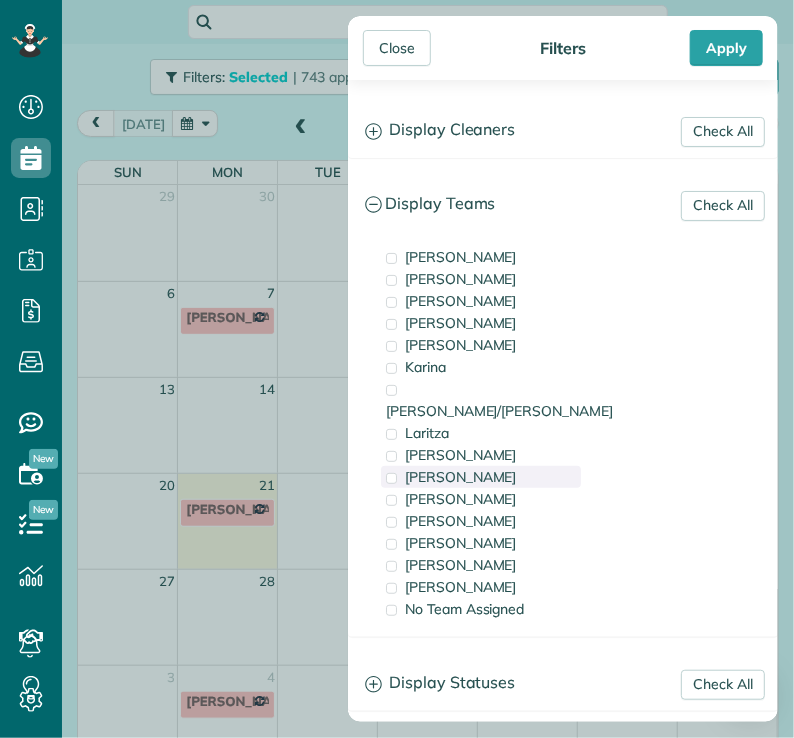 click on "[PERSON_NAME]" at bounding box center [481, 477] 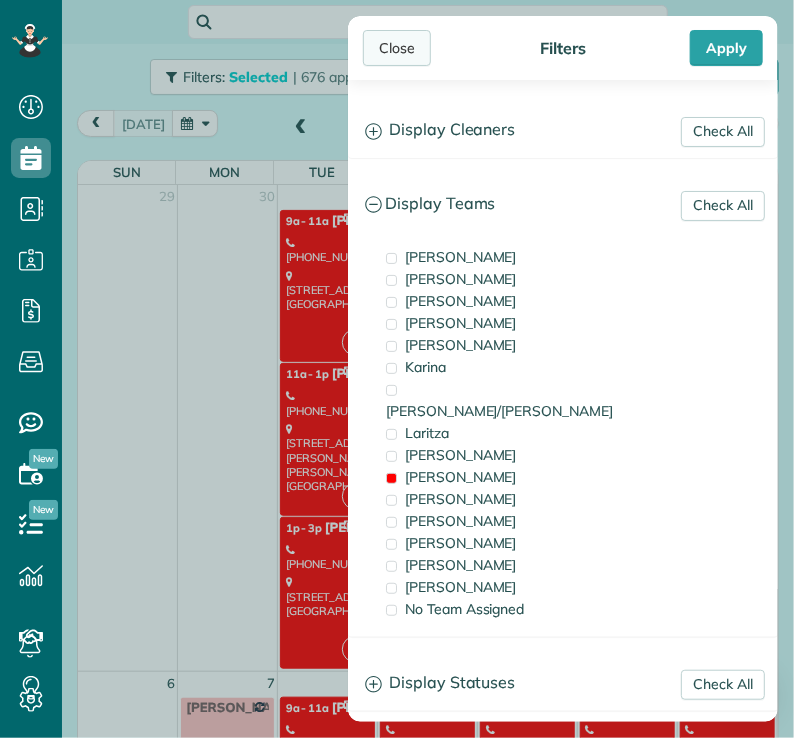 click on "Close" at bounding box center [397, 48] 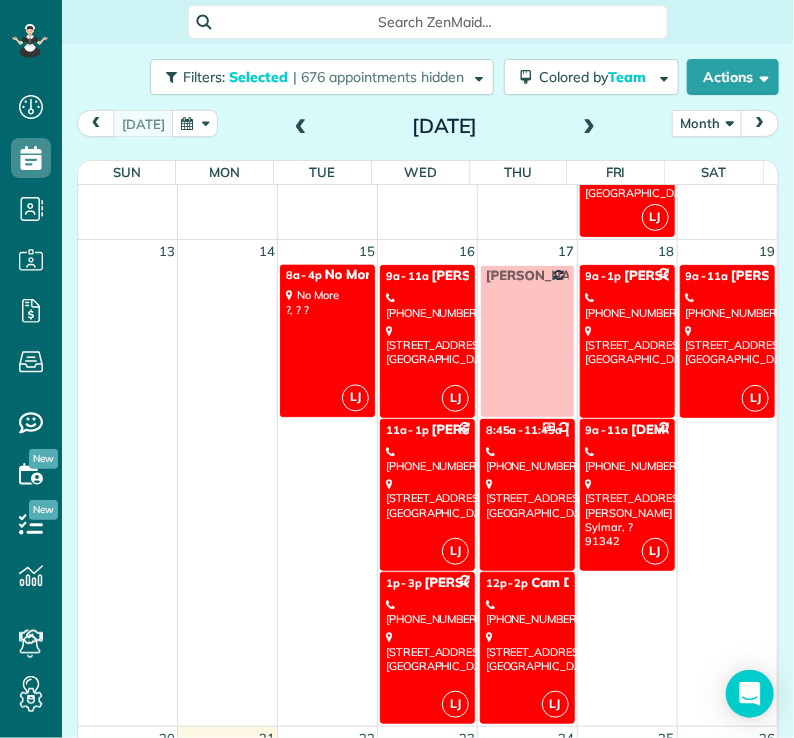 scroll, scrollTop: 1080, scrollLeft: 0, axis: vertical 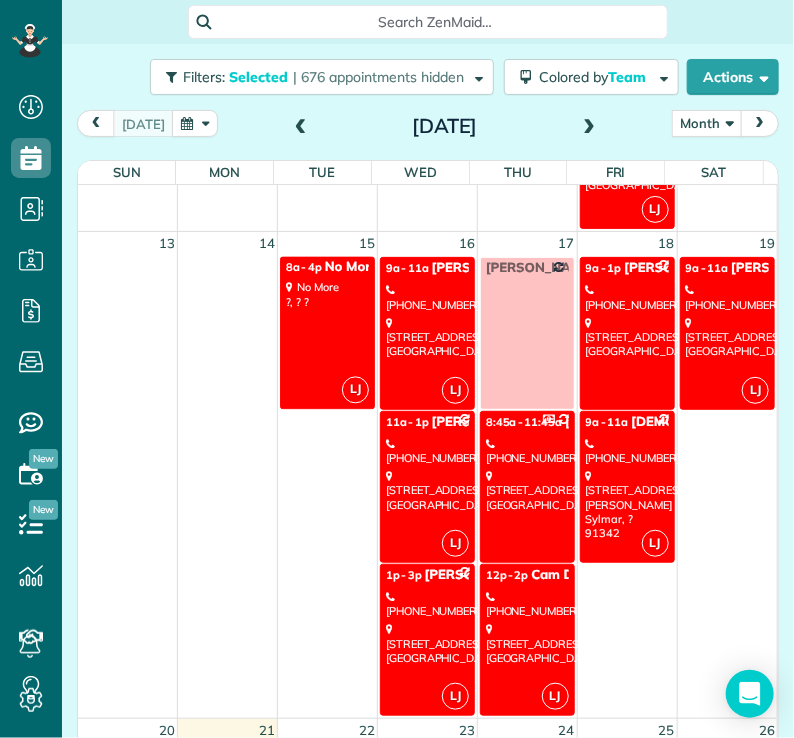 click on "[STREET_ADDRESS]" at bounding box center [427, 490] 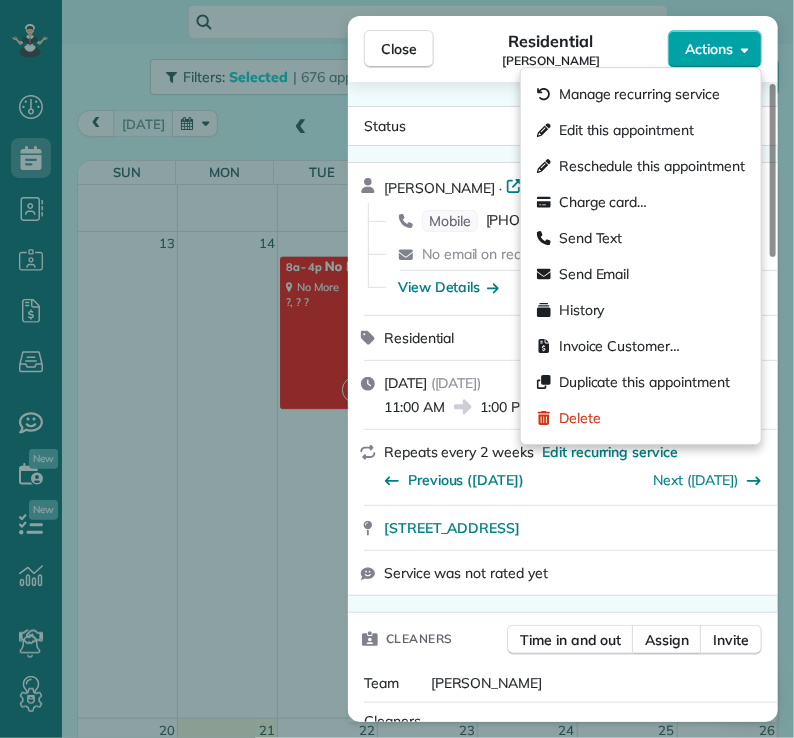 click on "Actions" at bounding box center (709, 49) 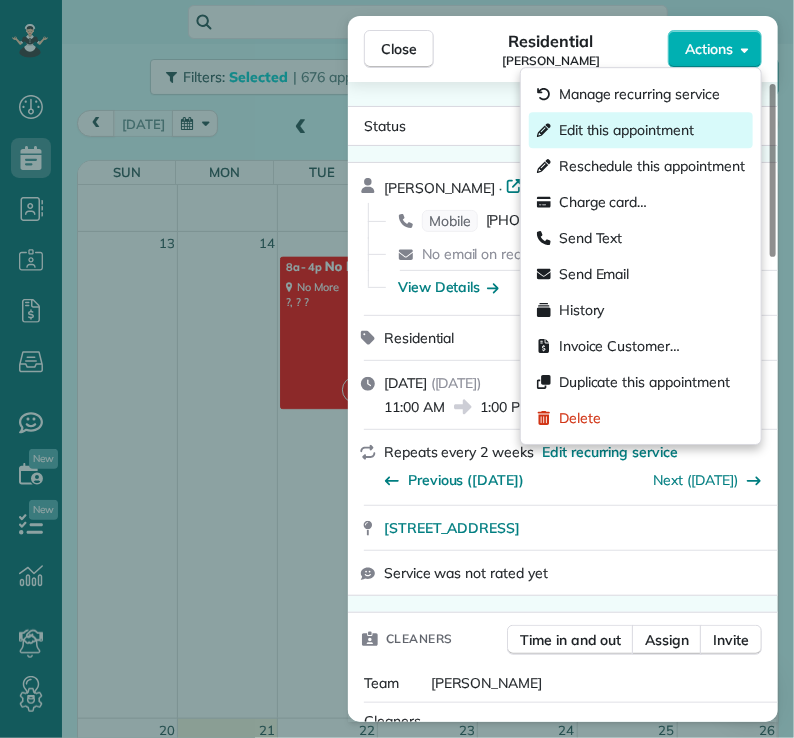 click on "Edit this appointment" at bounding box center (626, 130) 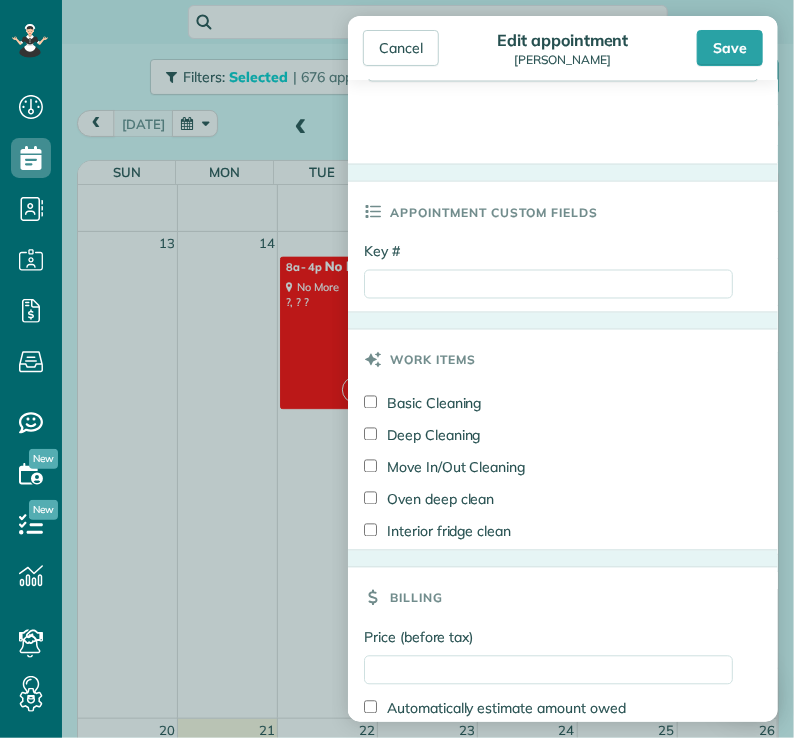 scroll, scrollTop: 934, scrollLeft: 0, axis: vertical 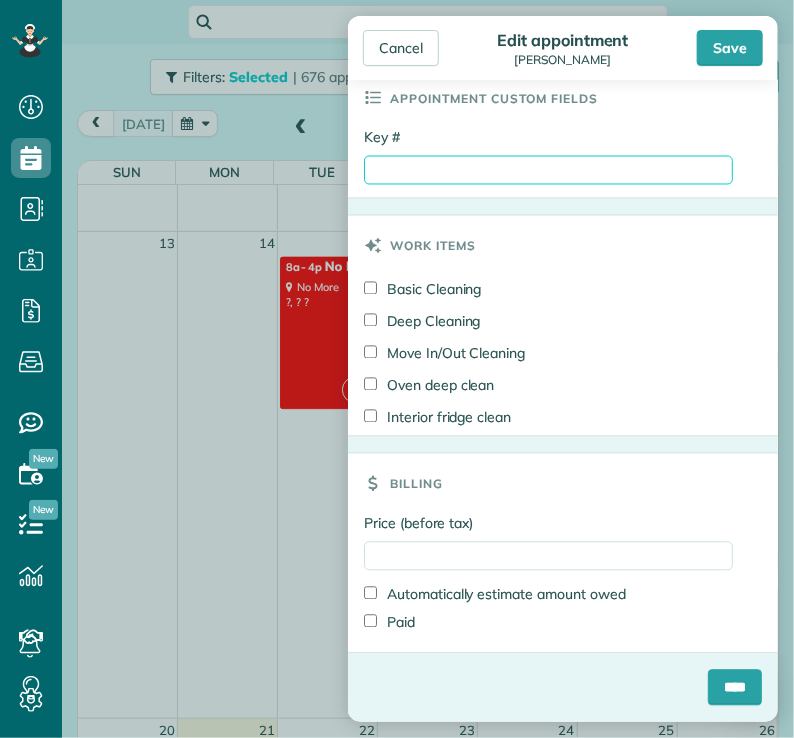 click on "Key #" at bounding box center [548, 170] 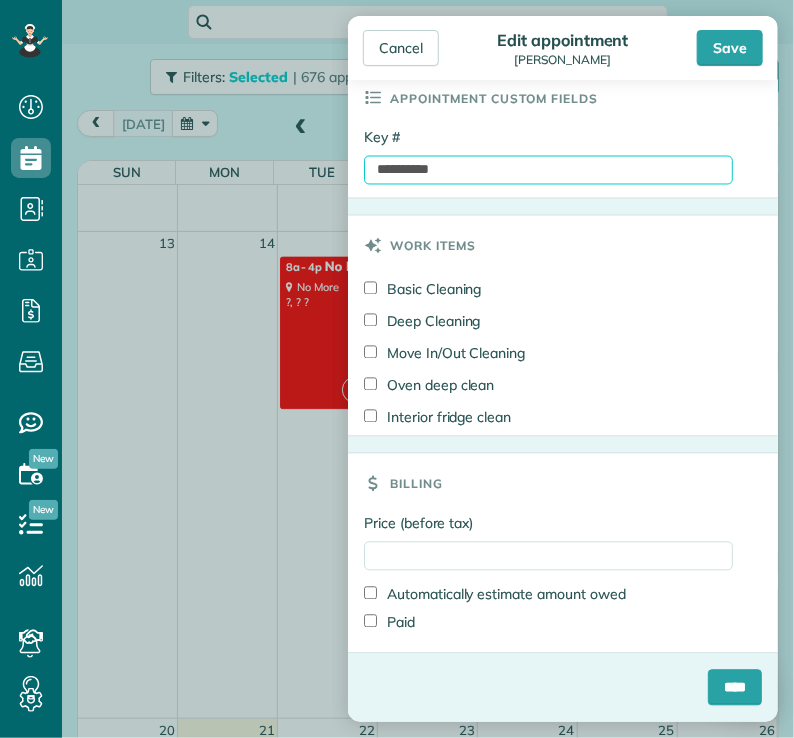 type on "**********" 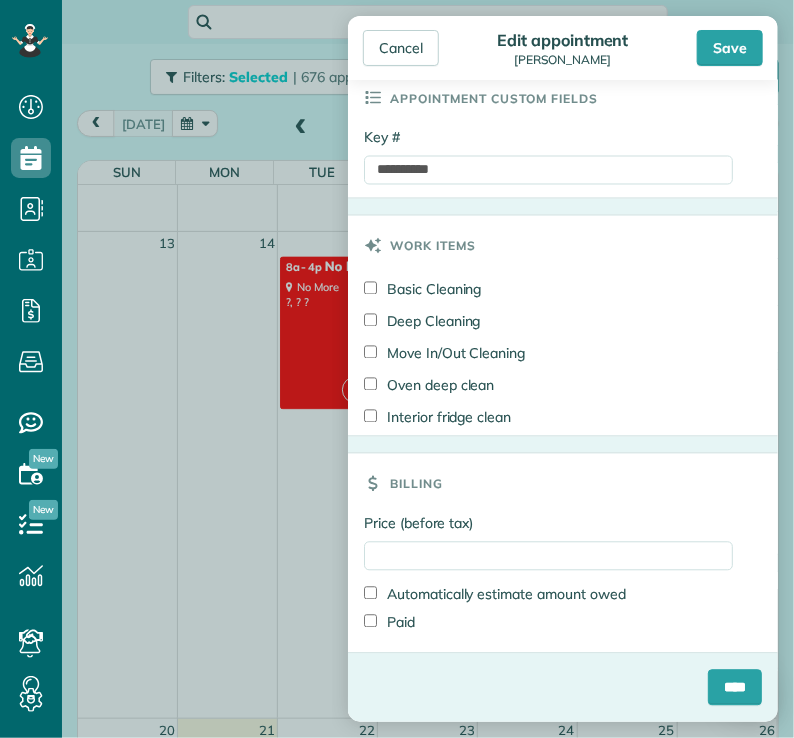 click on "Work items" at bounding box center (563, 246) 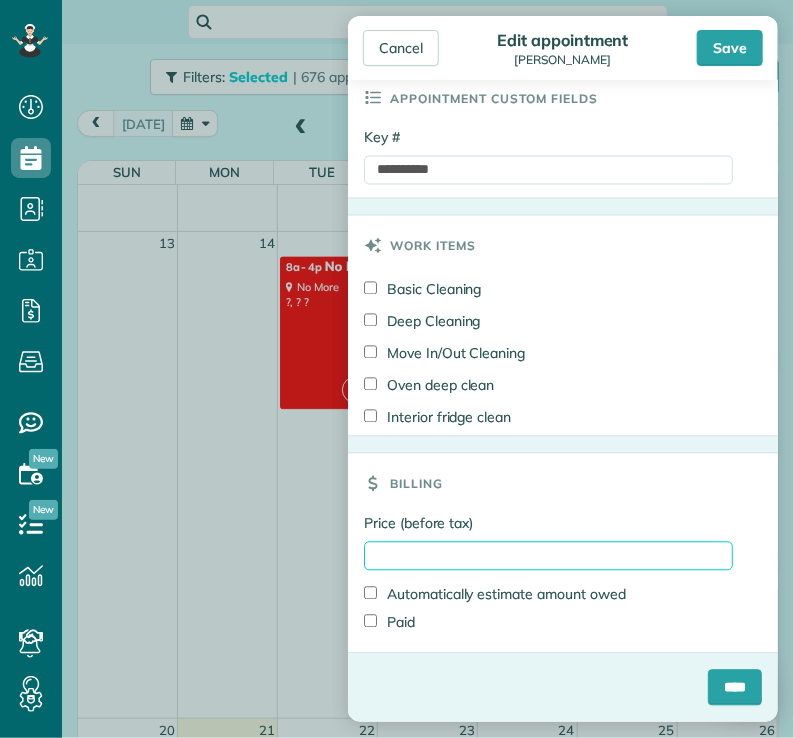 click on "Price (before tax)" at bounding box center (548, 556) 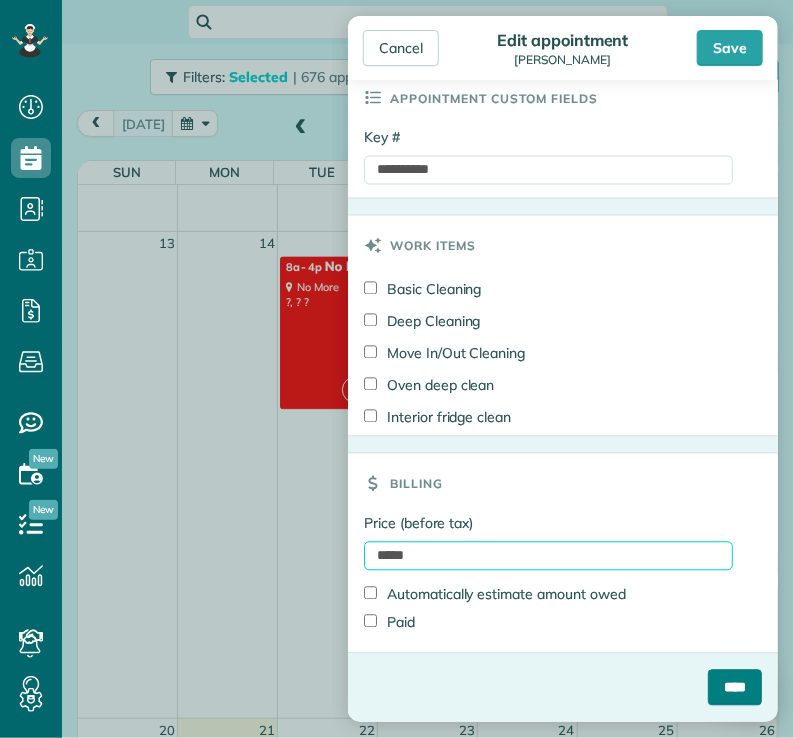 type on "*****" 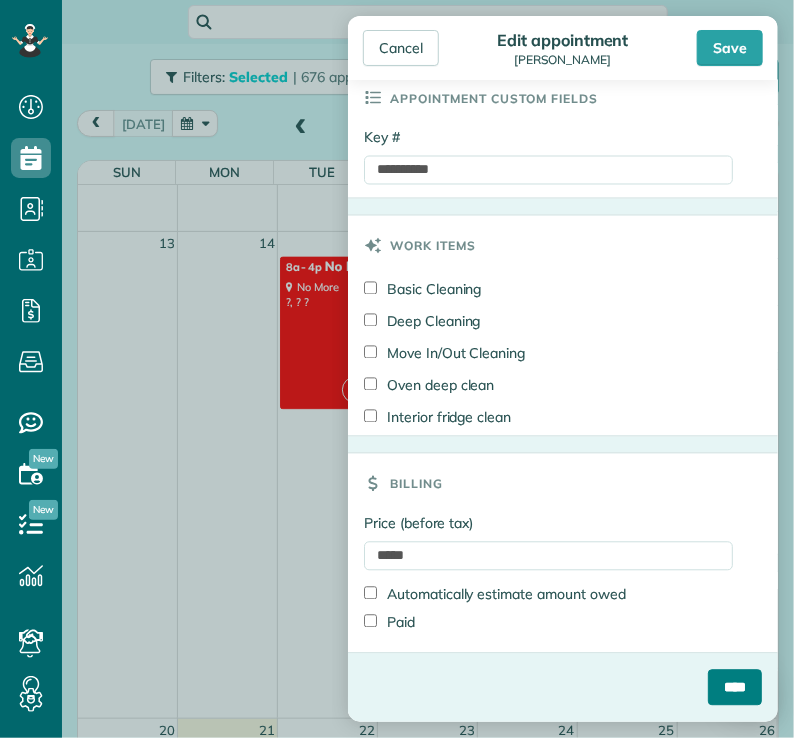 click on "****" at bounding box center (735, 688) 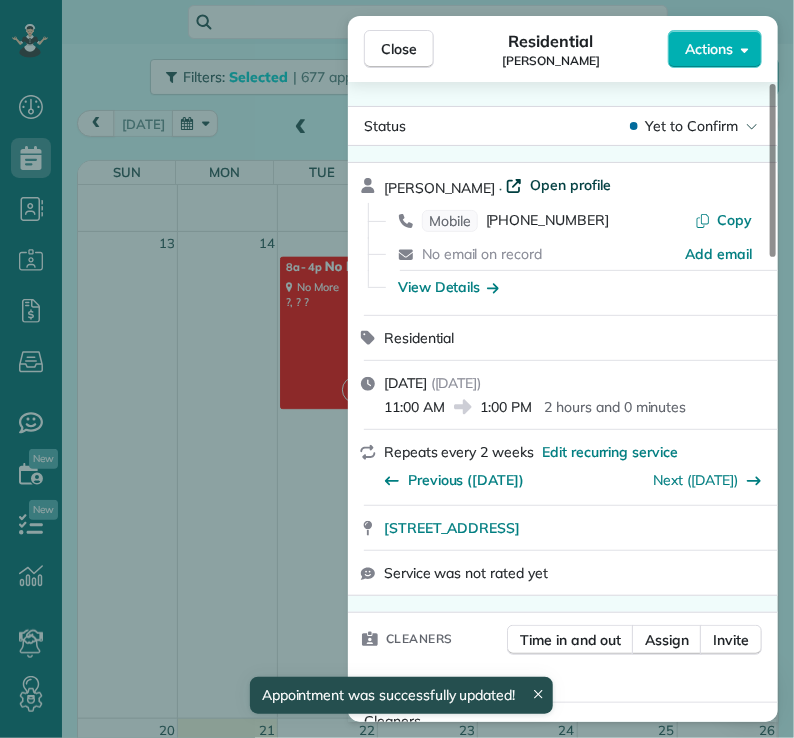 scroll, scrollTop: 1080, scrollLeft: 0, axis: vertical 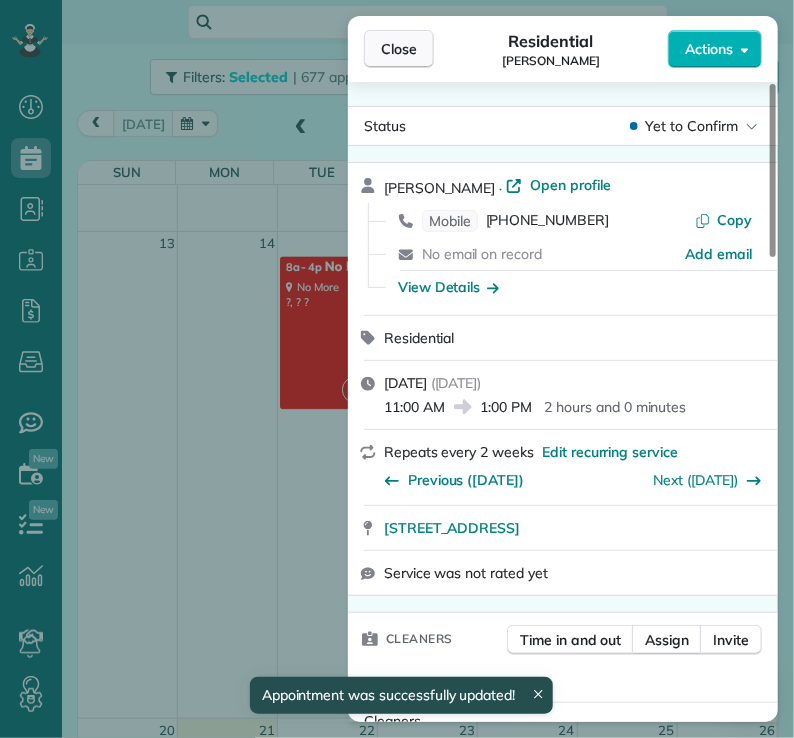 click on "Close" at bounding box center [399, 49] 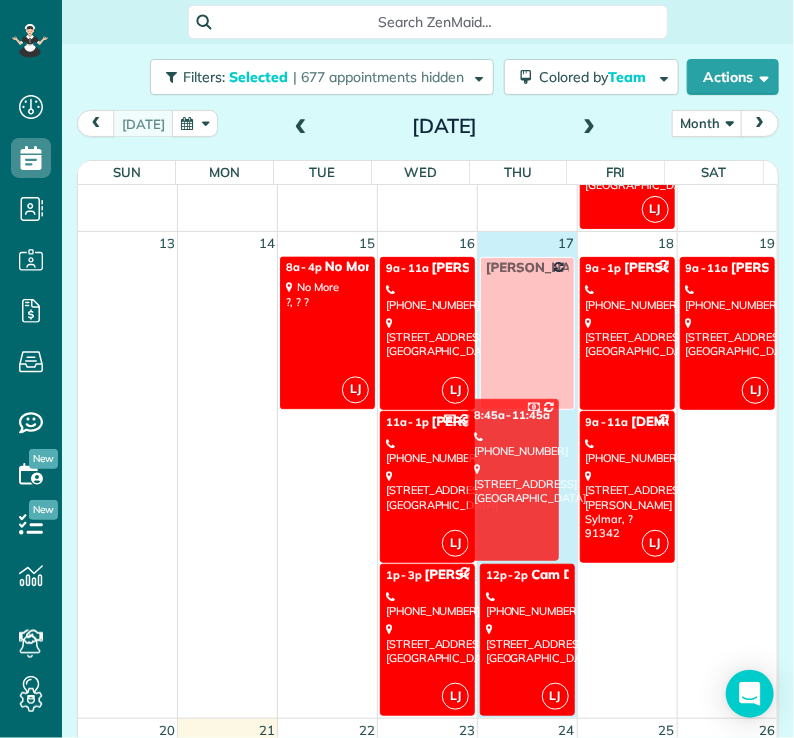 click on "Sun Mon Tue Wed Thu Fri Sat 29 30 1 2 3 4 5 LJ 9a - 11a   [PERSON_NAME] [PHONE_NUMBER] [STREET_ADDRESS] [GEOGRAPHIC_DATA] 9a - 1p   [PERSON_NAME] [PHONE_NUMBER] [STREET_ADDRESS]     Jacqline off every other [DATE] LJ 8:30a - 12p   [PERSON_NAME] [PHONE_NUMBER] [STREET_ADDRESS][PERSON_NAME] LJ 9a - 11a   [PERSON_NAME] - Under Car Plus [PHONE_NUMBER] [STREET_ADDRESS] LJ 11a - 1p   [PERSON_NAME] - [PERSON_NAME] [PHONE_NUMBER] [STREET_ADDRESS][PERSON_NAME][PERSON_NAME] 9a - 12p   [PERSON_NAME] [PHONE_NUMBER] 4041 [GEOGRAPHIC_DATA] LJ 10:30a - 12:30p   [PERSON_NAME] (818) 404-[GEOGRAPHIC_DATA][STREET_ADDRESS][PERSON_NAME] LJ 1p - 3p   [PERSON_NAME] [PHONE_NUMBER] [STREET_ADDRESS] LJ 1:15p - 3:15p   [PERSON_NAME] [PHONE_NUMBER] [STREET_ADDRESS][PERSON_NAME] LJ 1p - 3p   [PERSON_NAME] - Elk Entertainment Inc (760) 519-[GEOGRAPHIC_DATA][STREET_ADDRESS] 6 7 8 9 10 11 12     [PERSON_NAME] OFF LJ 9a - 11a" at bounding box center [428, 463] 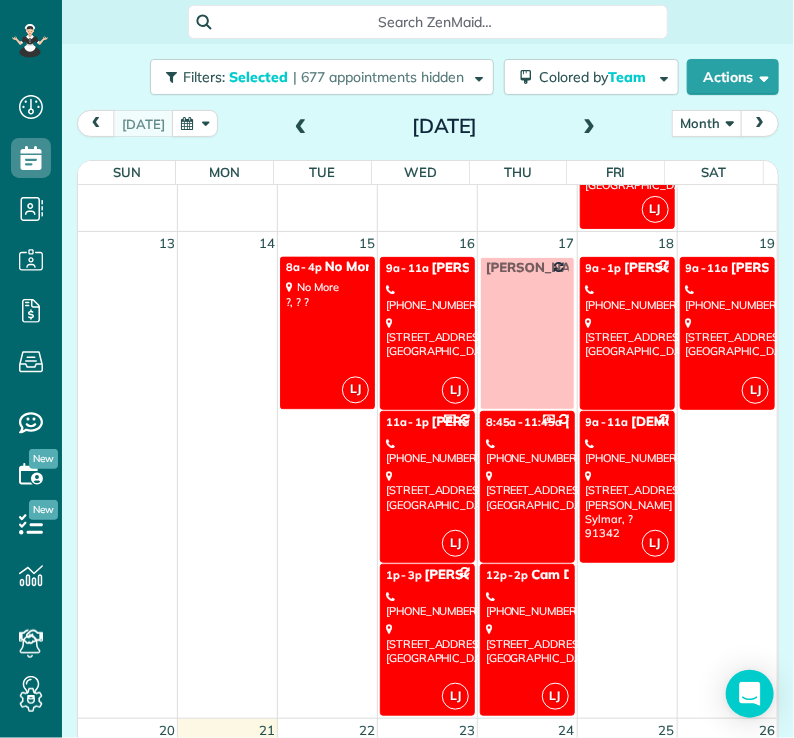 click on "LJ 1p - 3p   [PERSON_NAME] [PHONE_NUMBER] [STREET_ADDRESS] [GEOGRAPHIC_DATA]" at bounding box center [427, 640] 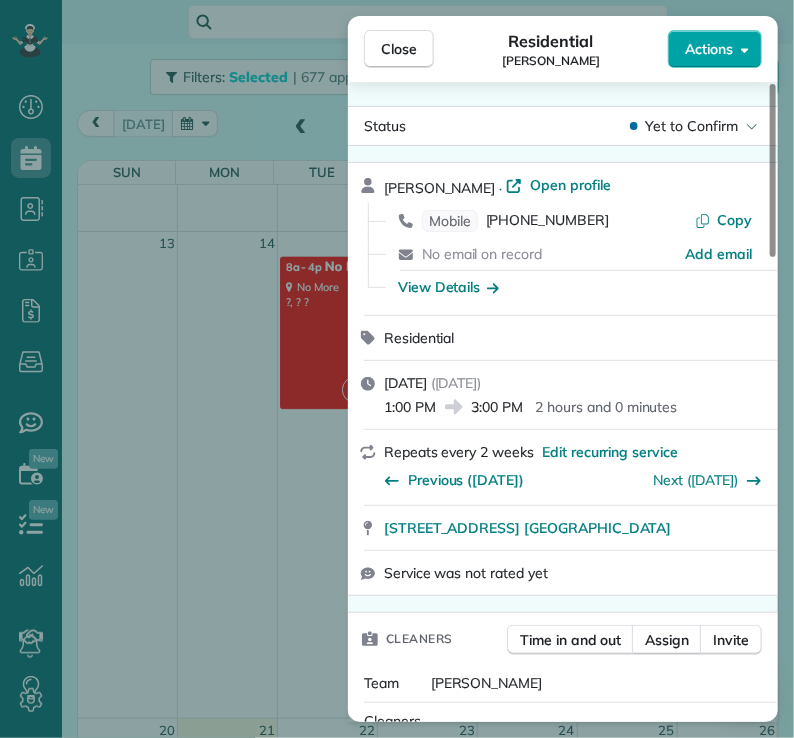 click on "Actions" at bounding box center [709, 49] 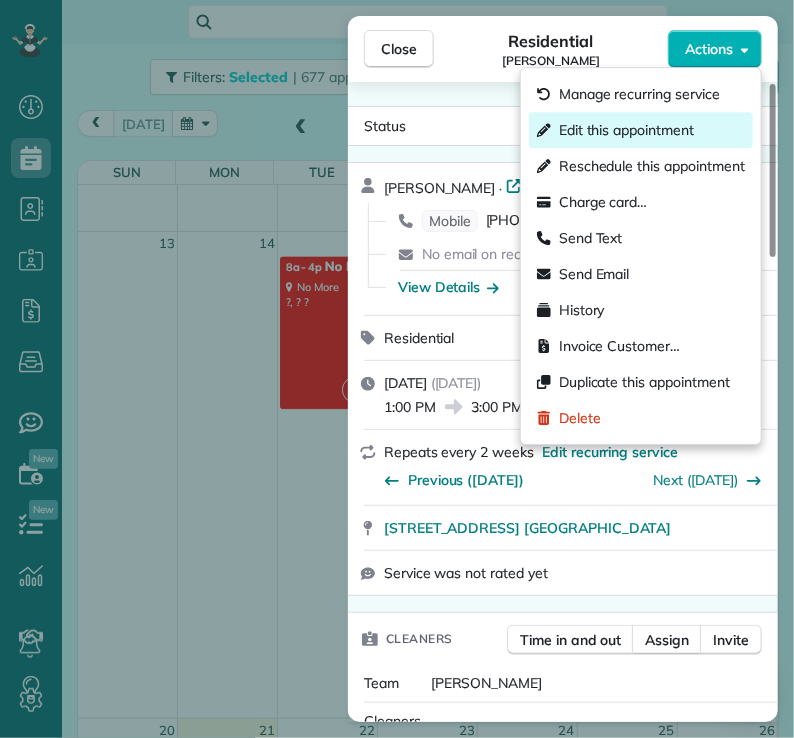 click on "Edit this appointment" at bounding box center [626, 130] 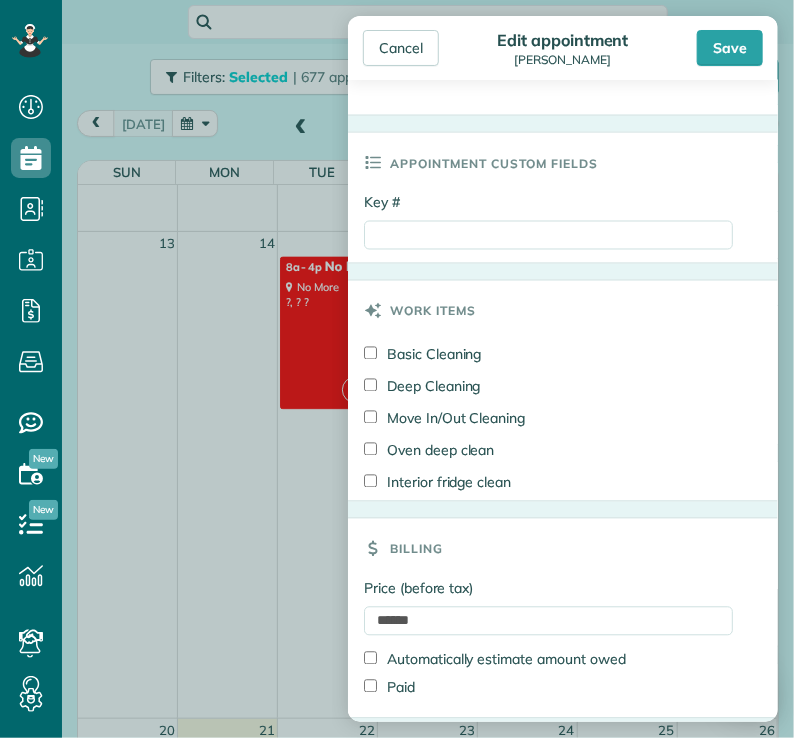 scroll, scrollTop: 934, scrollLeft: 0, axis: vertical 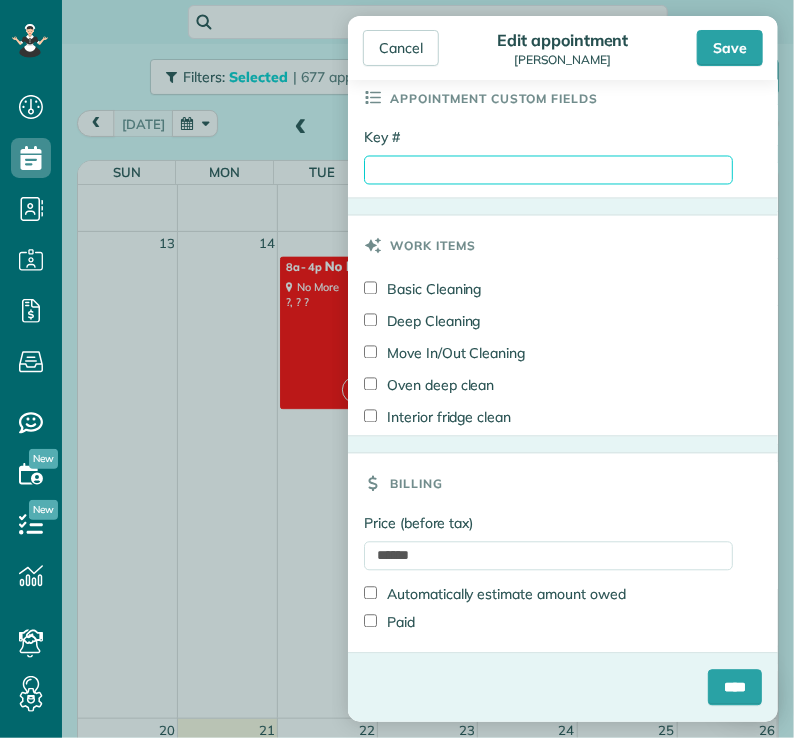 click on "Key #" at bounding box center (548, 170) 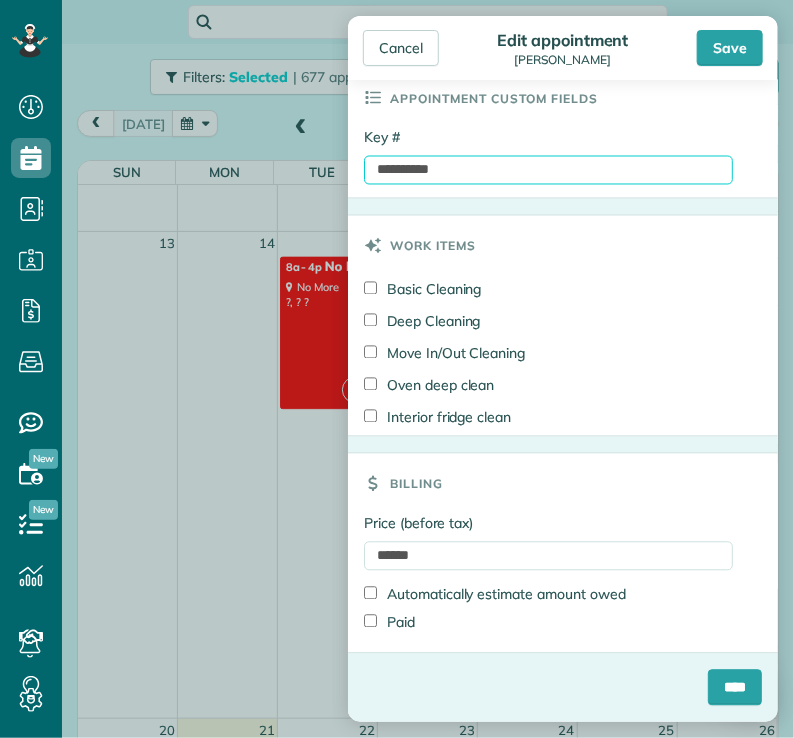 type on "**********" 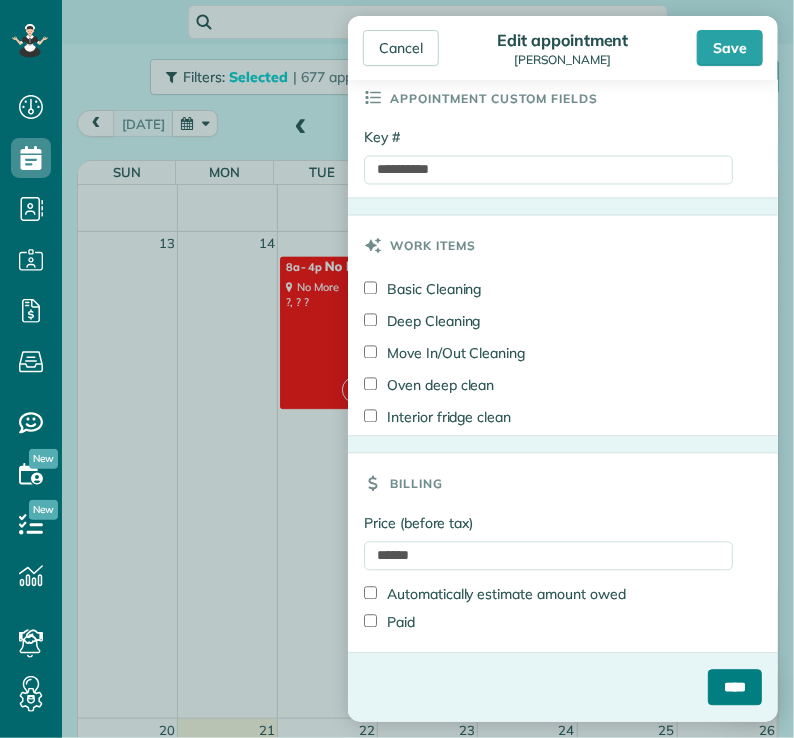 click on "****" at bounding box center [735, 688] 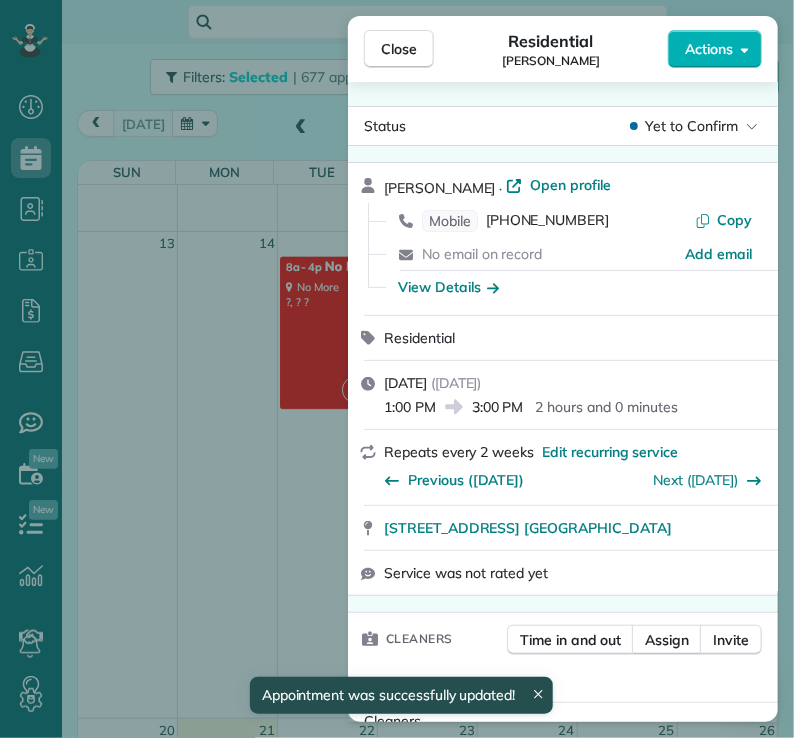 scroll, scrollTop: 1080, scrollLeft: 0, axis: vertical 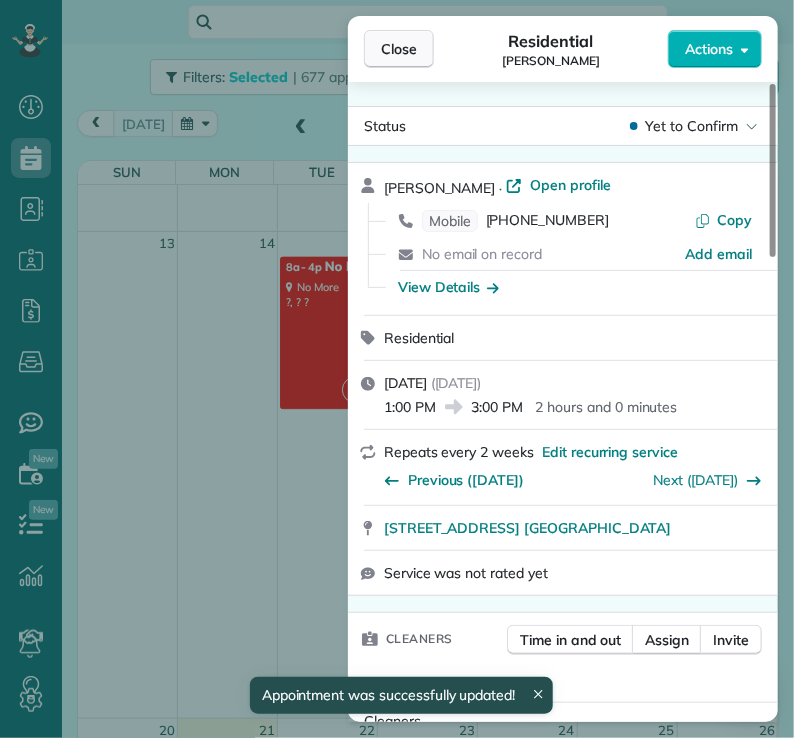 click on "Close" at bounding box center [399, 49] 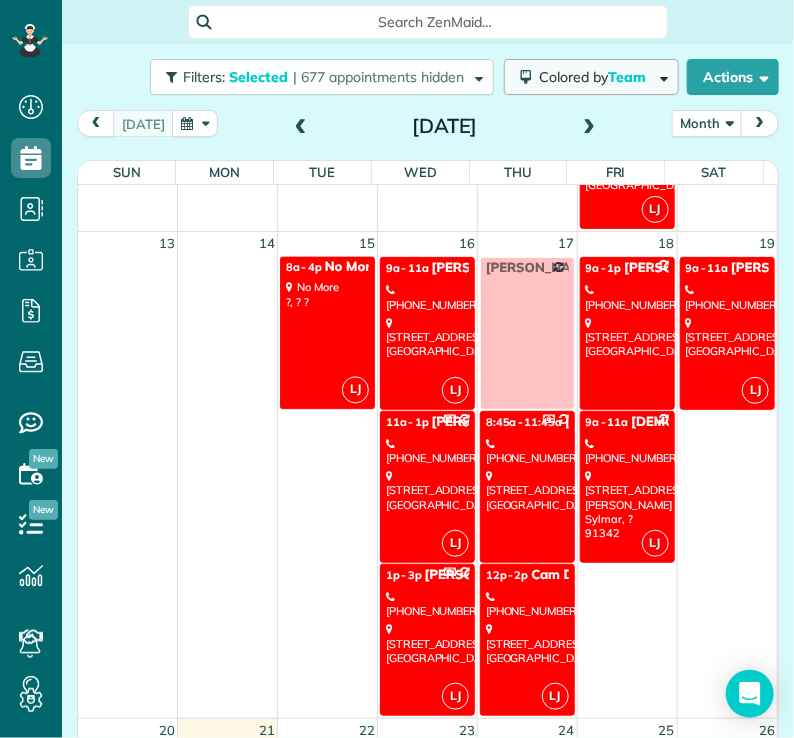 click on "Colored by  Team" at bounding box center [596, 77] 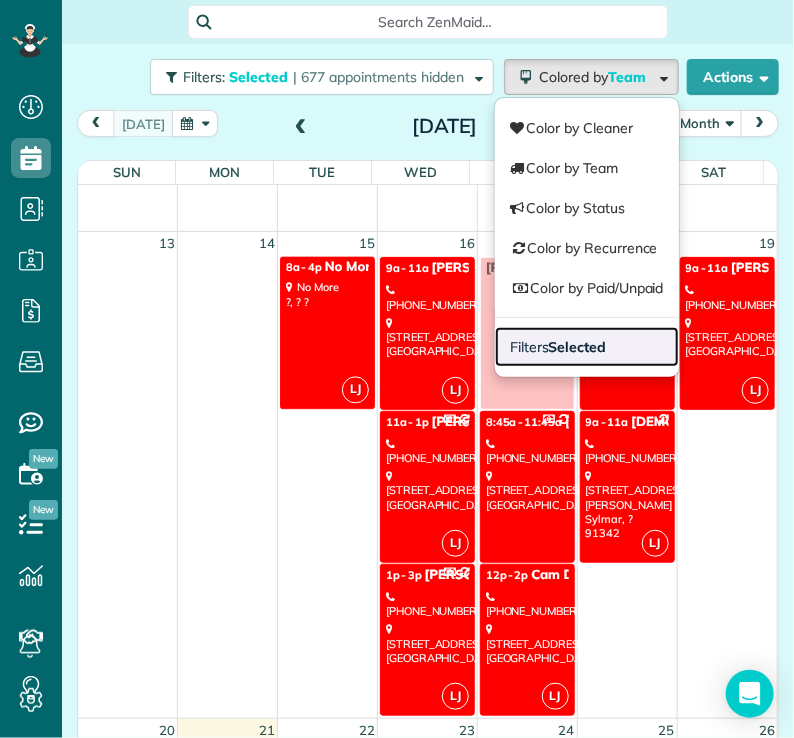 click on "Selected" at bounding box center [578, 347] 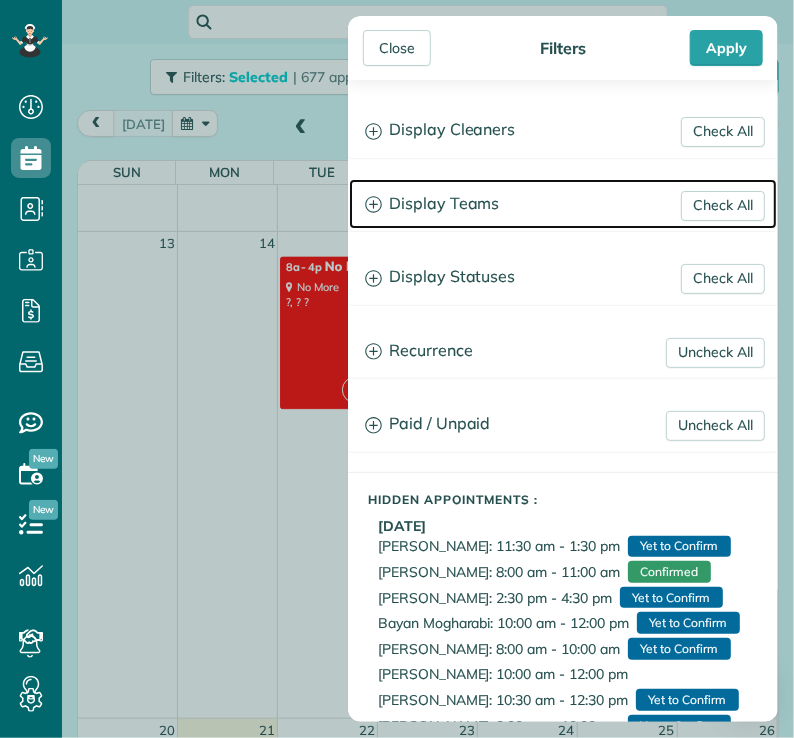 click on "Display Teams" at bounding box center (563, 204) 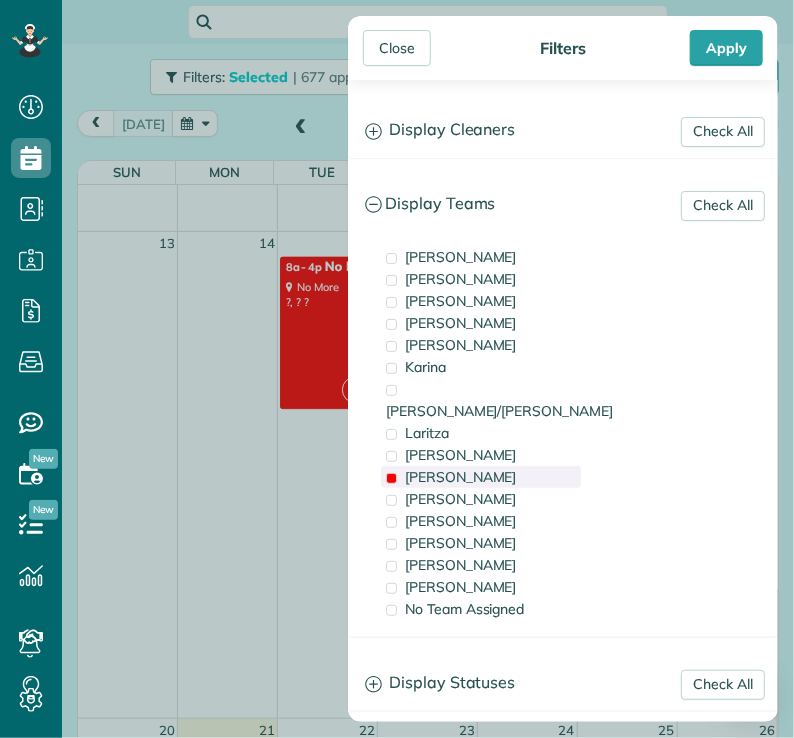 click on "[PERSON_NAME]" at bounding box center [461, 477] 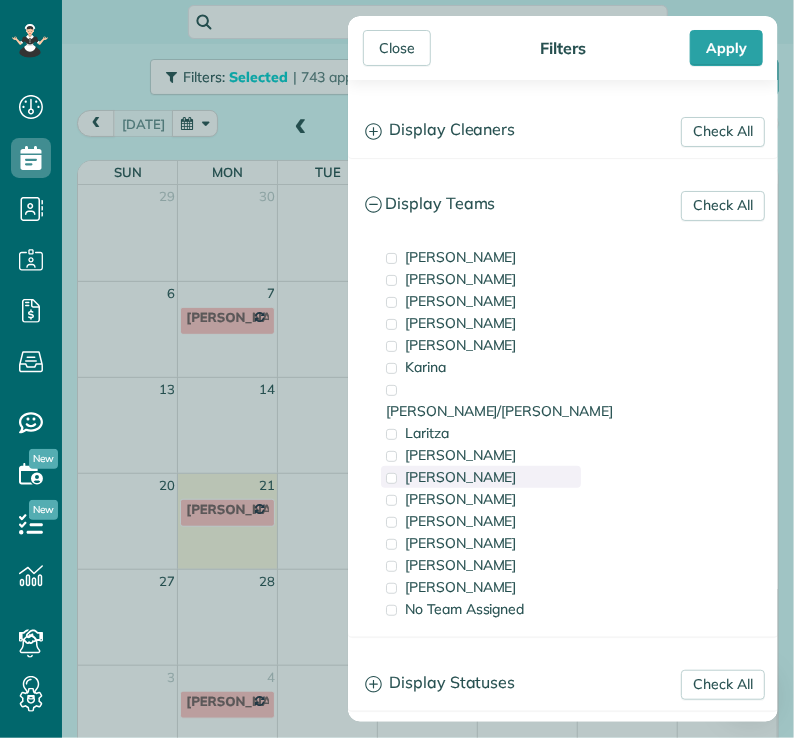 scroll, scrollTop: 0, scrollLeft: 0, axis: both 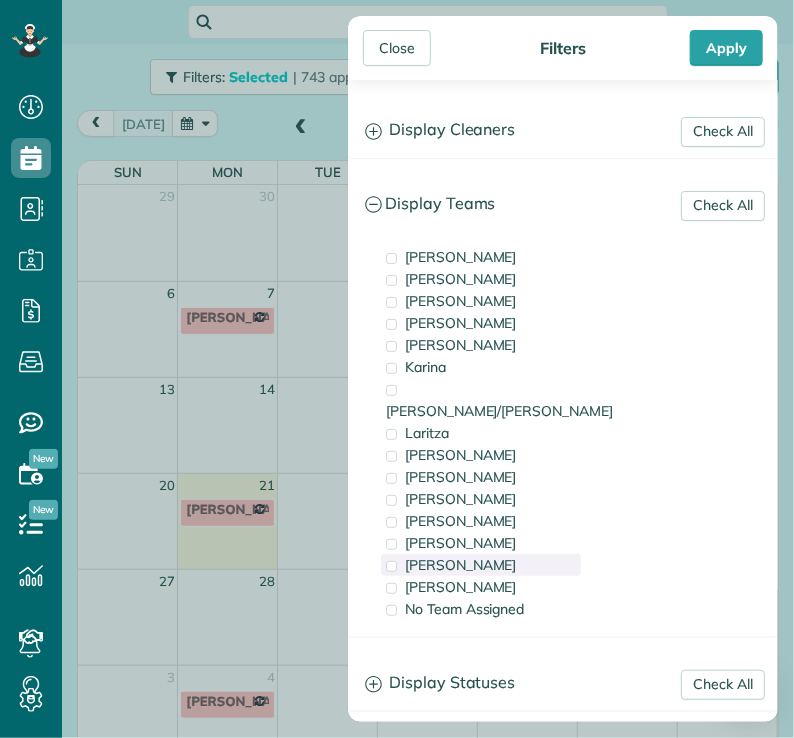 click on "[PERSON_NAME]" at bounding box center (461, 565) 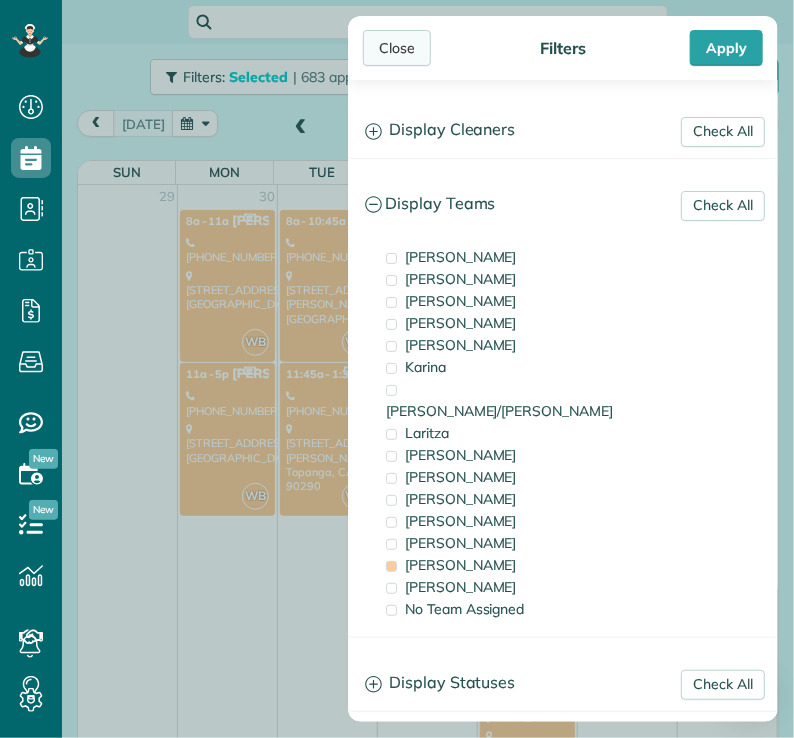 click on "Close" at bounding box center (397, 48) 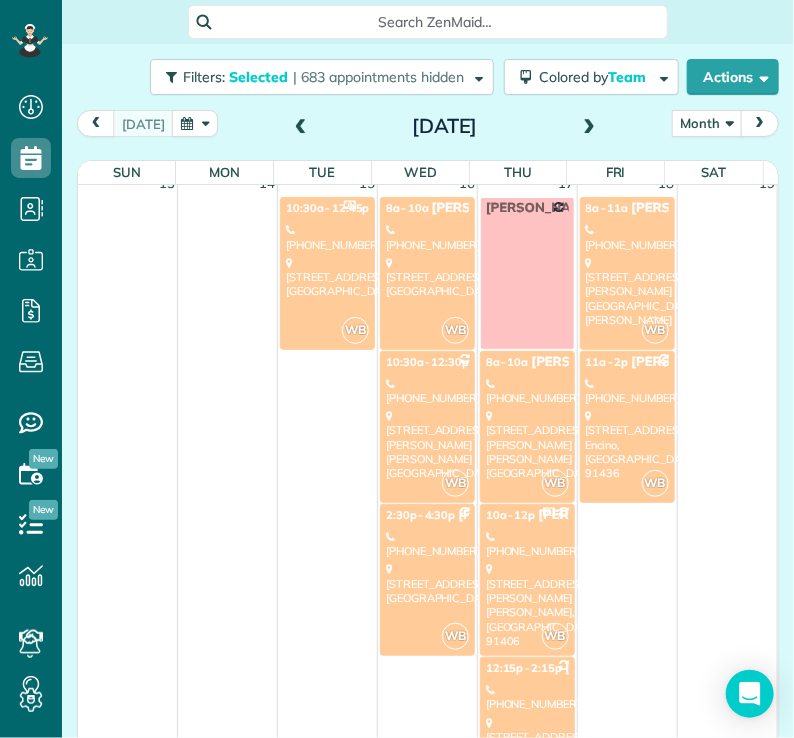 scroll, scrollTop: 1131, scrollLeft: 0, axis: vertical 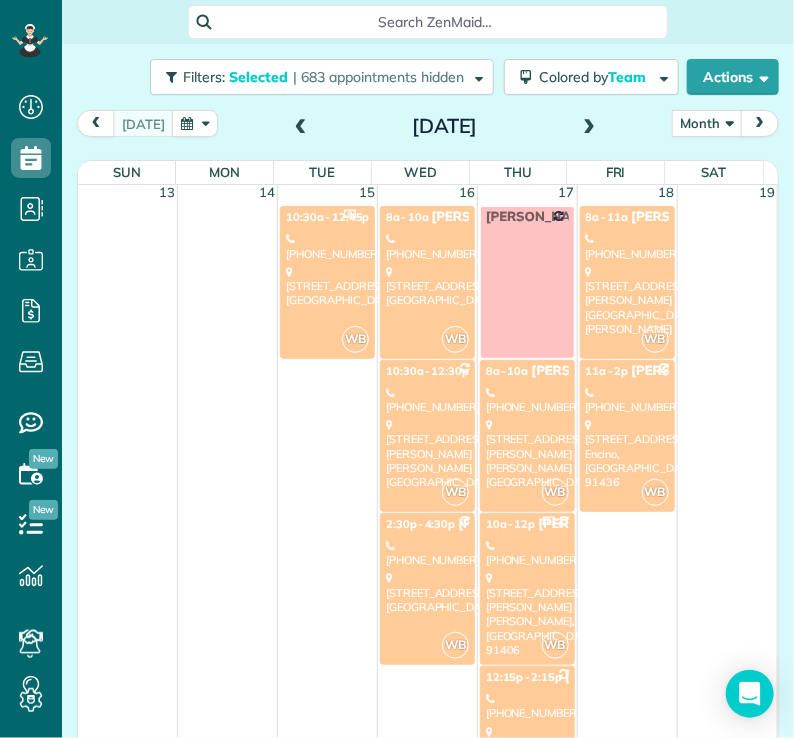 click on "[STREET_ADDRESS][PERSON_NAME][PERSON_NAME]" at bounding box center [527, 614] 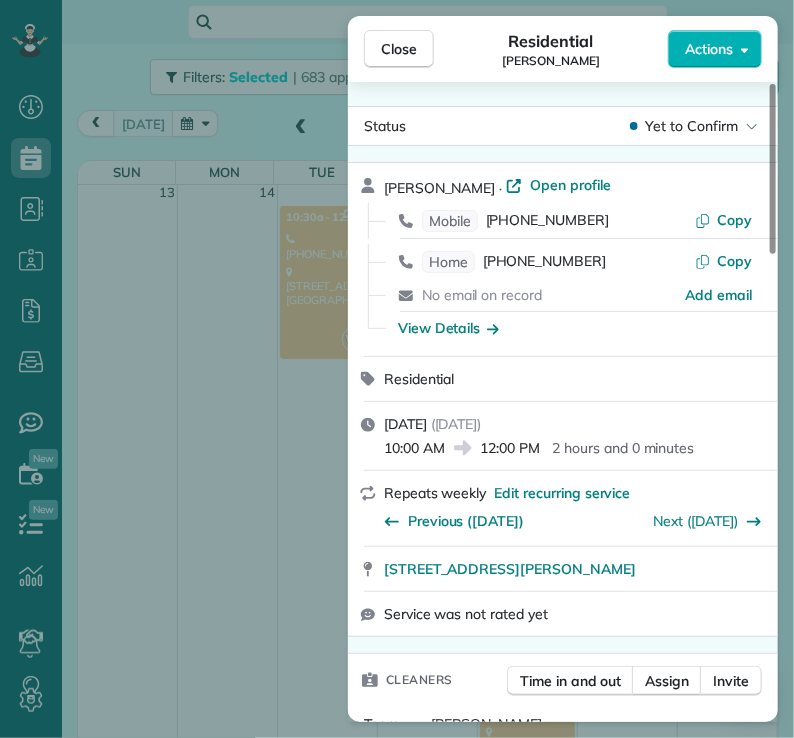 click on "Actions" at bounding box center (709, 49) 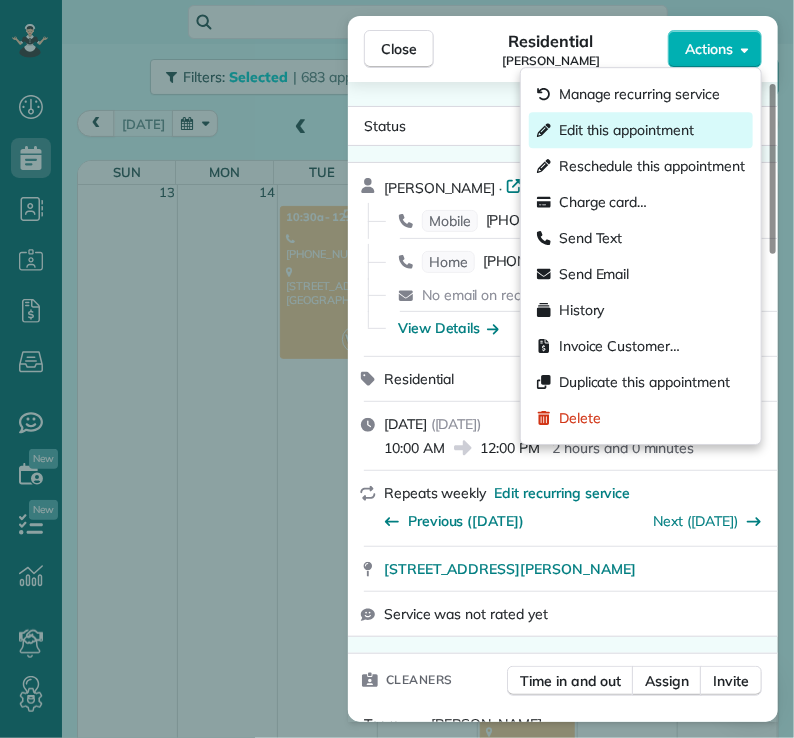click on "Edit this appointment" at bounding box center [626, 130] 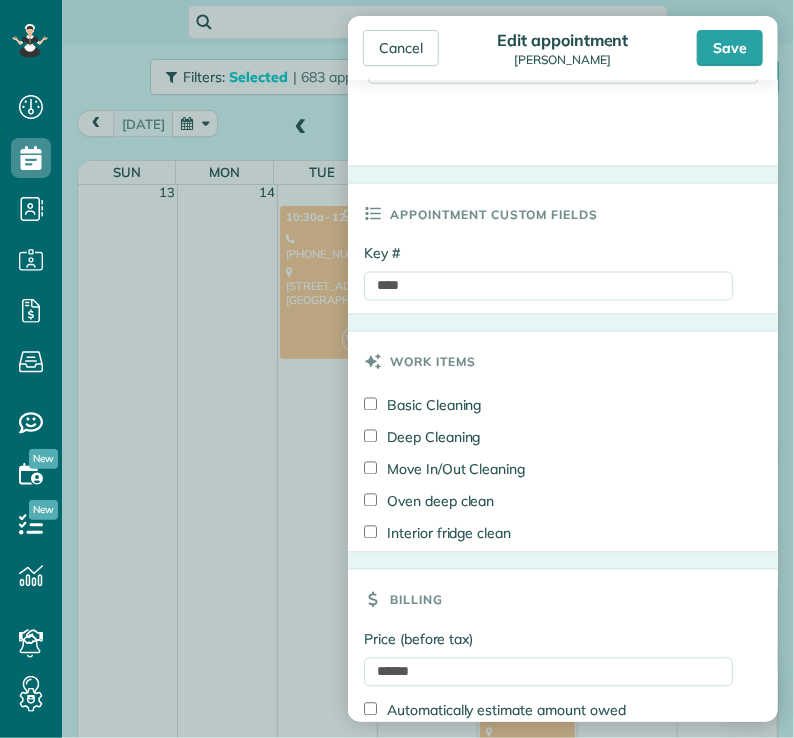 scroll, scrollTop: 934, scrollLeft: 0, axis: vertical 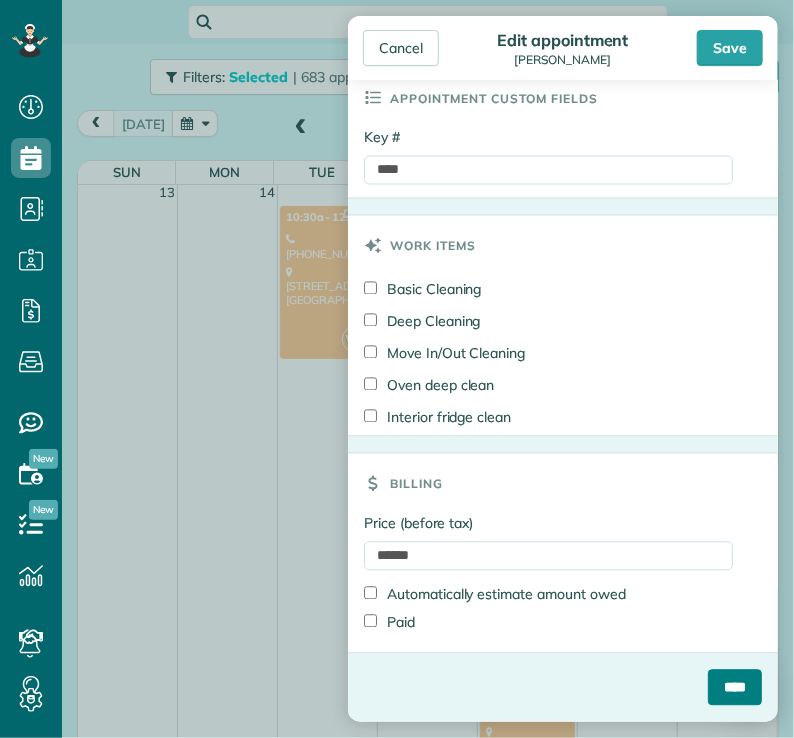 click on "****" at bounding box center (735, 688) 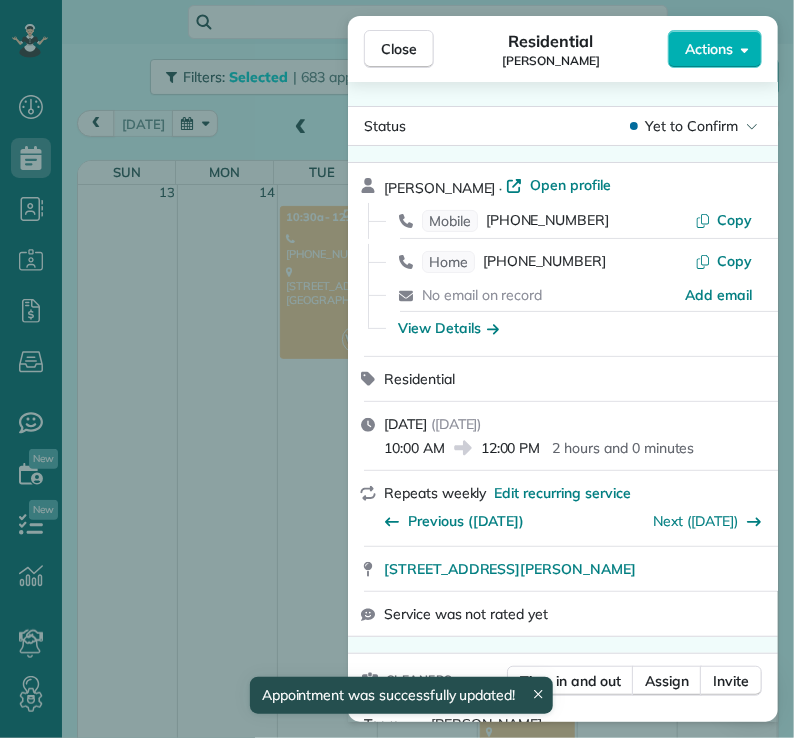 scroll, scrollTop: 1131, scrollLeft: 0, axis: vertical 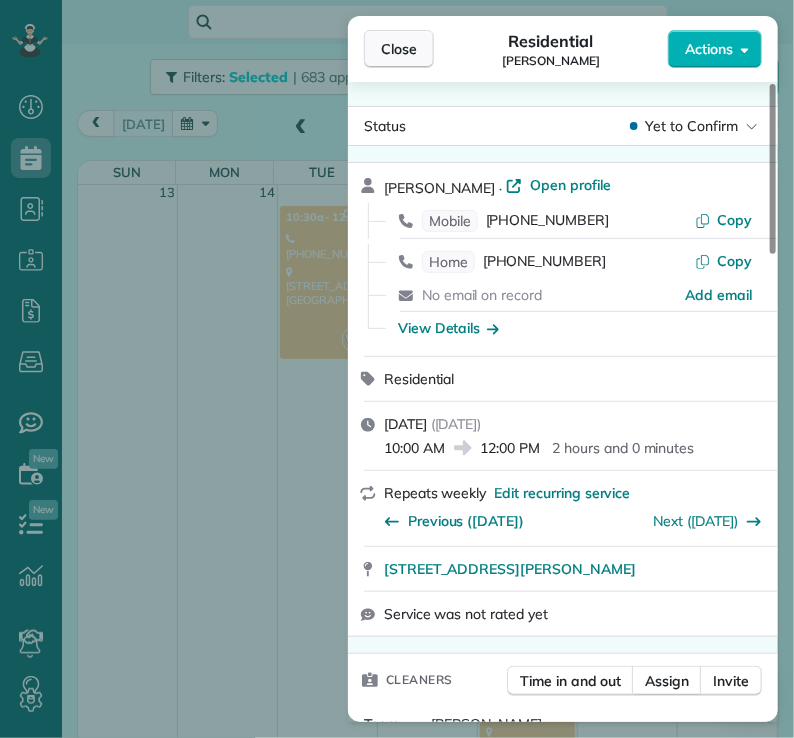 click on "Close" at bounding box center (399, 49) 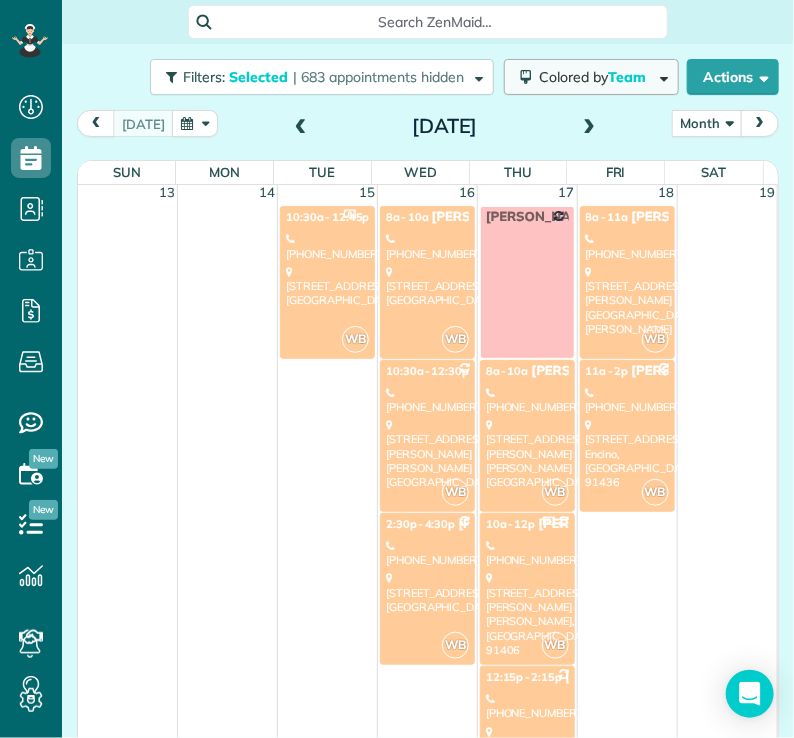 click on "Colored by  Team" at bounding box center (596, 77) 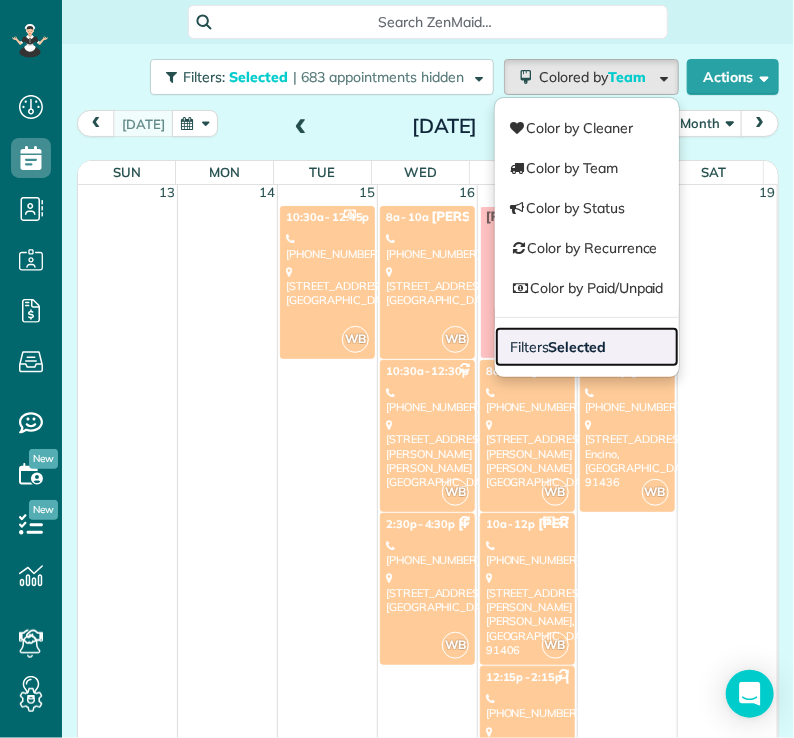 click on "Filters  Selected" at bounding box center (587, 347) 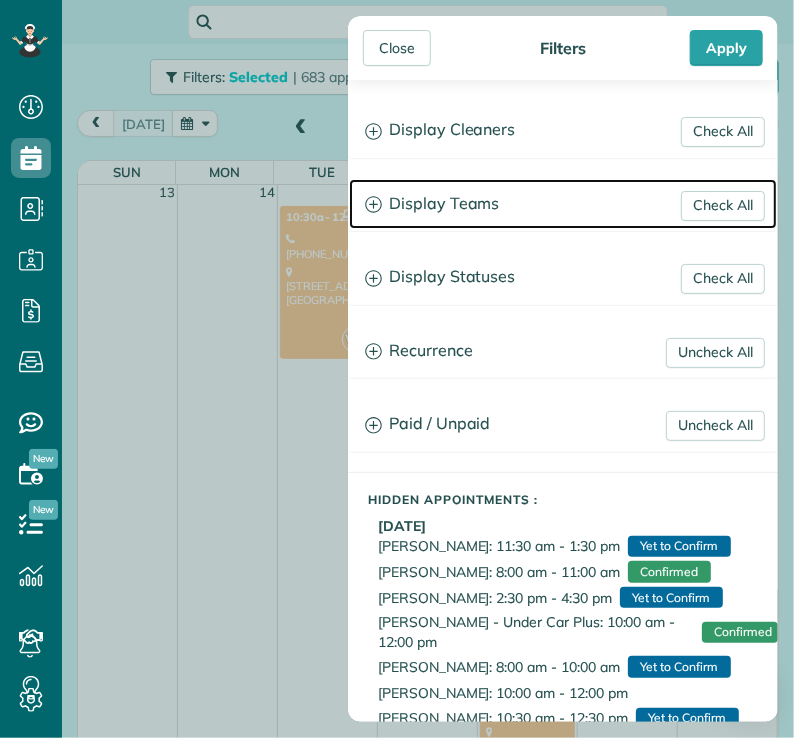 click on "Display Teams" at bounding box center [563, 204] 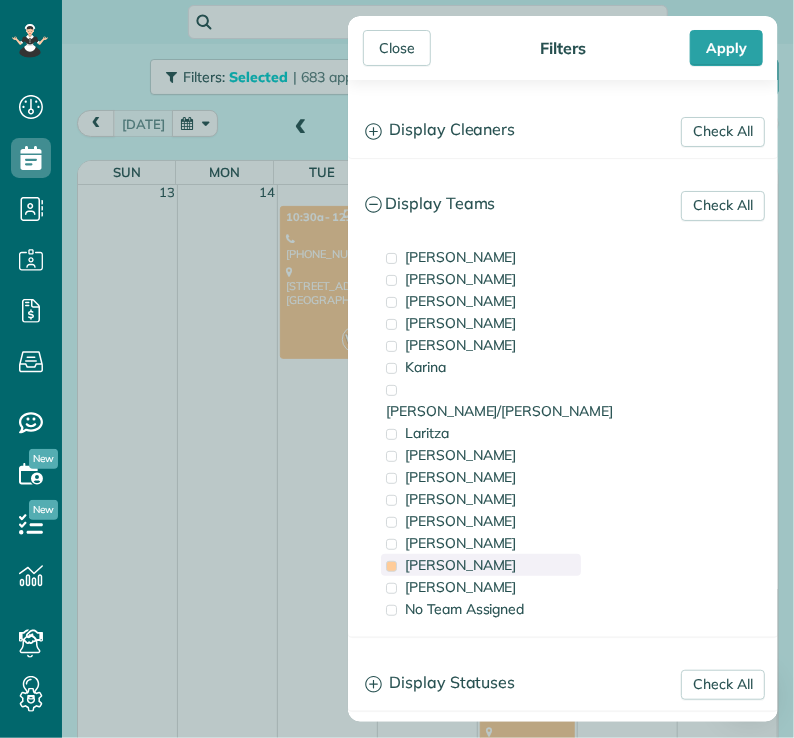 click on "[PERSON_NAME]" at bounding box center (461, 565) 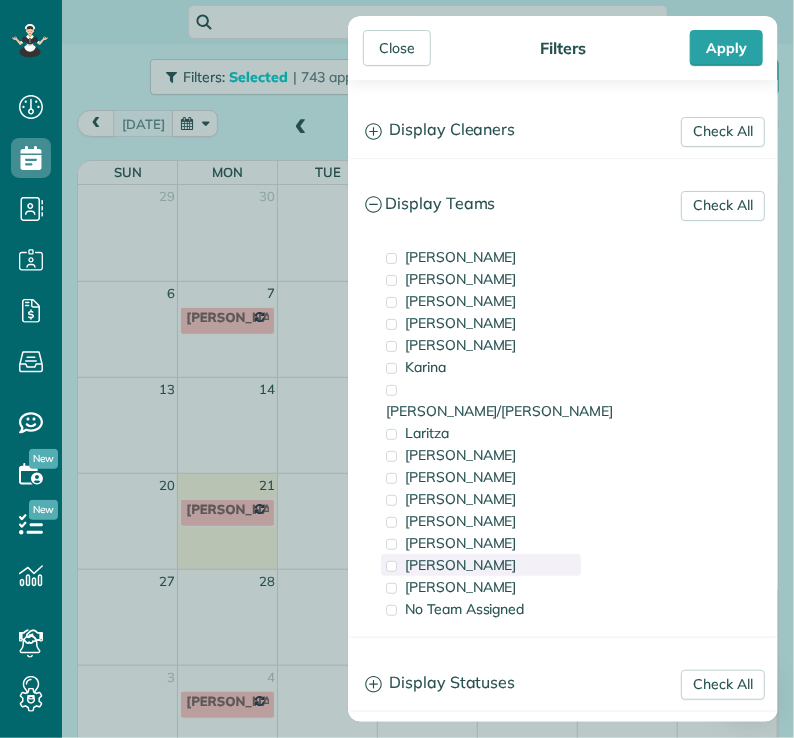 scroll, scrollTop: 0, scrollLeft: 0, axis: both 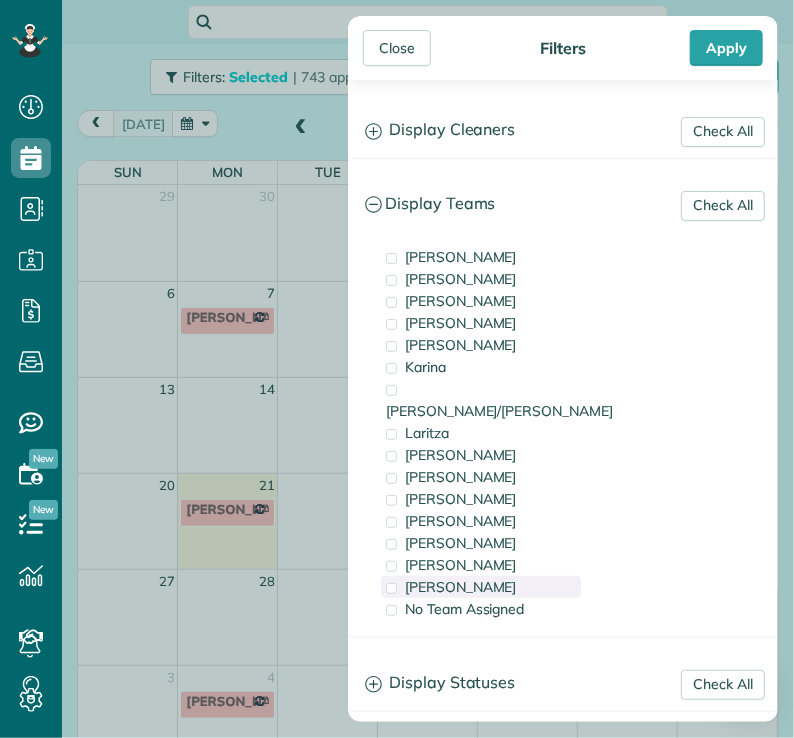 click on "[PERSON_NAME]" at bounding box center [461, 587] 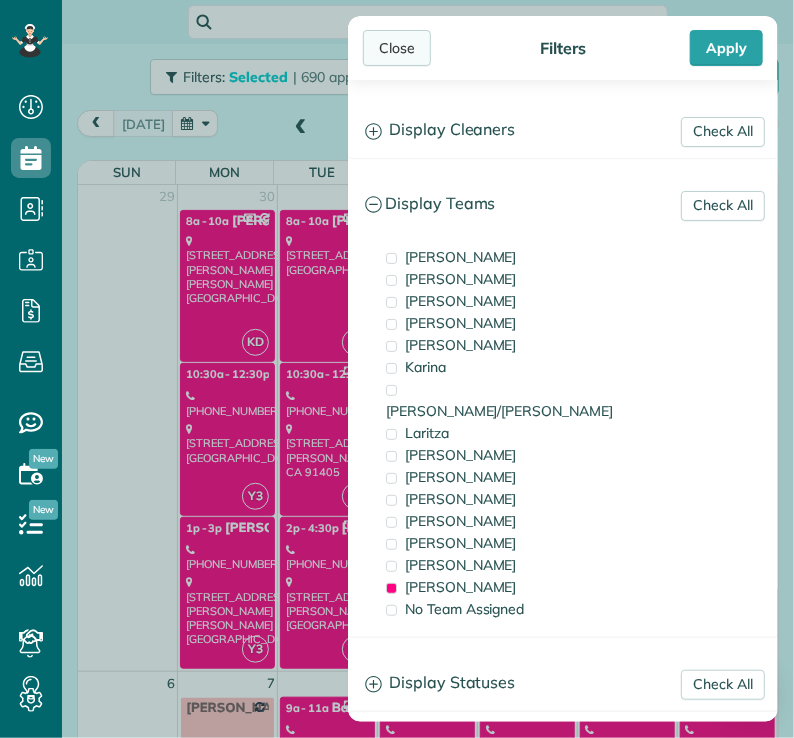 click on "Close" at bounding box center [397, 48] 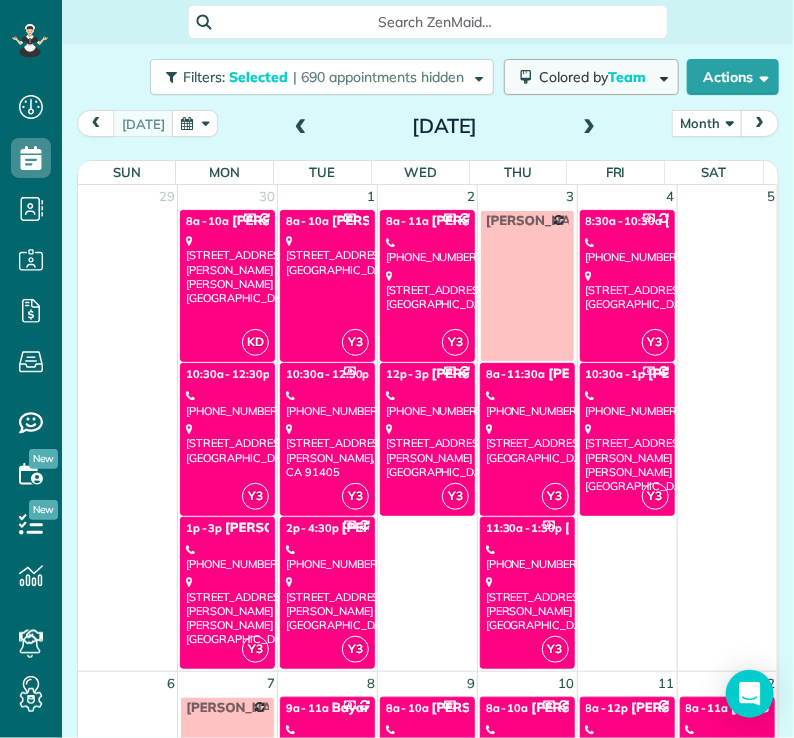 click on "Colored by  Team" at bounding box center (596, 77) 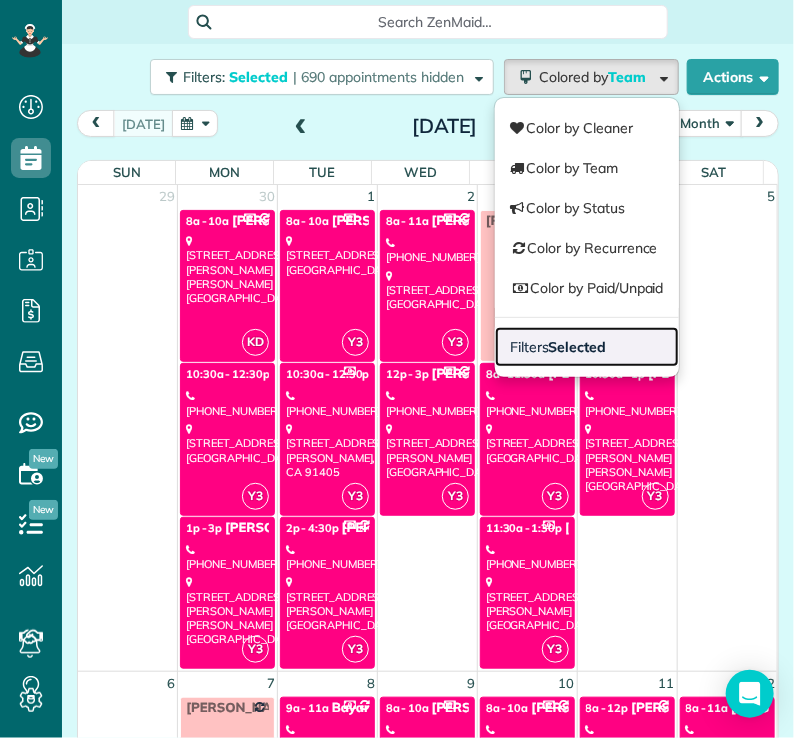 click on "Filters  Selected" at bounding box center (587, 347) 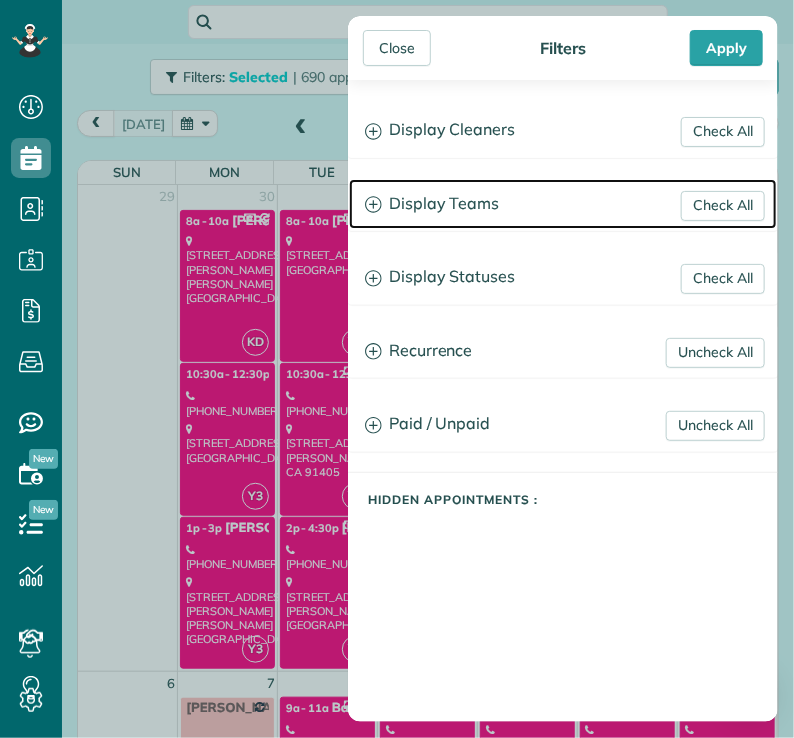 click on "Display Teams" at bounding box center [563, 204] 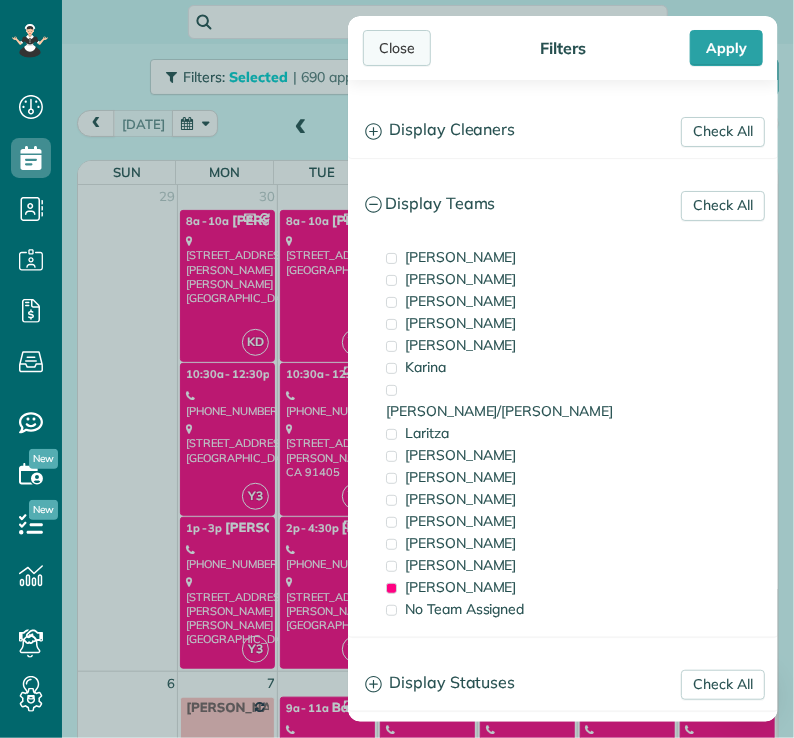 click on "Close" at bounding box center [397, 48] 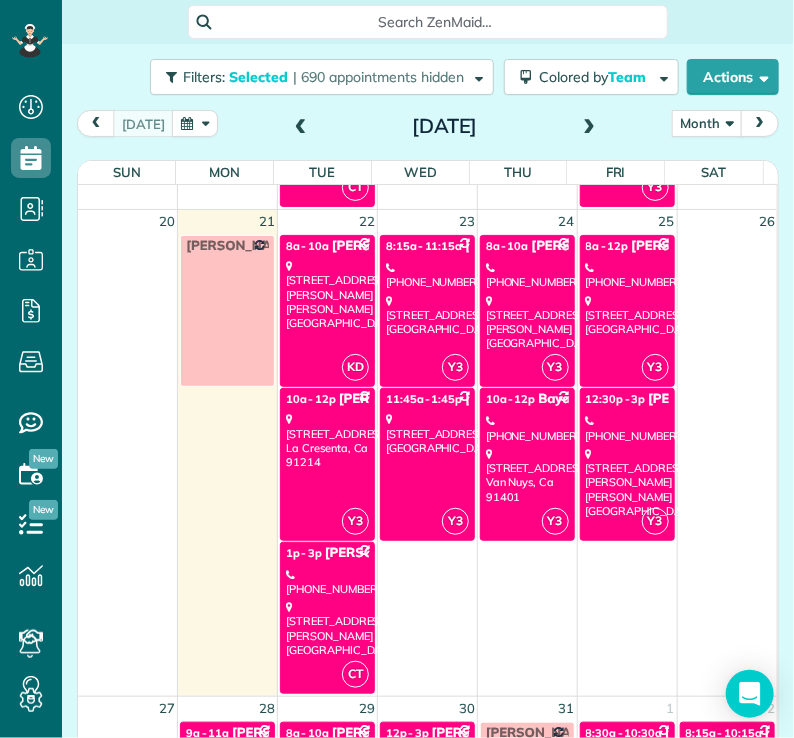 scroll, scrollTop: 1439, scrollLeft: 0, axis: vertical 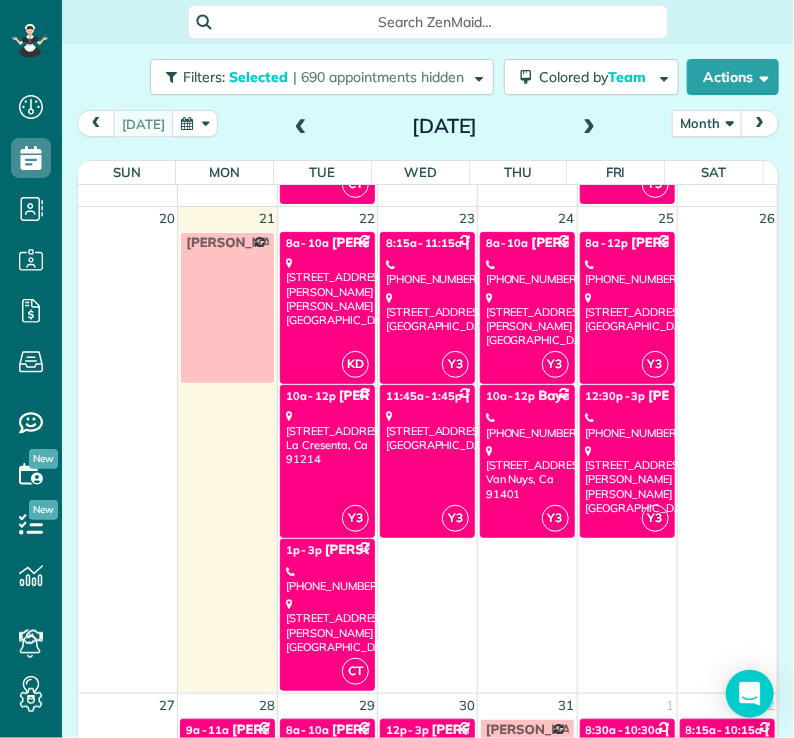 click on "KD 8a - 10a   [PERSON_NAME] [STREET_ADDRESS][PERSON_NAME][PERSON_NAME]" at bounding box center [327, 308] 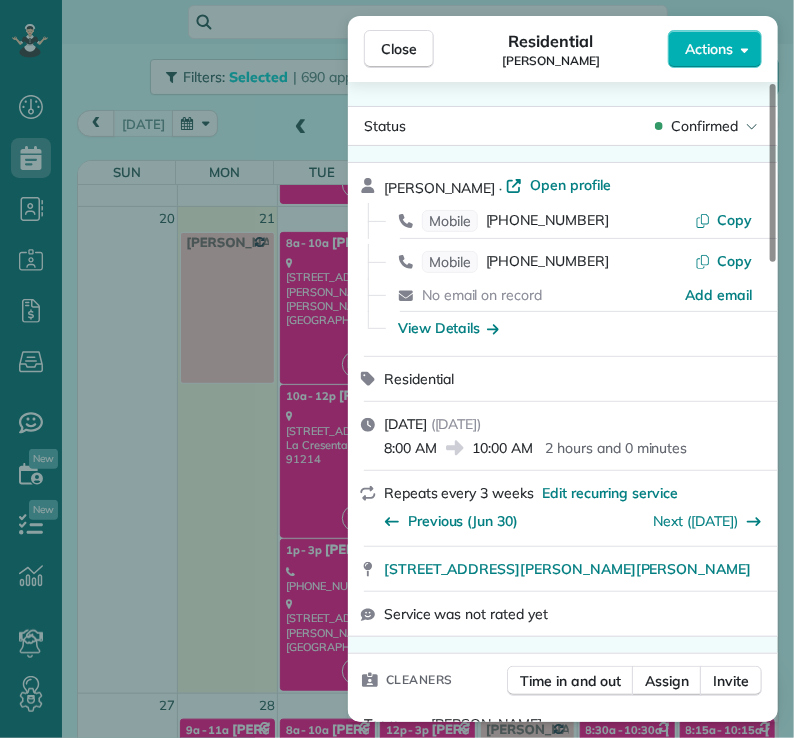 click on "Close Residential [PERSON_NAME] Actions Status Confirmed [PERSON_NAME] · Open profile Mobile [PHONE_NUMBER] Copy Mobile [PHONE_NUMBER] Copy No email on record Add email View Details Residential [DATE] ( [DATE] ) 8:00 AM 10:00 AM 2 hours and 0 minutes Repeats every 3 weeks Edit recurring service Previous ([DATE]) Next ([DATE]) [STREET_ADDRESS][PERSON_NAME][PERSON_NAME] Service was not rated yet Cleaners Time in and out Assign Invite Team Yuri Cleaners [PERSON_NAME] 8:00 AM 10:00 AM Checklist Try Now Keep this appointment up to your standards. Stay on top of every detail, keep your cleaners organised, and your client happy. Assign a checklist Watch a 5 min demo Billing Billing actions Price $0.00 Overcharge $0.00 Discount $0.00 Coupon discount - Primary tax - Secondary tax - Total appointment price $0.00 Tips collected New feature! $0.00 [PERSON_NAME] as paid Total including tip $0.00 Get paid online in no-time! Send an invoice and reward your cleaners with tips Charge customer credit card Key #" at bounding box center (397, 369) 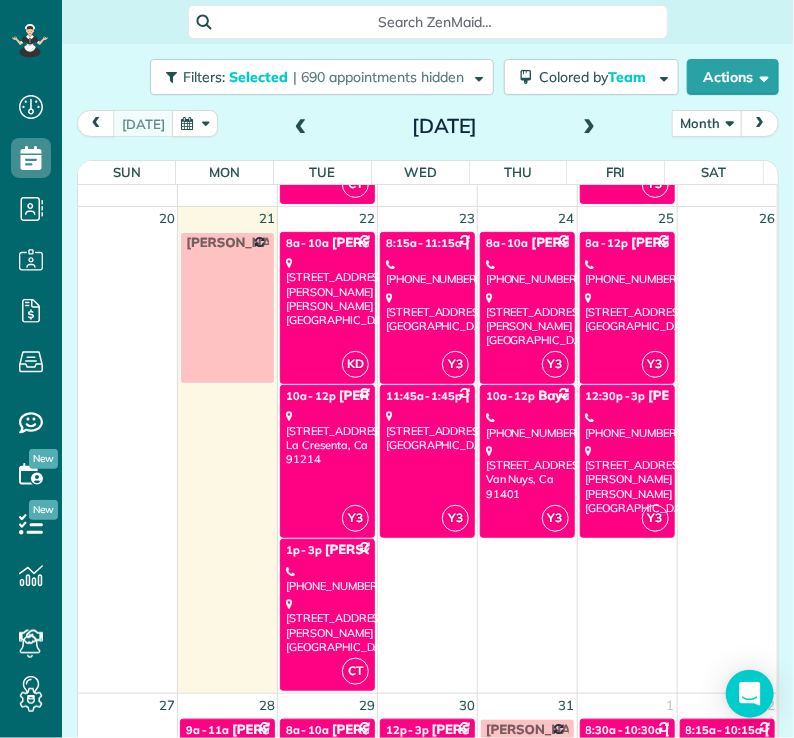 click on "[STREET_ADDRESS]" at bounding box center [327, 437] 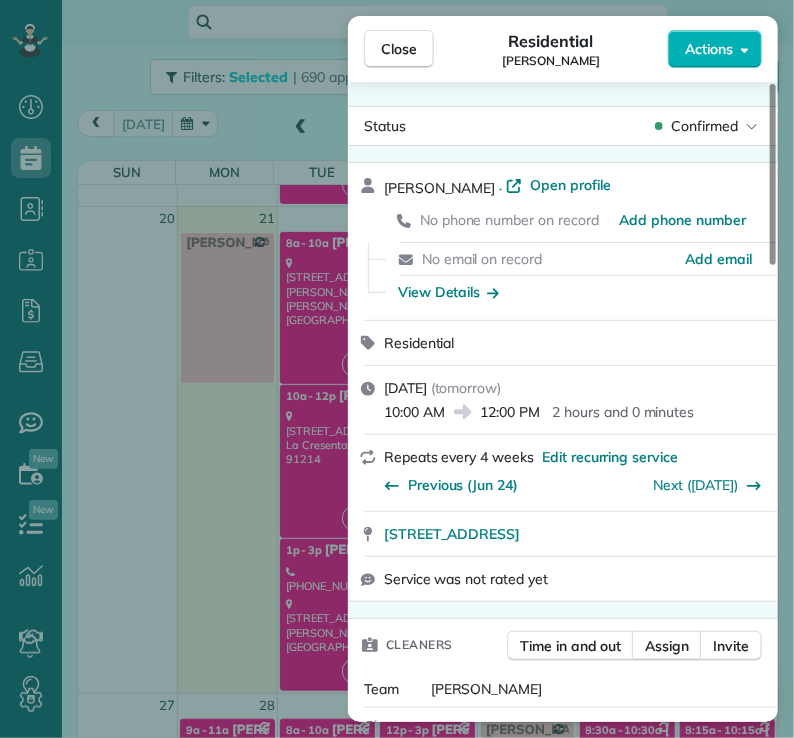 click on "Close Residential [PERSON_NAME] Actions Status Confirmed [PERSON_NAME] · Open profile No phone number on record Add phone number No email on record Add email View Details Residential [DATE] ( [DATE] ) 10:00 AM 12:00 PM 2 hours and 0 minutes Repeats every 4 weeks Edit recurring service Previous ([DATE]) Next ([DATE]) [STREET_ADDRESS] Service was not rated yet Cleaners Time in and out Assign Invite Team Yuri Cleaners [PERSON_NAME]   10:00 AM 12:00 PM Checklist Try Now Keep this appointment up to your standards. Stay on top of every detail, keep your cleaners organised, and your client happy. Assign a checklist Watch a 5 min demo Billing Billing actions Price $135.00 Overcharge $0.00 Discount $0.00 Coupon discount - Primary tax - Secondary tax - Total appointment price $135.00 Tips collected New feature! $0.00 Unpaid Mark as paid Total including tip $135.00 Get paid online in no-time! Send an invoice and reward your cleaners with tips Charge customer credit card Key # - Notes 0" at bounding box center (397, 369) 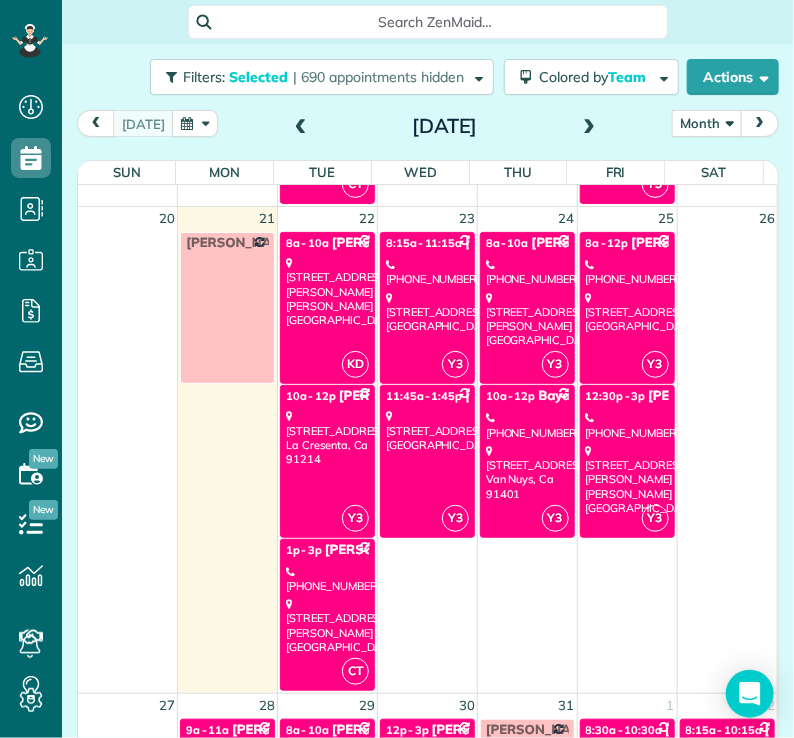 click on "[PHONE_NUMBER]" at bounding box center (327, 579) 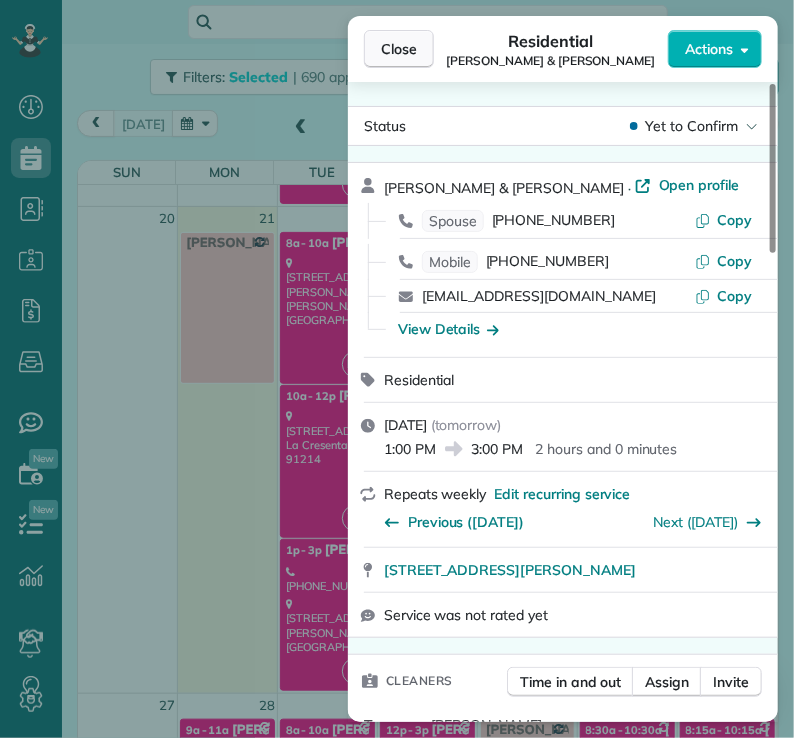 click on "Close" at bounding box center (399, 49) 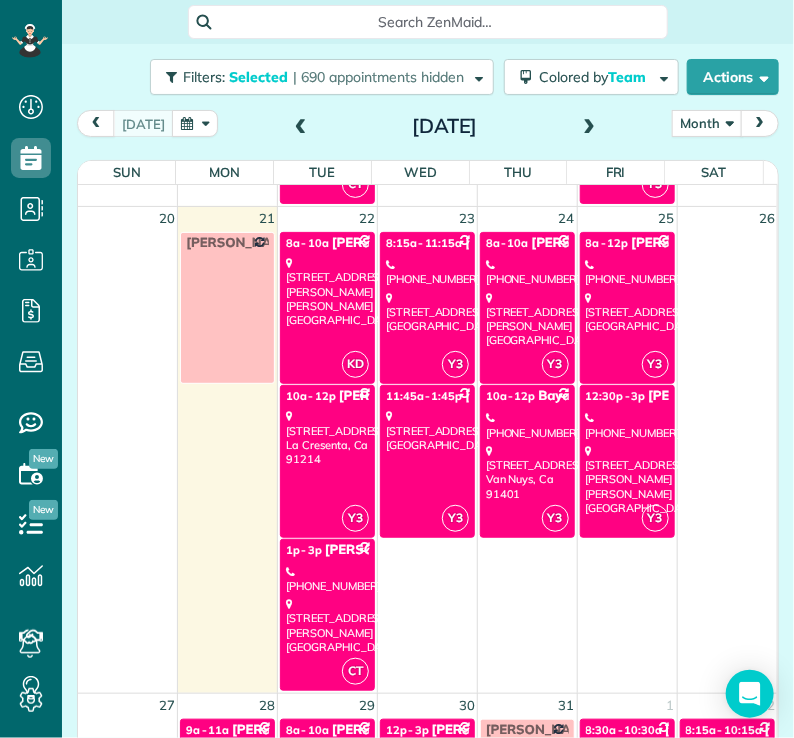 click on "[STREET_ADDRESS]" at bounding box center [427, 312] 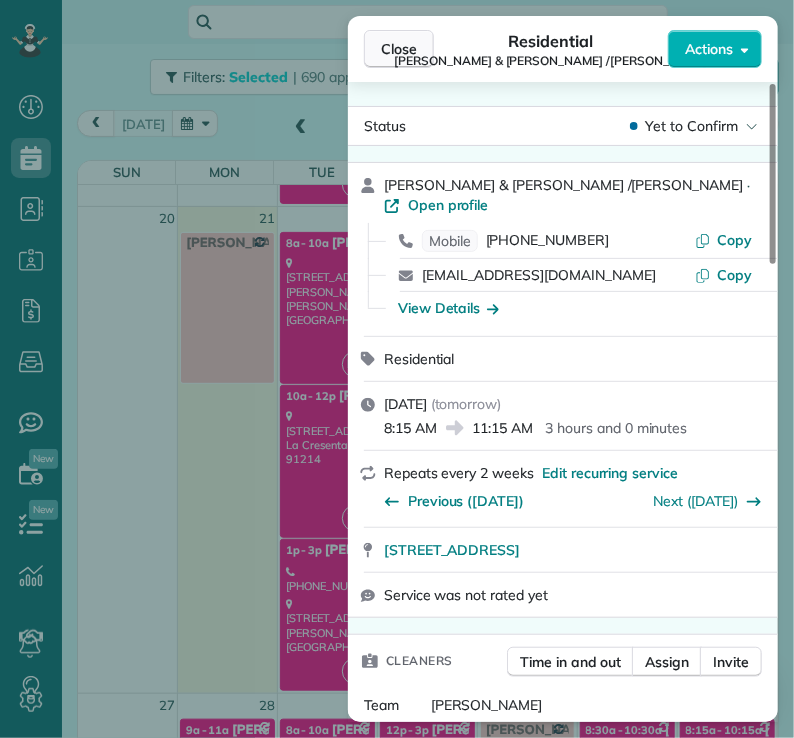 click on "Close" at bounding box center (399, 49) 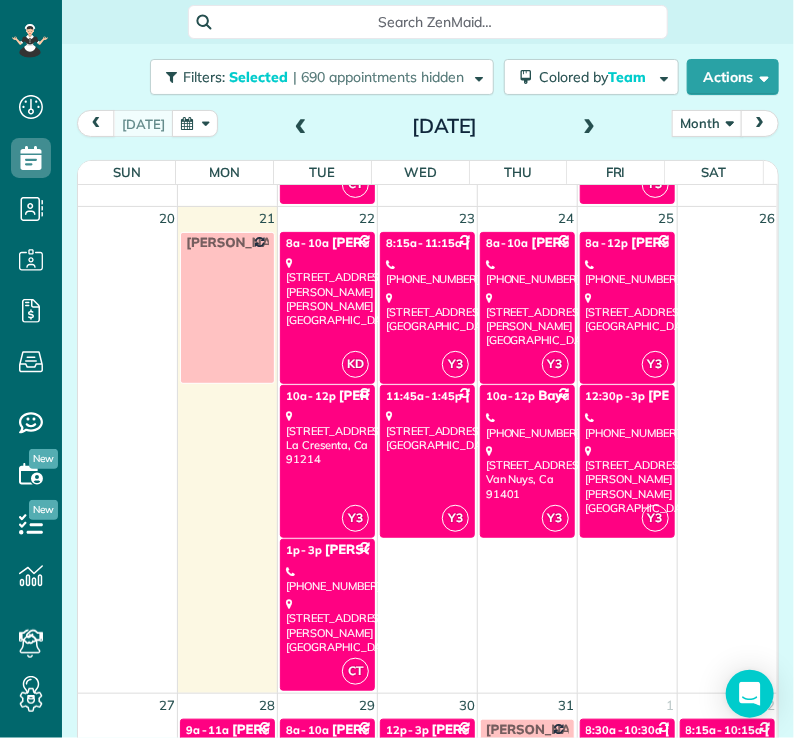click on "[STREET_ADDRESS]" at bounding box center (427, 430) 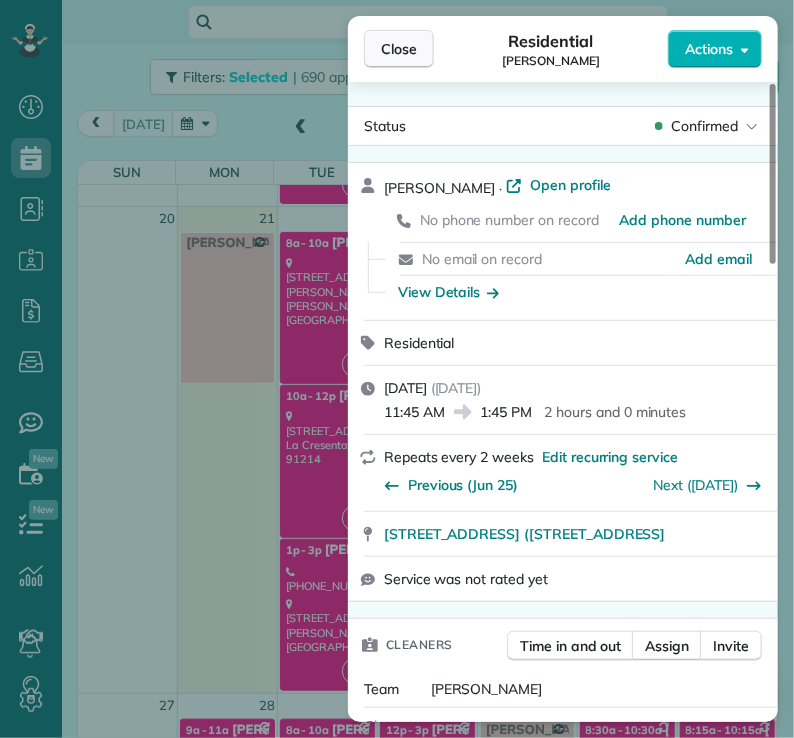 click on "Close" at bounding box center (399, 49) 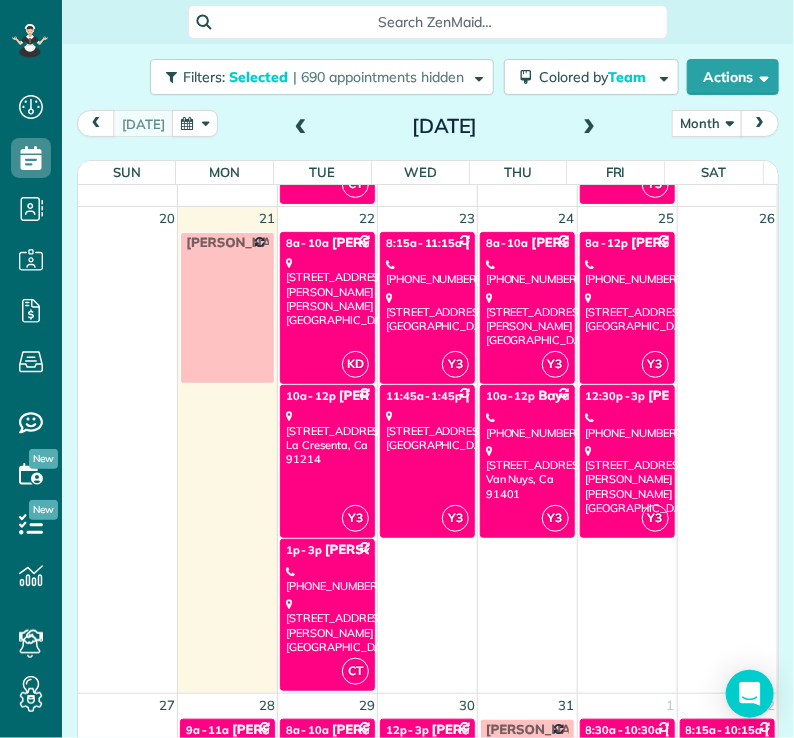 click on "[STREET_ADDRESS][PERSON_NAME]" at bounding box center [527, 319] 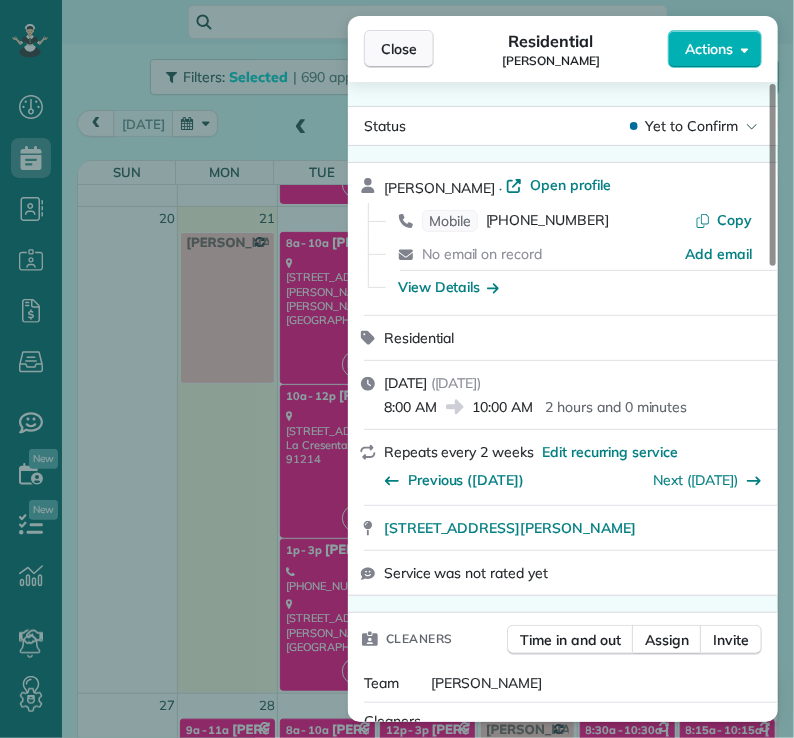 click on "Close" at bounding box center [399, 49] 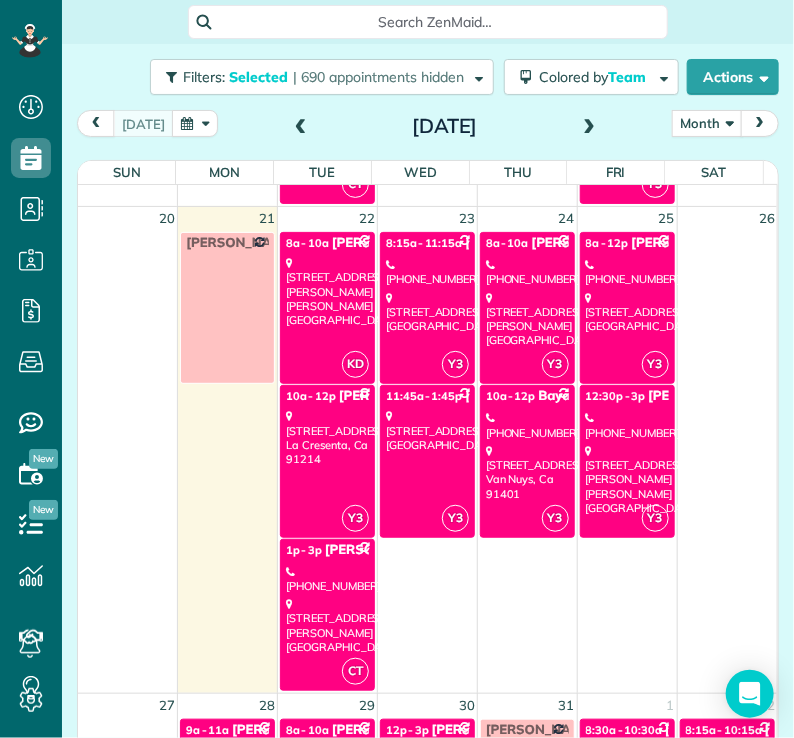 click on "[PHONE_NUMBER]" at bounding box center (527, 425) 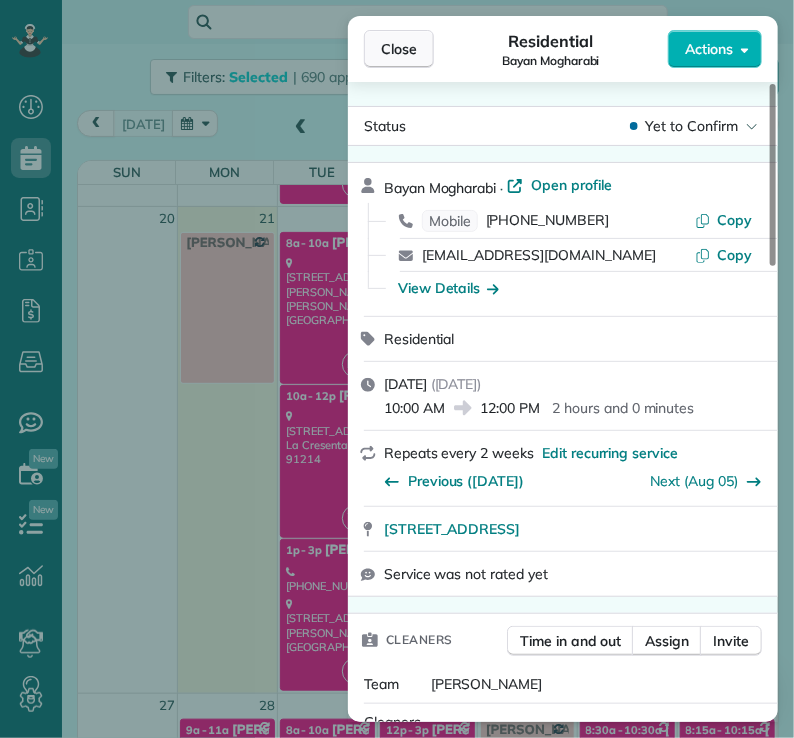 click on "Close" at bounding box center [399, 49] 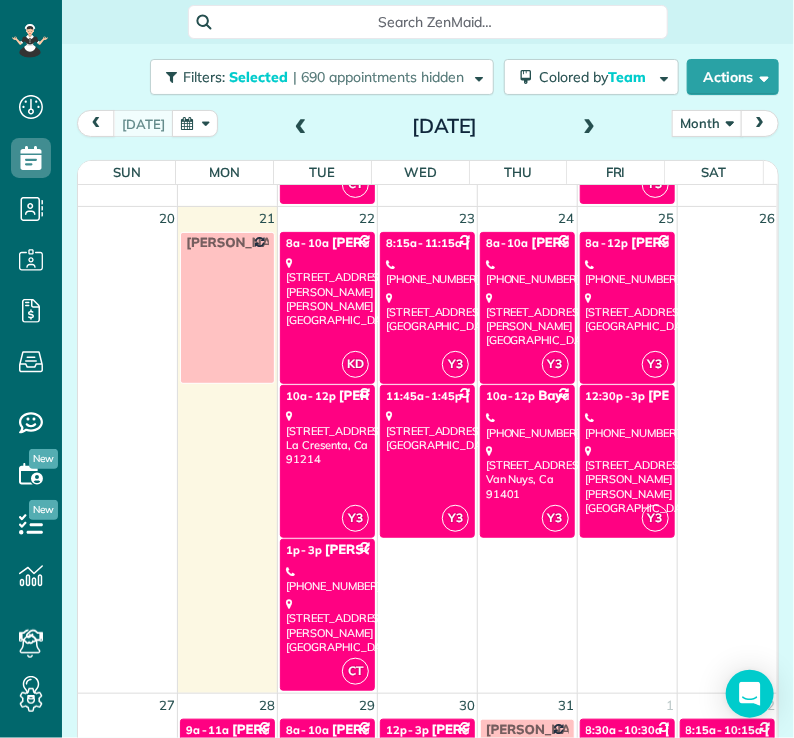 click on "Y3 8a - 12p   [PERSON_NAME] [PHONE_NUMBER] [STREET_ADDRESS]" at bounding box center [627, 308] 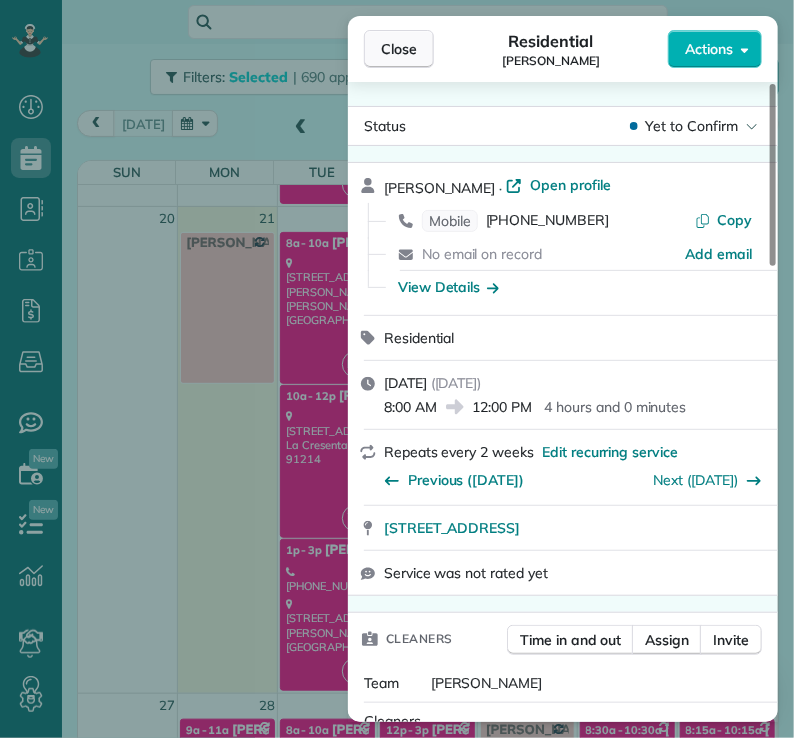 click on "Close" at bounding box center (399, 49) 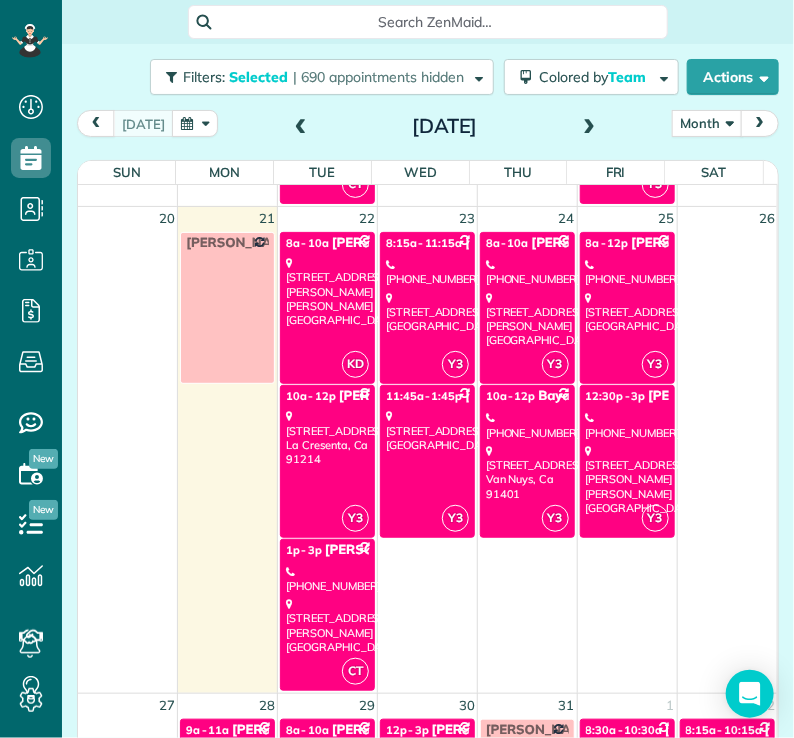 click on "[PHONE_NUMBER]" at bounding box center (627, 425) 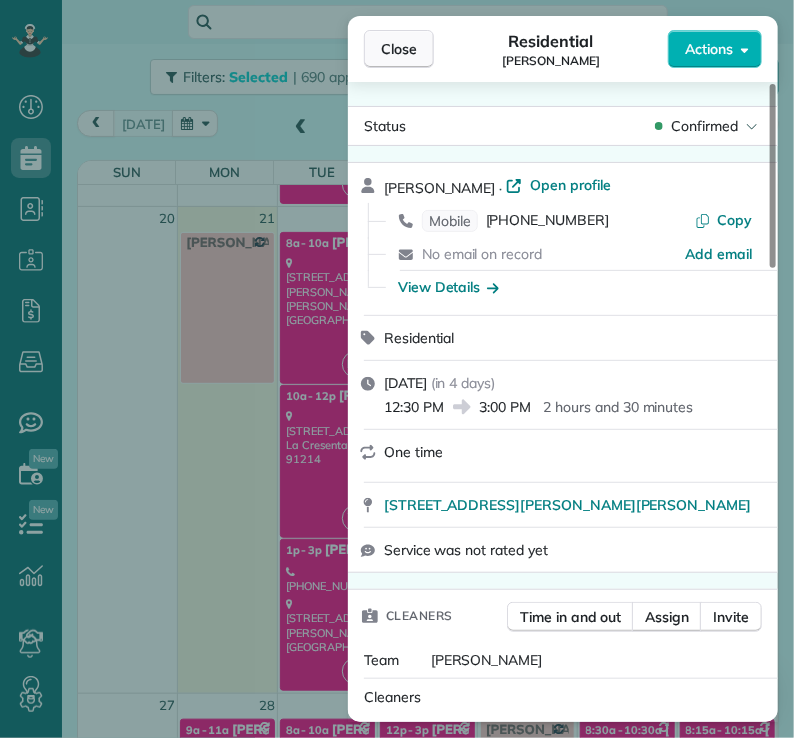 click on "Close" at bounding box center (399, 49) 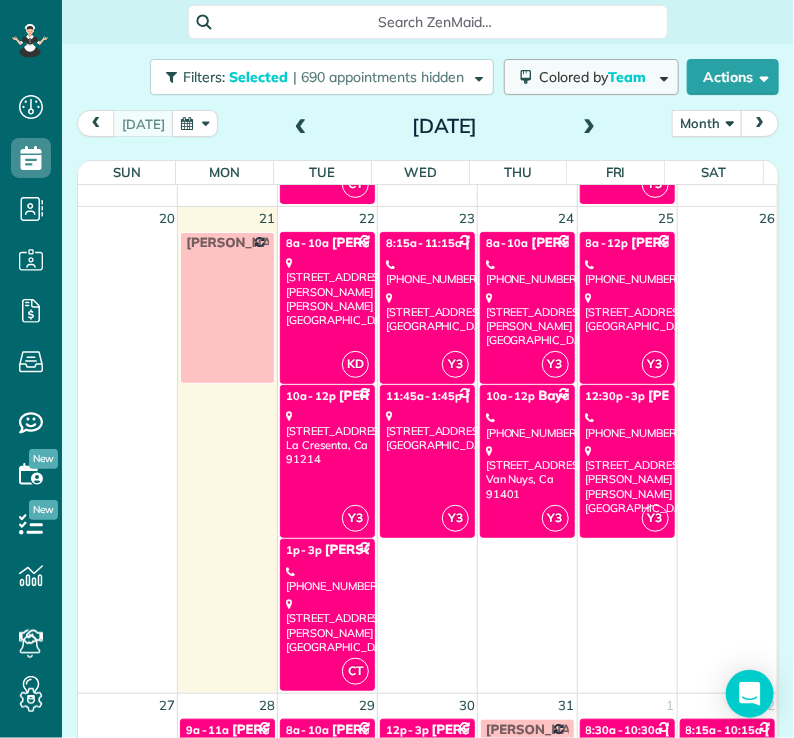 click on "Colored by  Team" at bounding box center (596, 77) 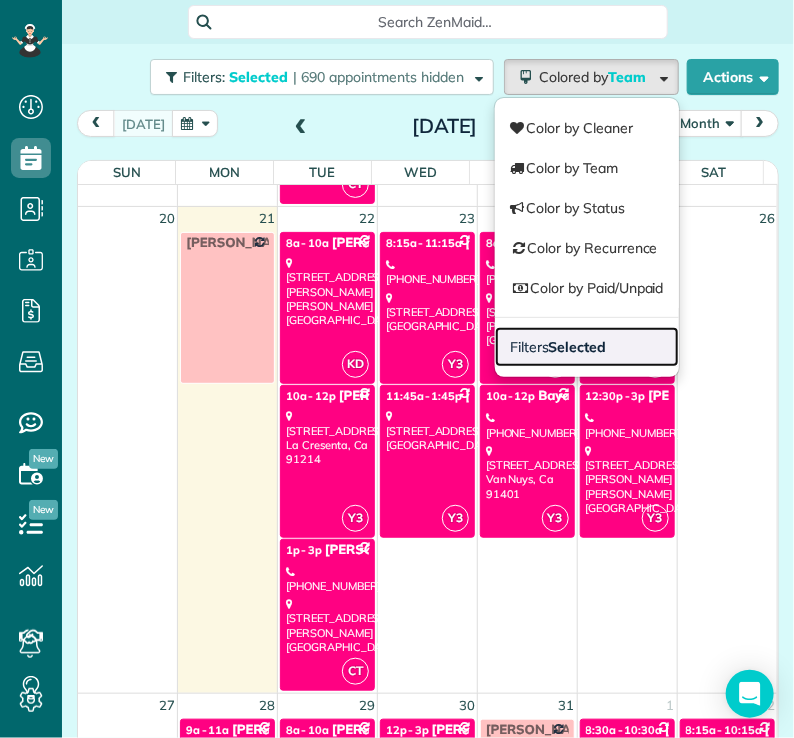 click on "Selected" at bounding box center (578, 347) 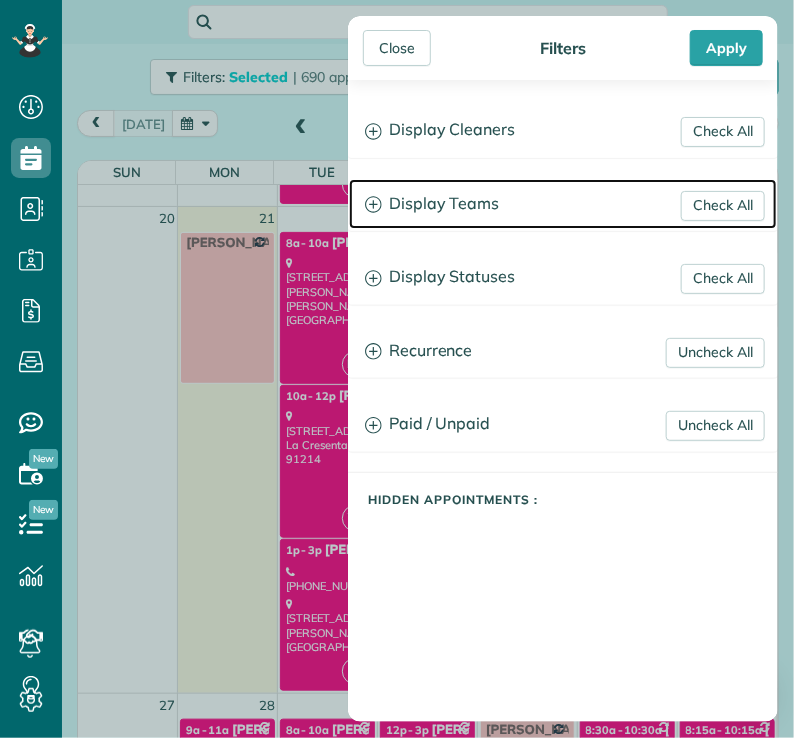 click on "Display Teams" at bounding box center [563, 204] 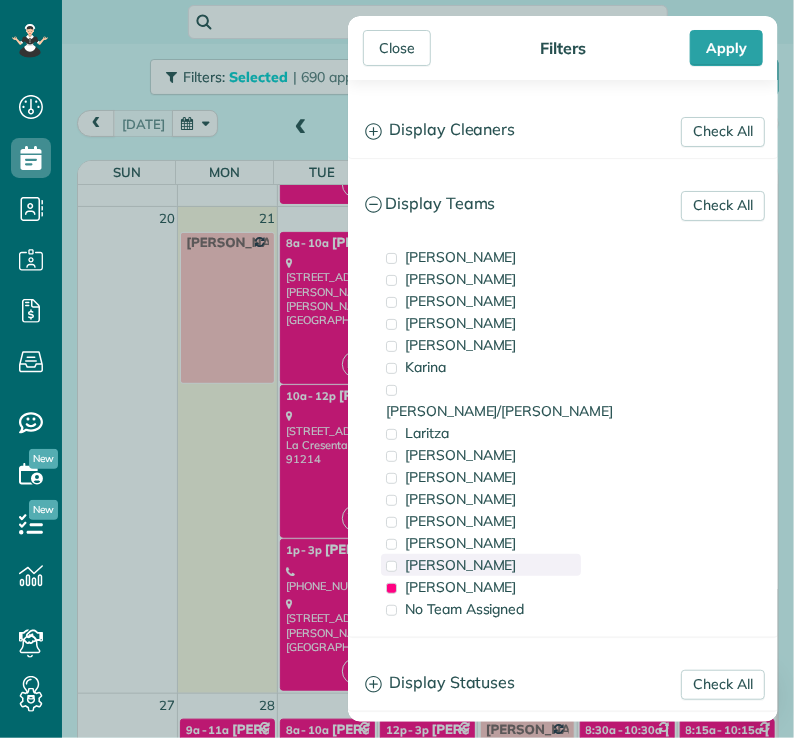 click on "[PERSON_NAME]" at bounding box center [461, 565] 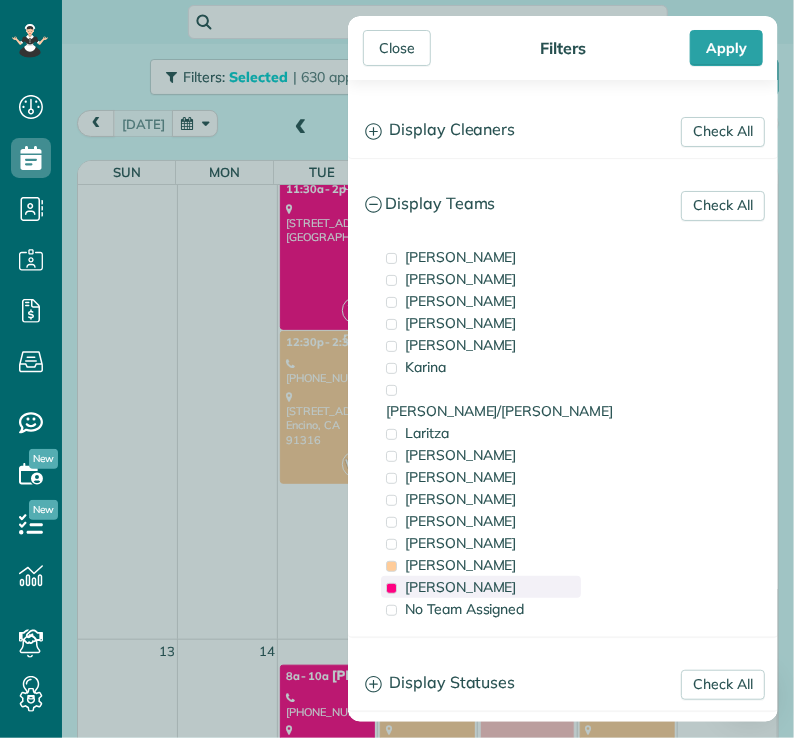 scroll, scrollTop: 0, scrollLeft: 0, axis: both 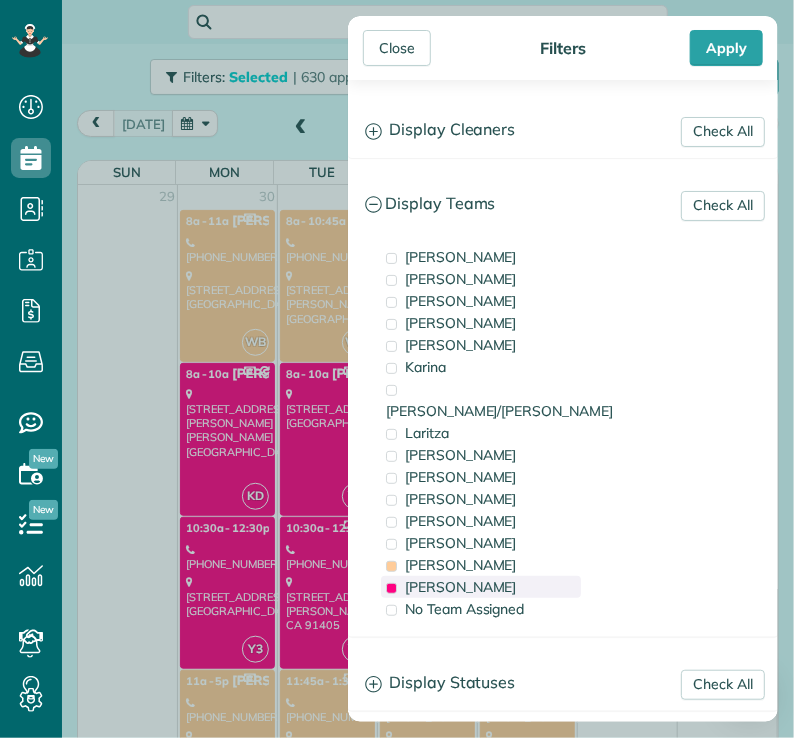 click on "[PERSON_NAME]" at bounding box center (461, 587) 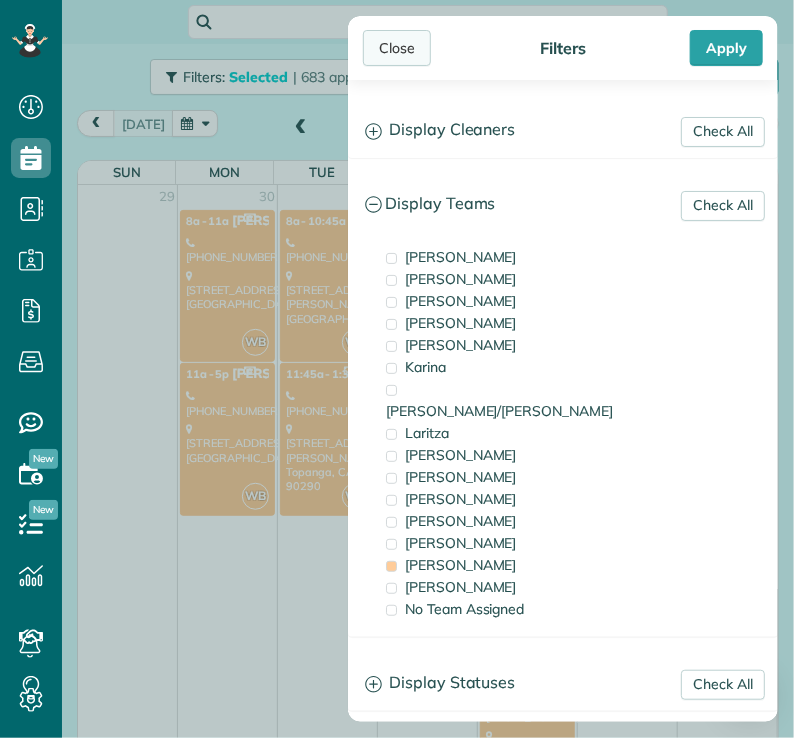 click on "Close" at bounding box center [397, 48] 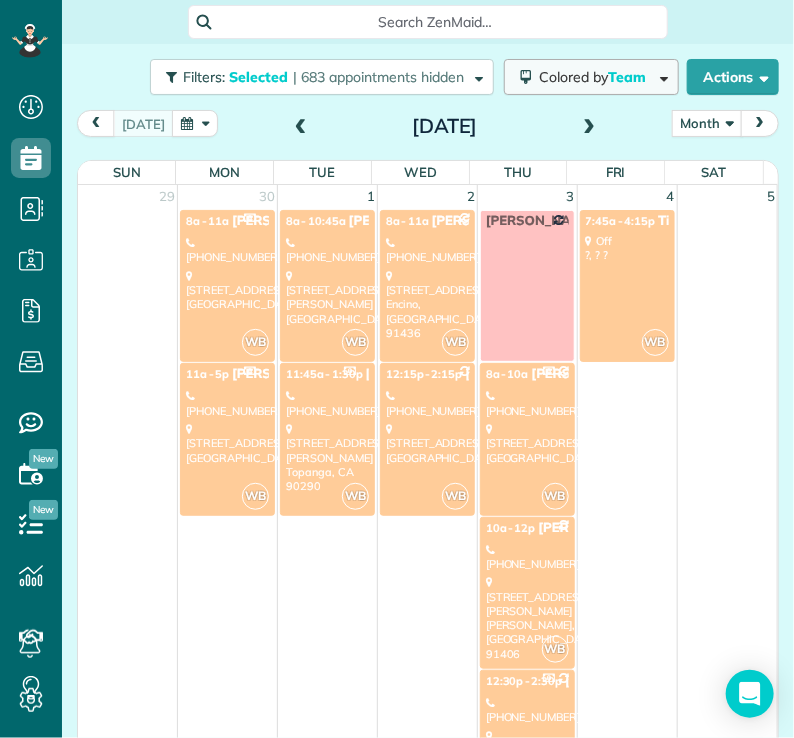 click on "Colored by  Team" at bounding box center [596, 77] 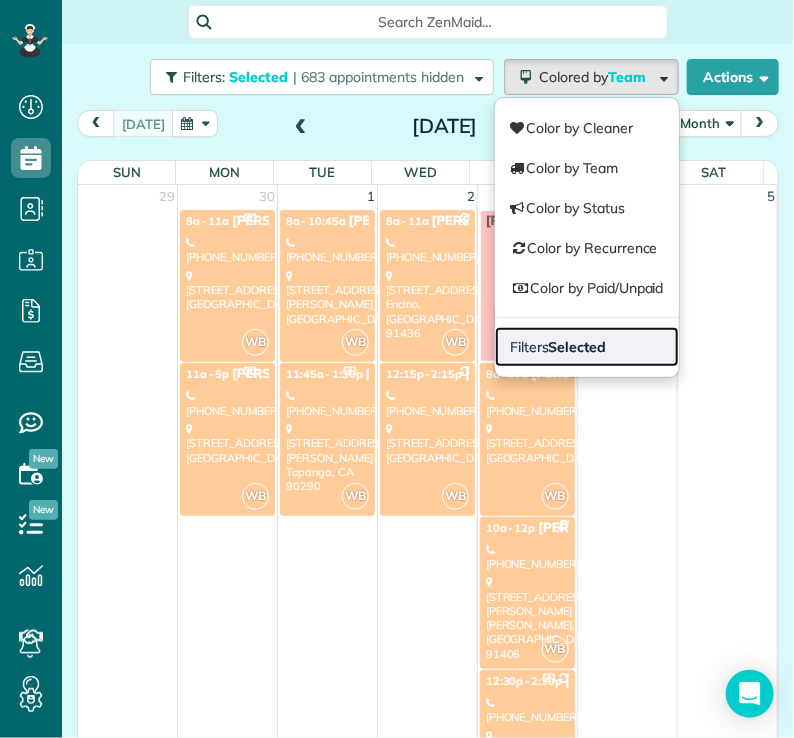 click on "Selected" at bounding box center (578, 347) 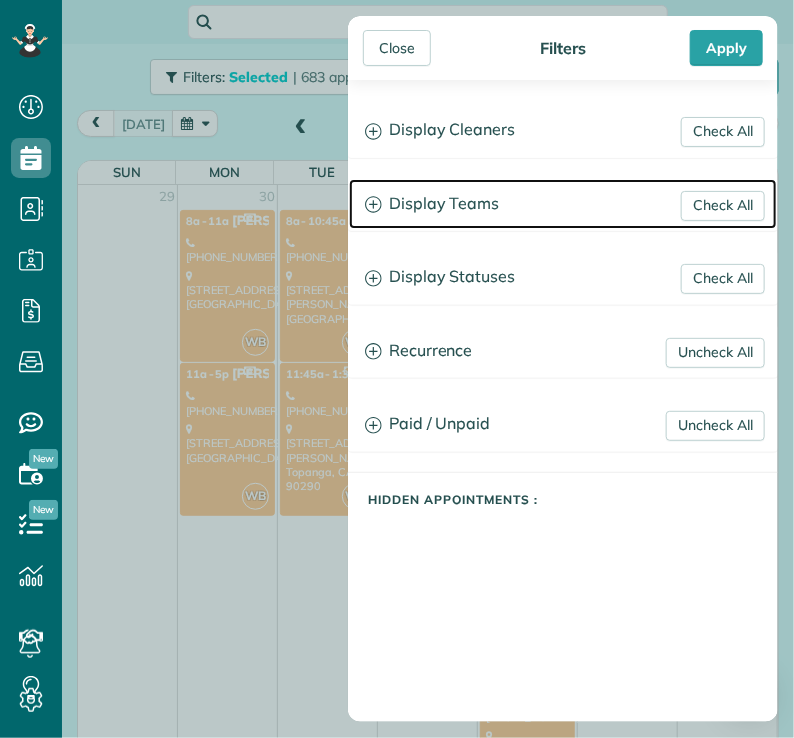 click on "Display Teams" at bounding box center (563, 204) 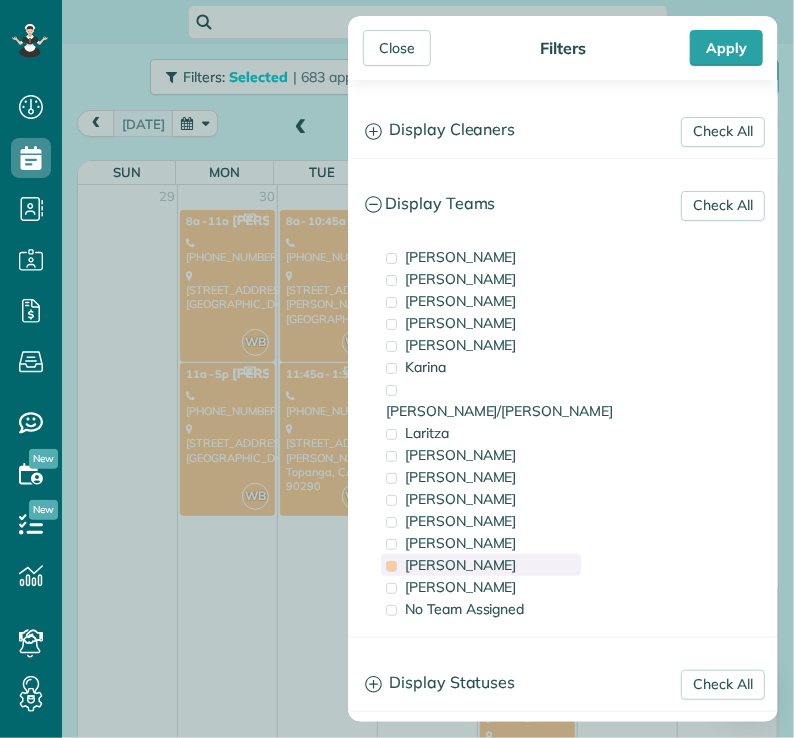 click on "[PERSON_NAME]" at bounding box center (461, 565) 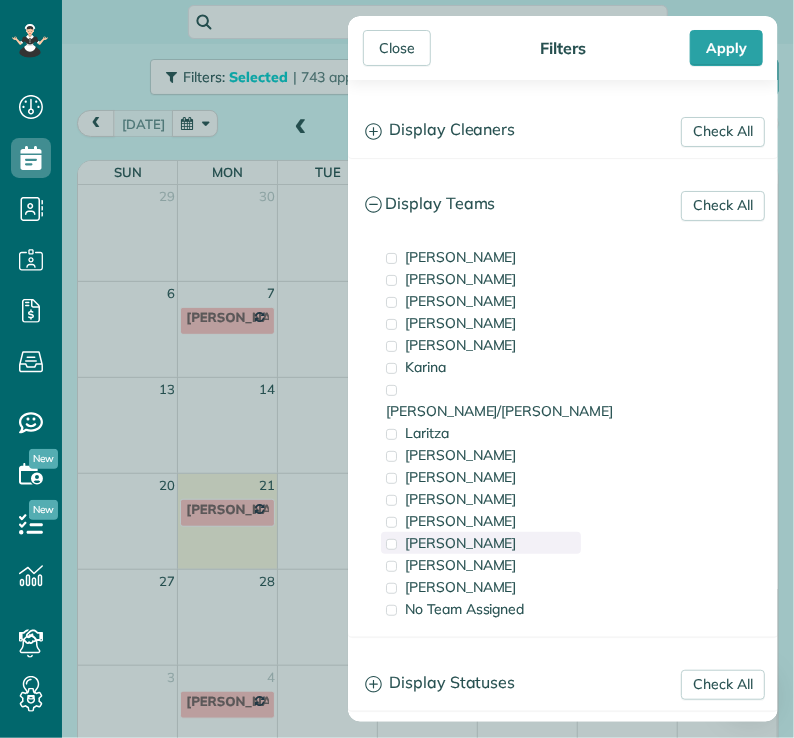 click on "[PERSON_NAME]" at bounding box center [461, 543] 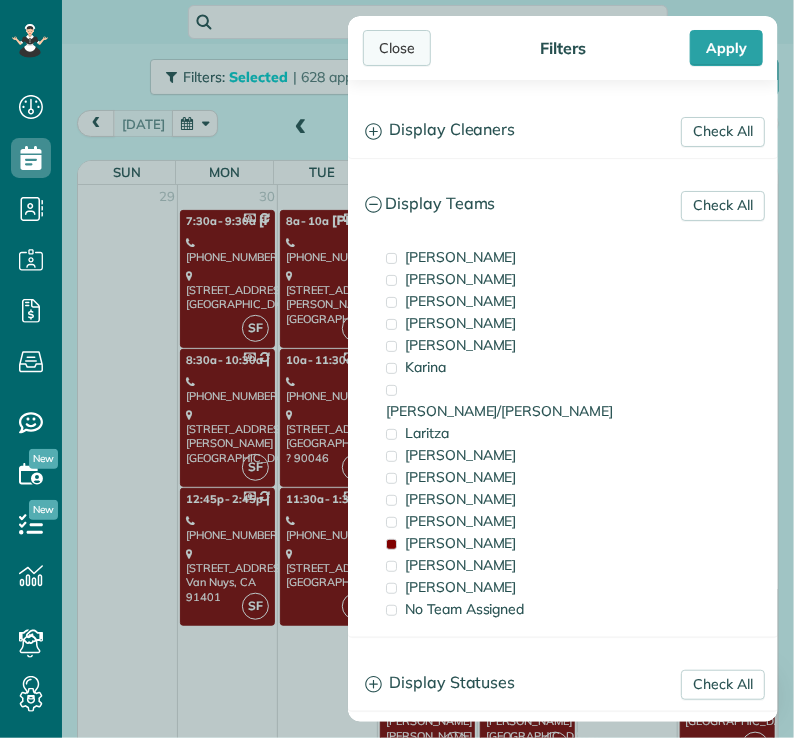 click on "Close" at bounding box center [397, 48] 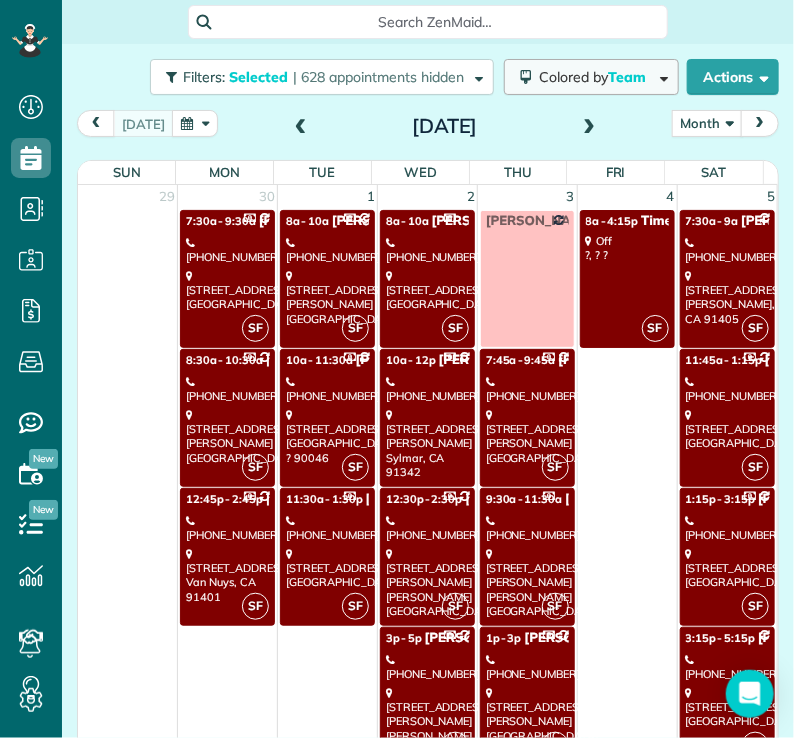 click on "Colored by  Team" at bounding box center [591, 77] 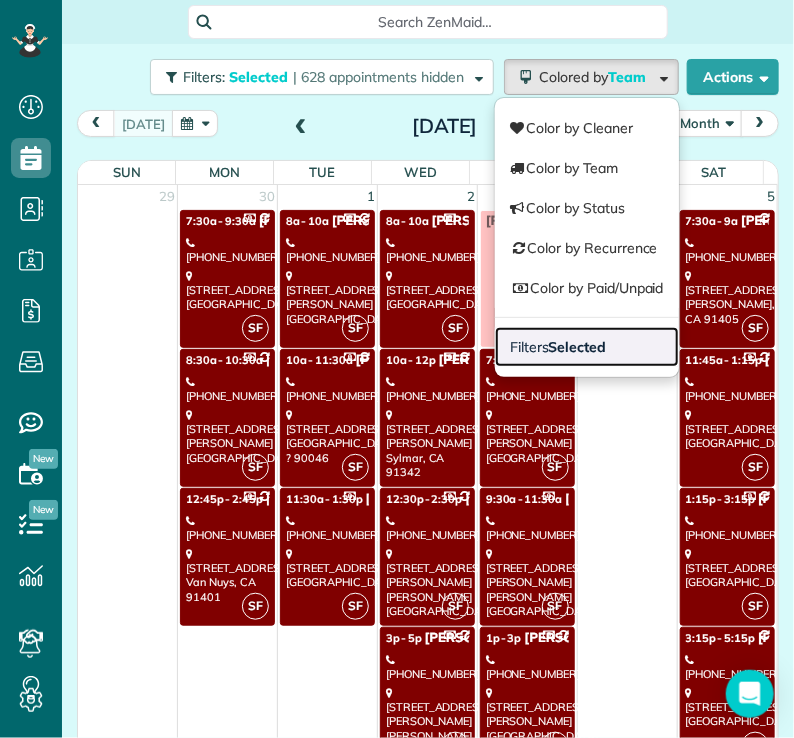 click on "Selected" at bounding box center (578, 347) 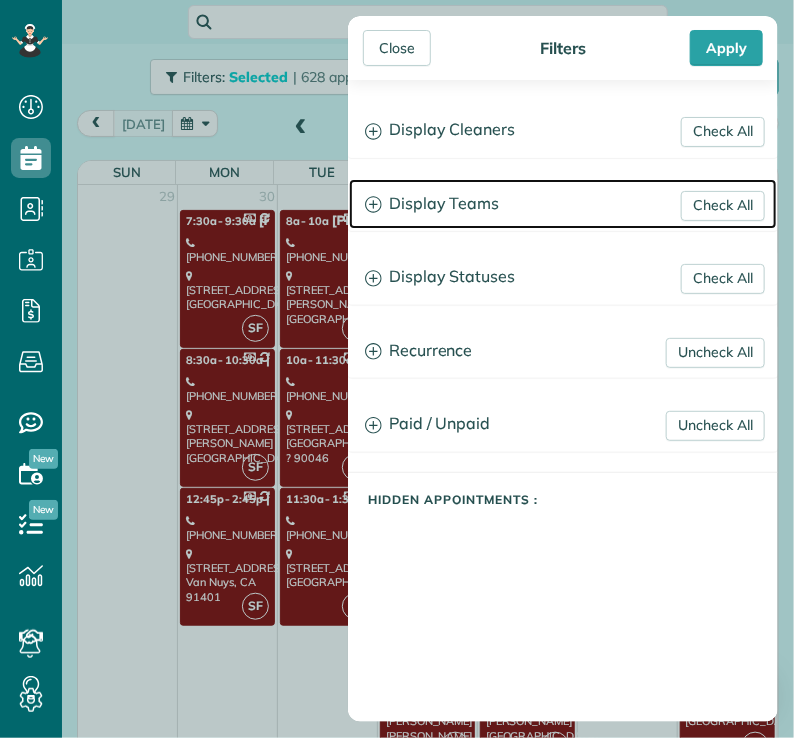 click on "Display Teams" at bounding box center [563, 204] 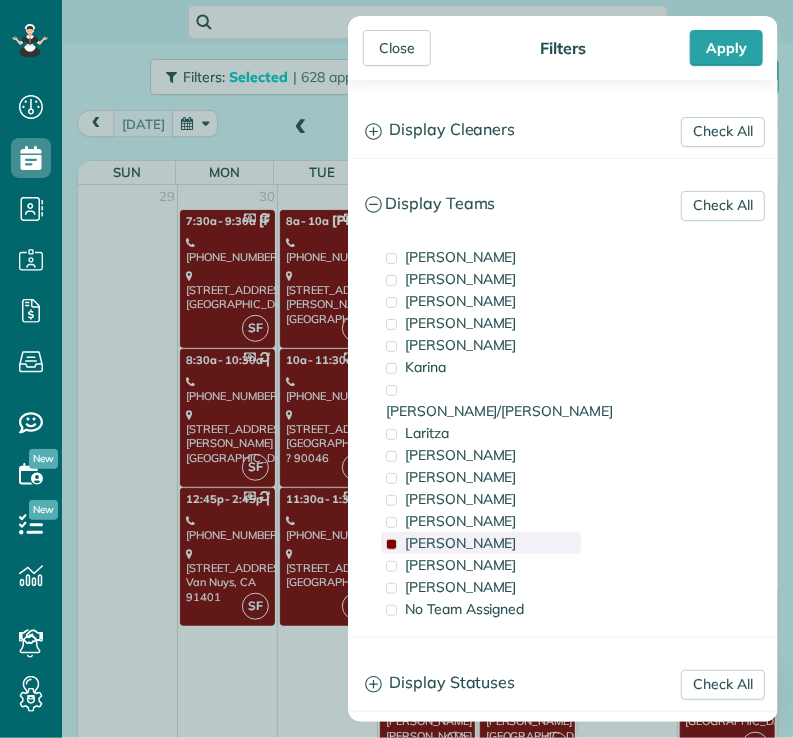 click on "[PERSON_NAME]" at bounding box center [461, 543] 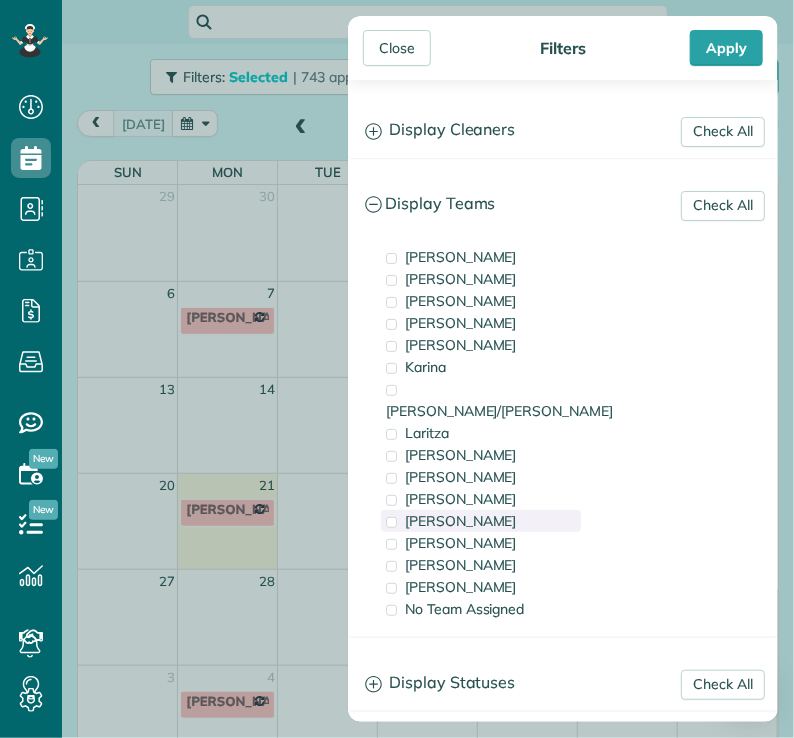 click on "[PERSON_NAME]" at bounding box center (461, 521) 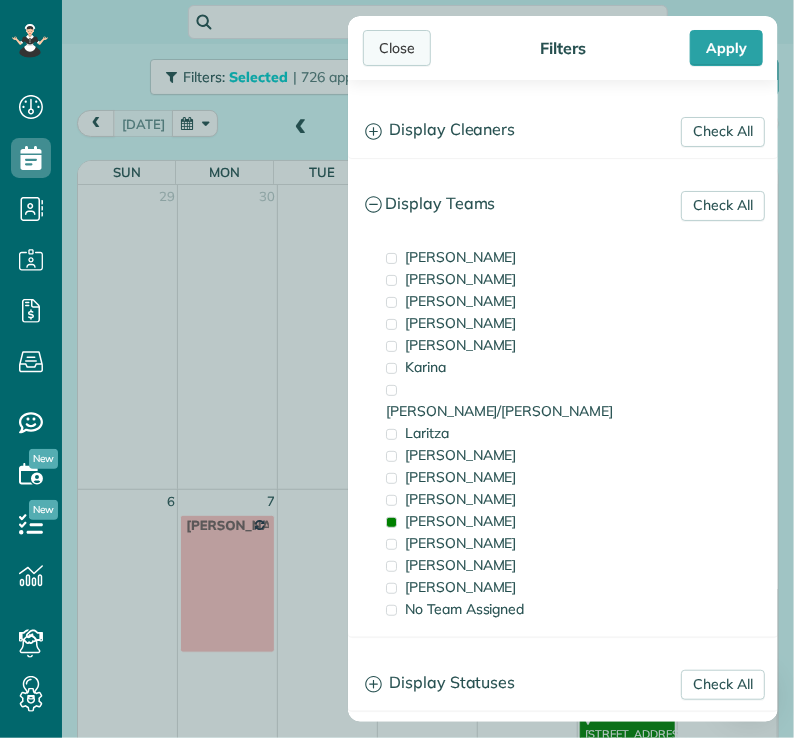 click on "Close" at bounding box center (397, 48) 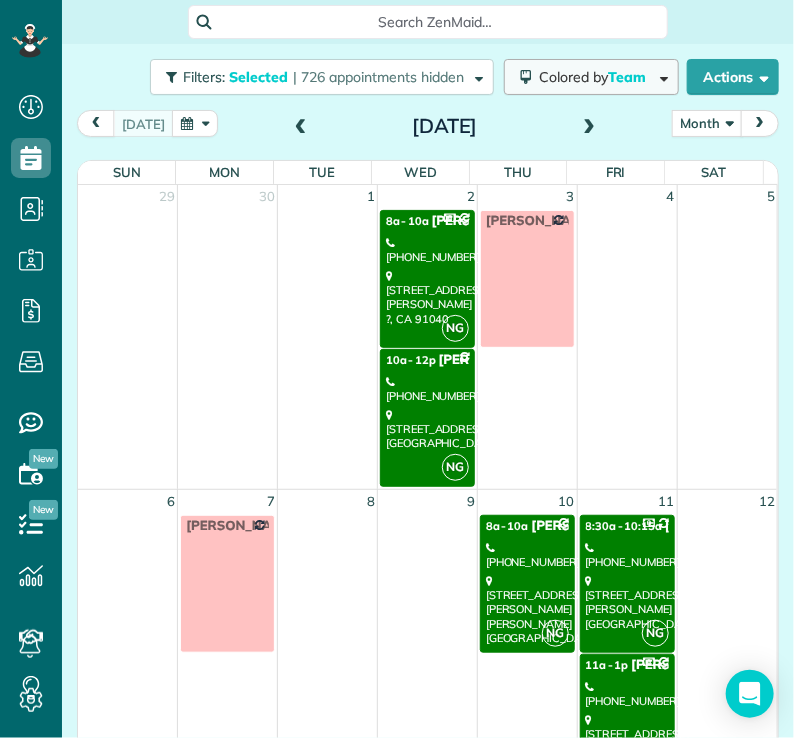 click on "Colored by  Team" at bounding box center (596, 77) 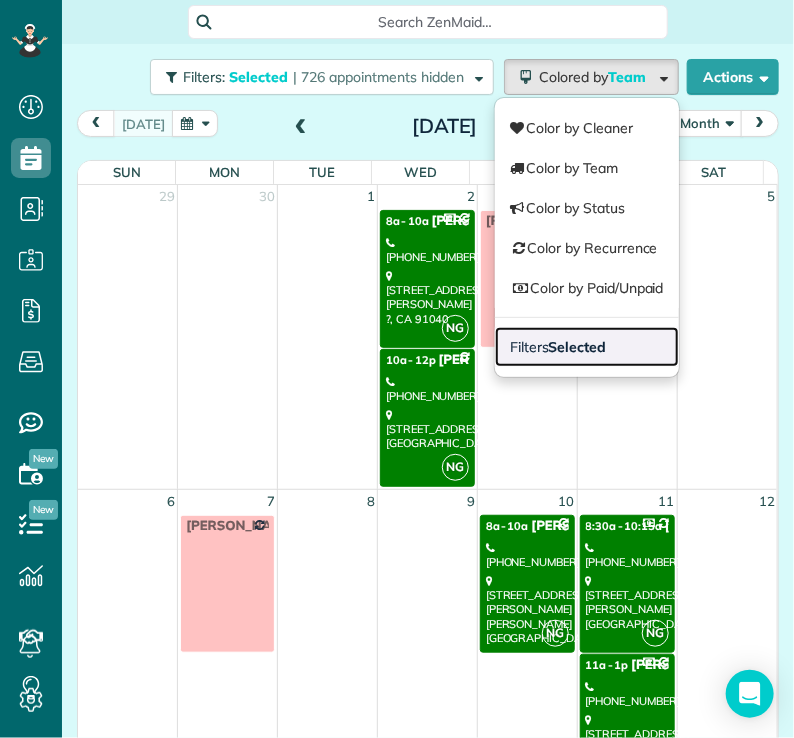 click on "Selected" at bounding box center [578, 347] 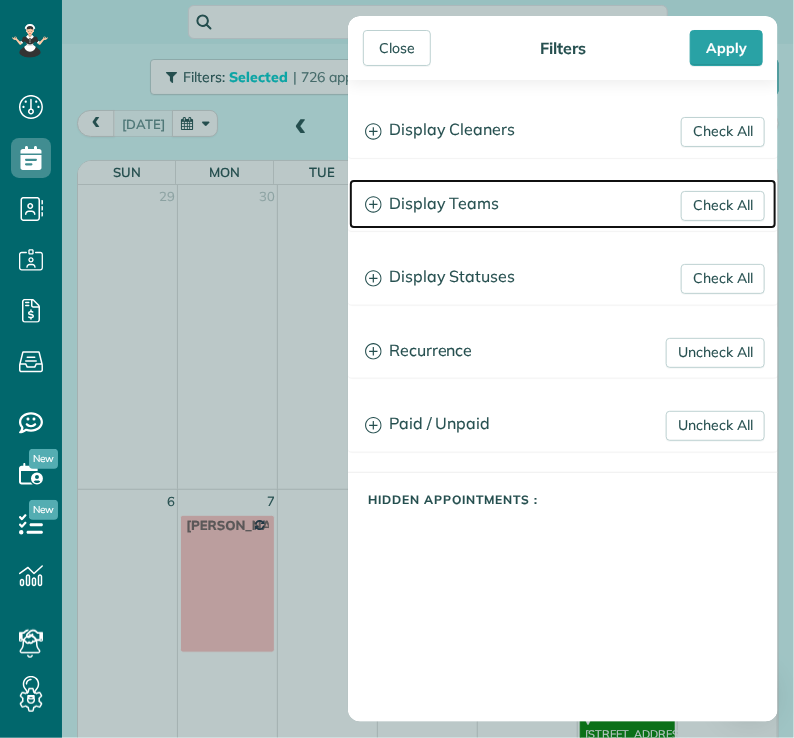 click on "Display Teams" at bounding box center (563, 204) 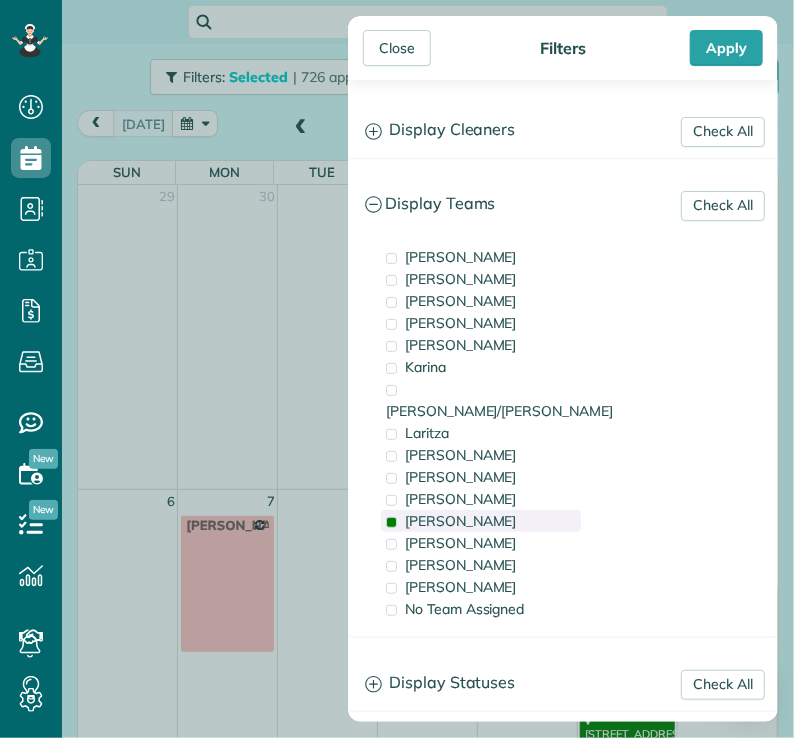 click on "[PERSON_NAME]" at bounding box center (461, 521) 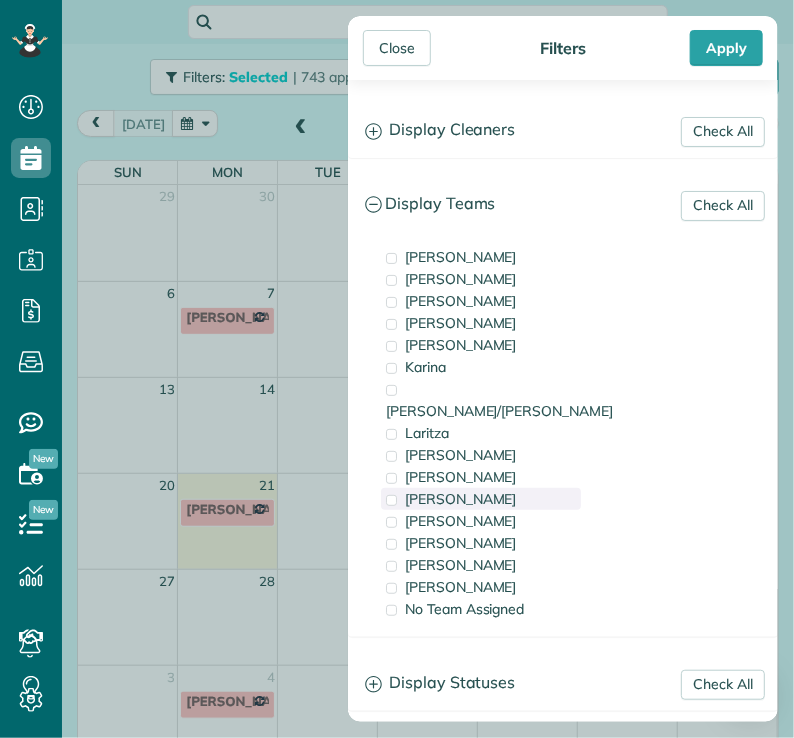 click on "[PERSON_NAME]" at bounding box center (461, 499) 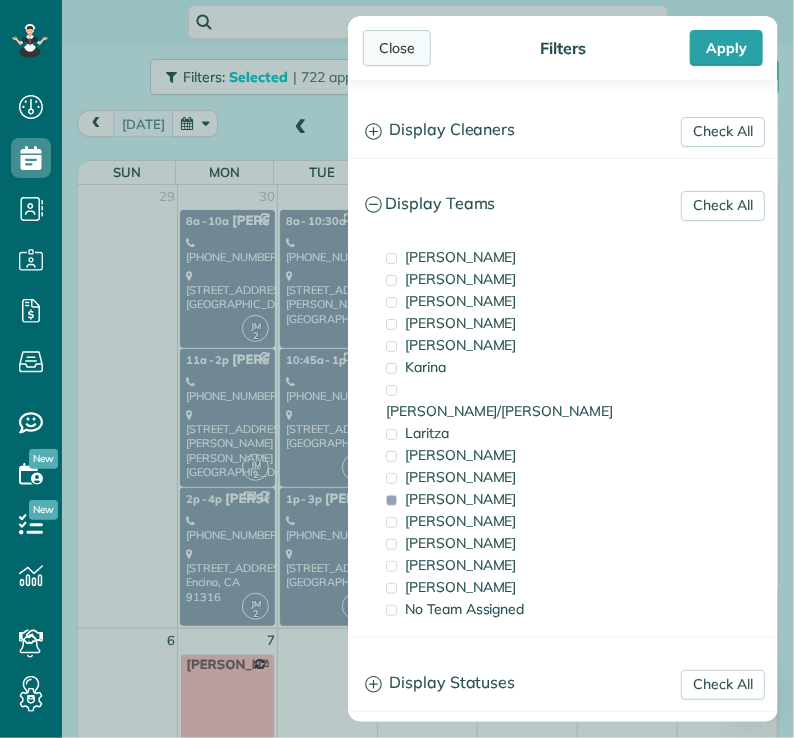 click on "Close" at bounding box center [397, 48] 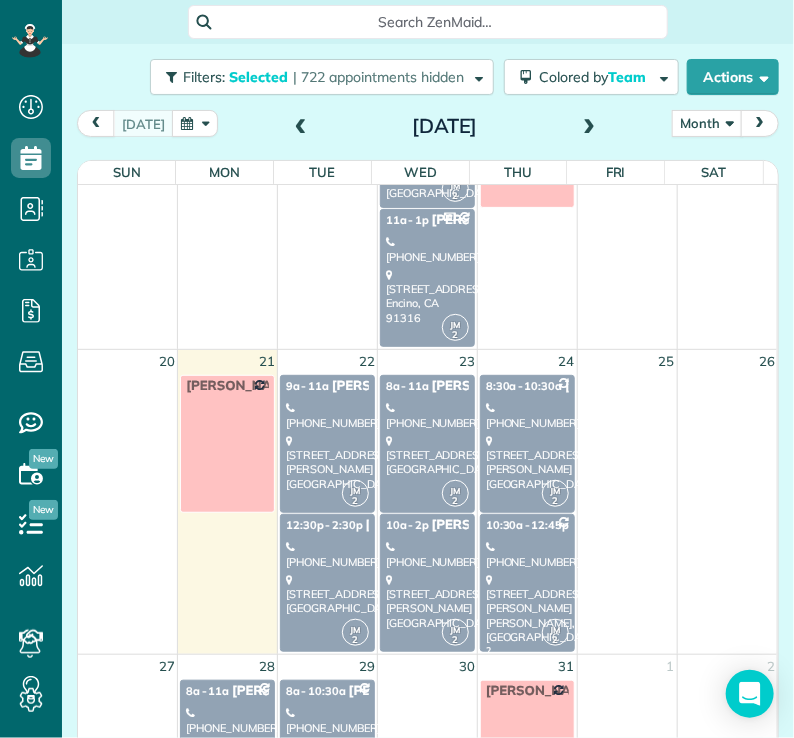 scroll, scrollTop: 766, scrollLeft: 0, axis: vertical 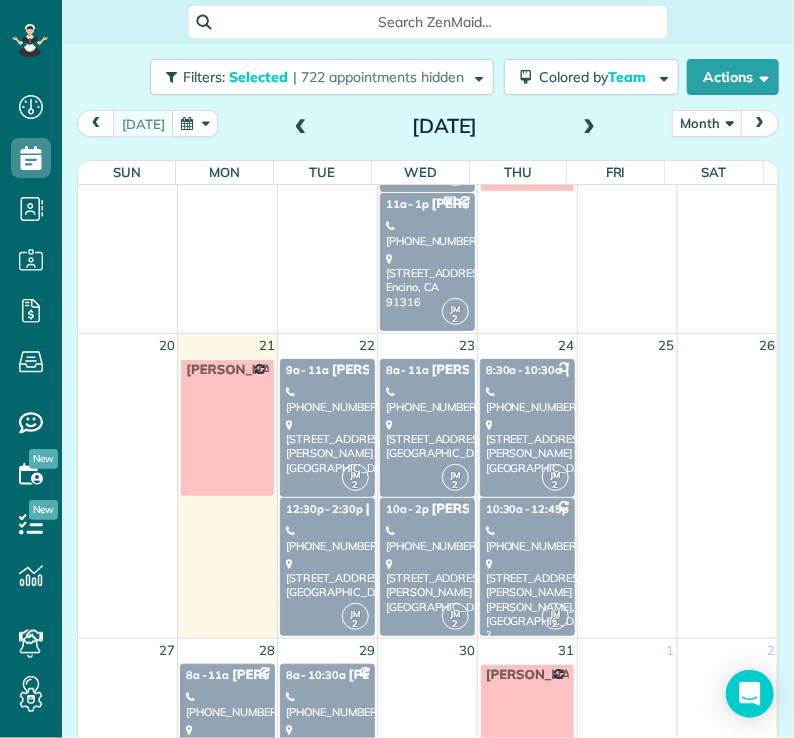 click on "[PHONE_NUMBER]" at bounding box center (327, 399) 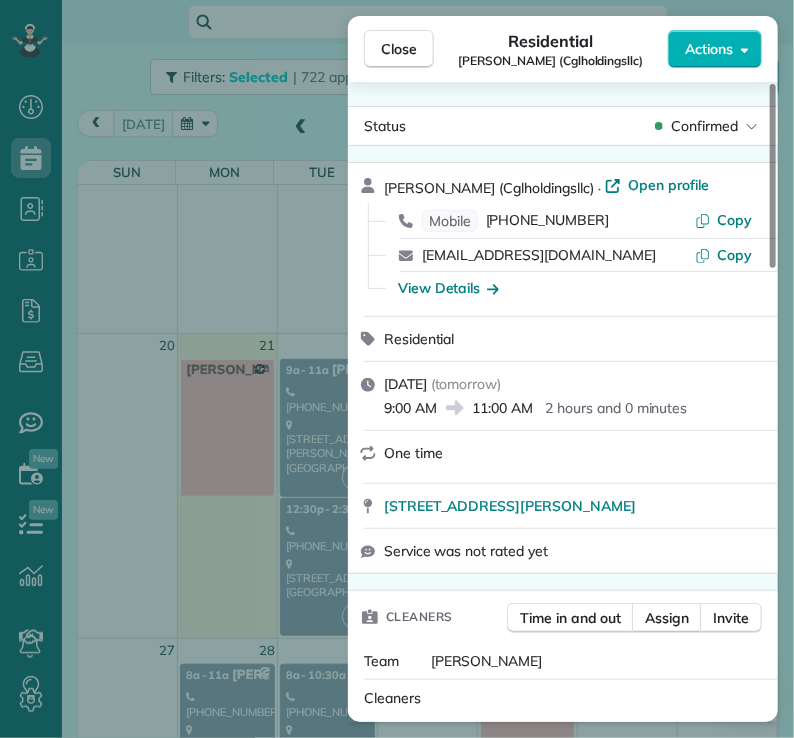 click on "Close Residential [PERSON_NAME] (Cglholdingsllc) Actions Status Confirmed [PERSON_NAME] (Cglholdingsllc) · Open profile Mobile [PHONE_NUMBER] Copy [EMAIL_ADDRESS][DOMAIN_NAME] Copy View Details Residential [DATE] ( [DATE] ) 9:00 AM 11:00 AM 2 hours and 0 minutes One time [STREET_ADDRESS][PERSON_NAME] Service was not rated yet Cleaners Time in and out Assign Invite Team [PERSON_NAME]  Cleaners [PERSON_NAME] 9:00 AM 11:00 AM Checklist Try Now Keep this appointment up to your standards. Stay on top of every detail, keep your cleaners organised, and your client happy. Assign a checklist Watch a 5 min demo Billing Billing actions Price $0.00 Overcharge $0.00 Discount $0.00 Coupon discount - Primary tax - Secondary tax - Total appointment price $0.00 Tips collected New feature! $0.00 [PERSON_NAME] as paid Total including tip $0.00 Get paid online in no-time! Send an invoice and reward your cleaners with tips Charge customer credit card Appointment custom fields Key # - Work items No work items to display" at bounding box center [397, 369] 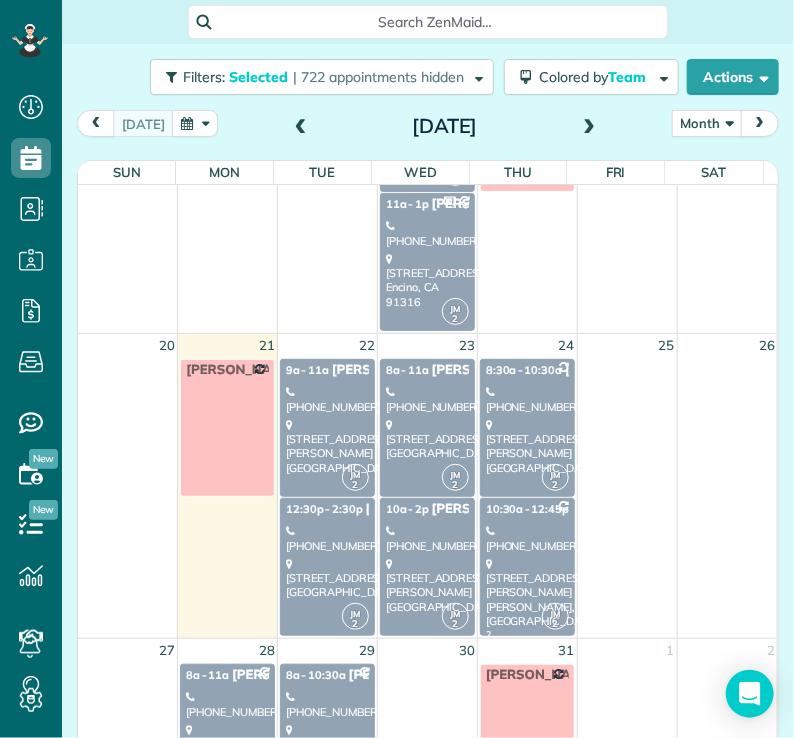 click on "[PHONE_NUMBER]" at bounding box center (327, 538) 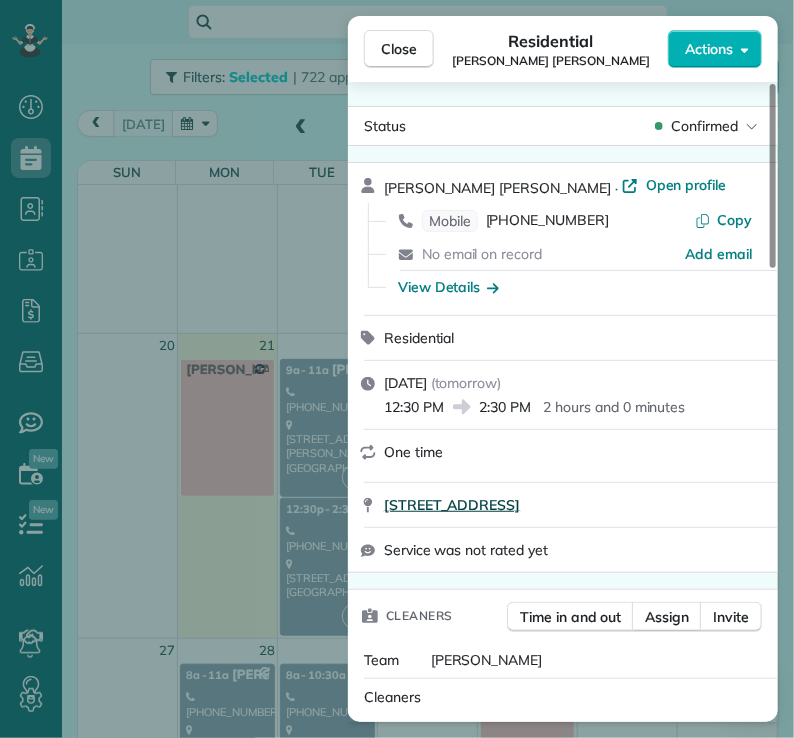 click on "[STREET_ADDRESS]" at bounding box center (452, 505) 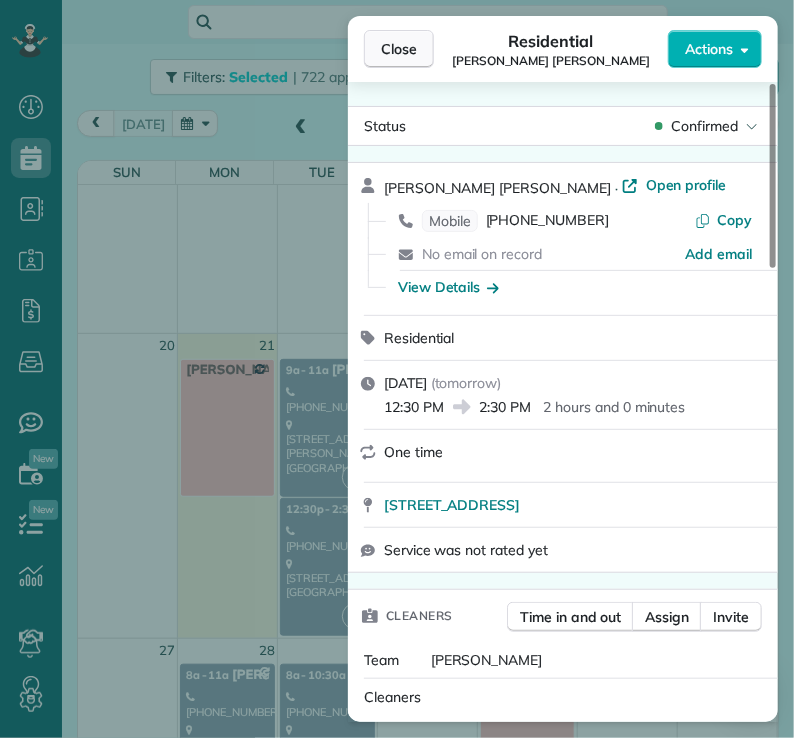 click on "Close" at bounding box center (399, 49) 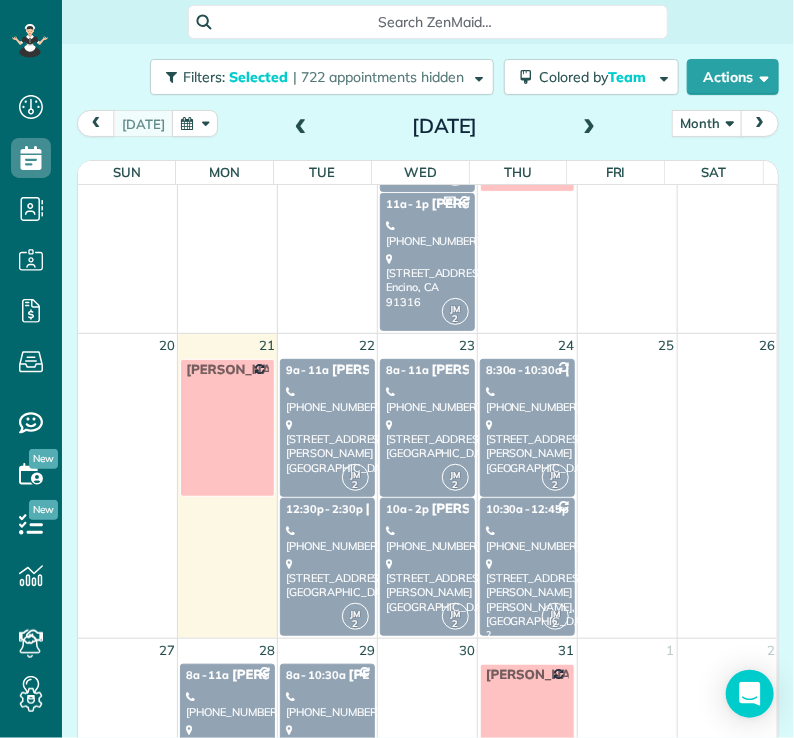 click on "[STREET_ADDRESS]" at bounding box center (427, 439) 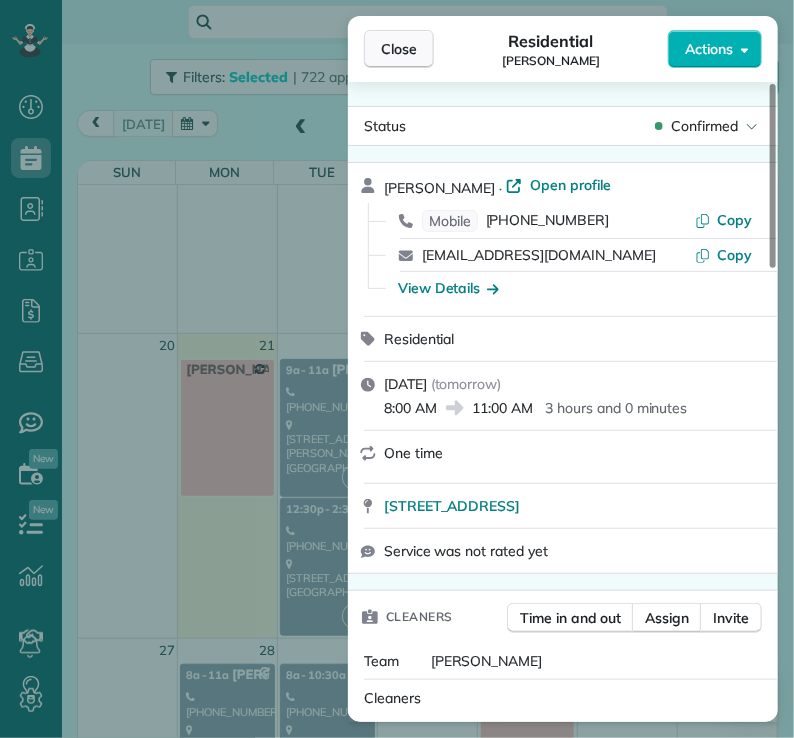 click on "Close" at bounding box center (399, 49) 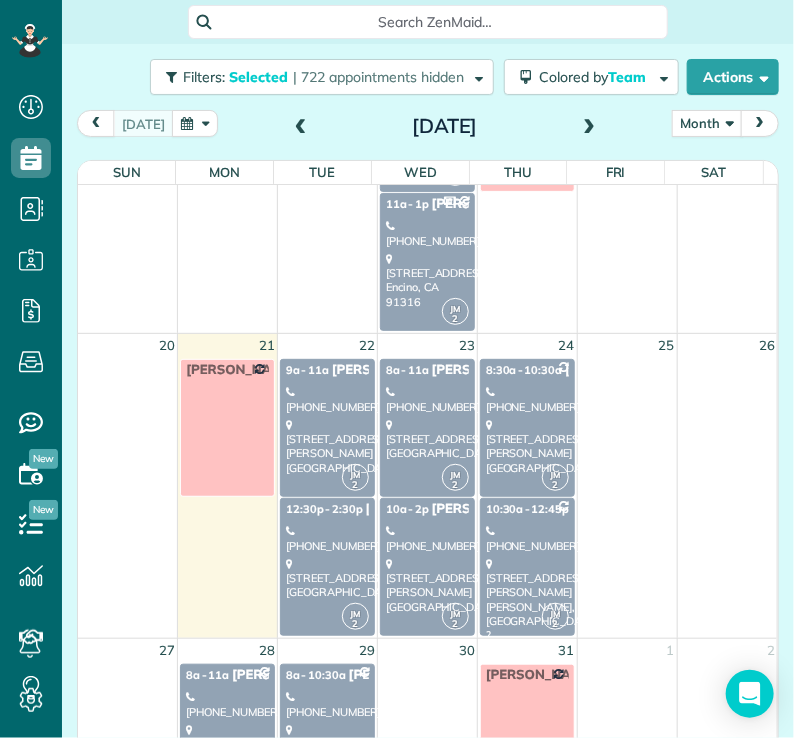click on "[PHONE_NUMBER]" at bounding box center [427, 399] 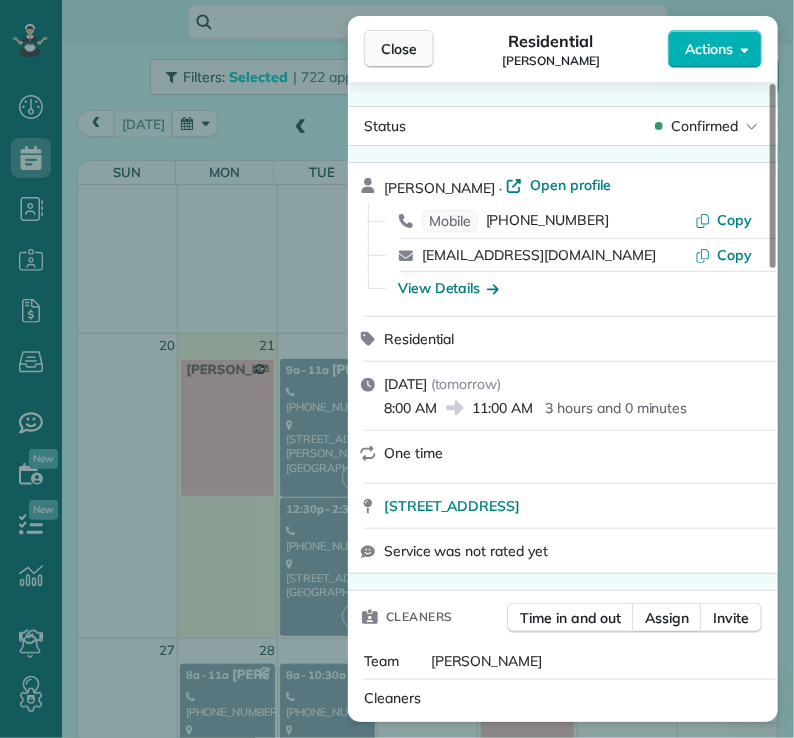 click on "Close" at bounding box center (399, 49) 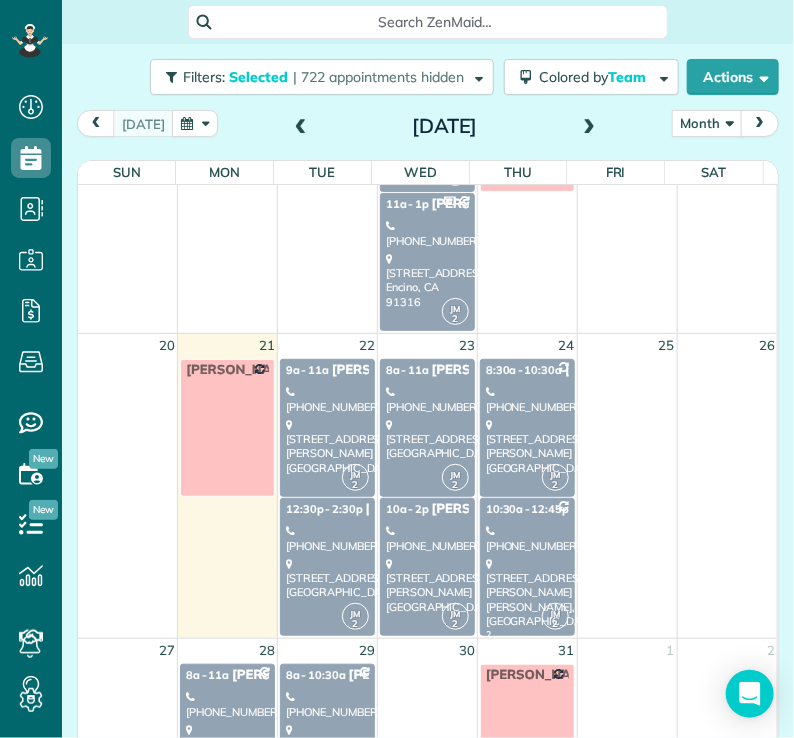 click on "[STREET_ADDRESS][PERSON_NAME]" at bounding box center [427, 585] 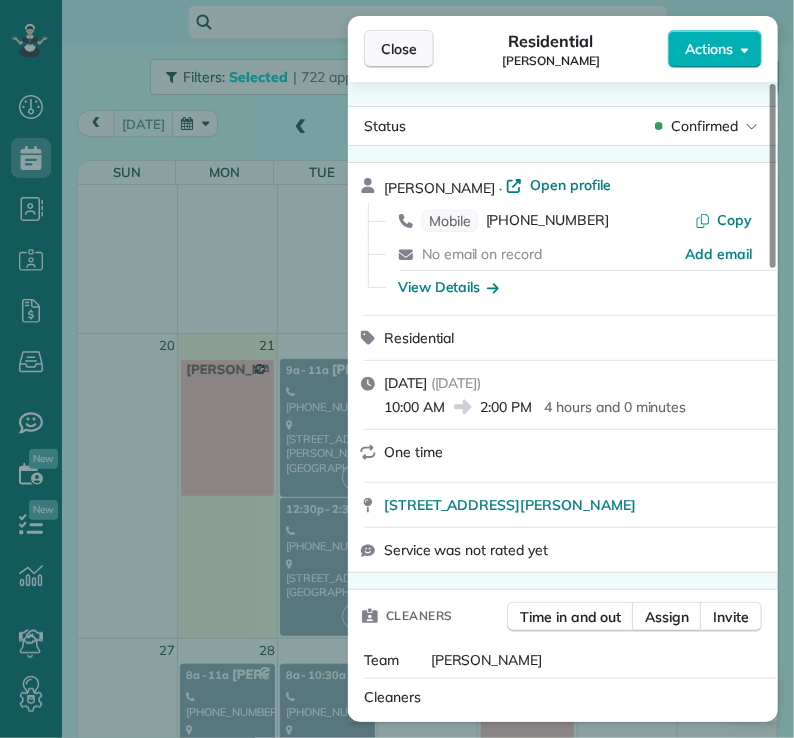 click on "Close" at bounding box center [399, 49] 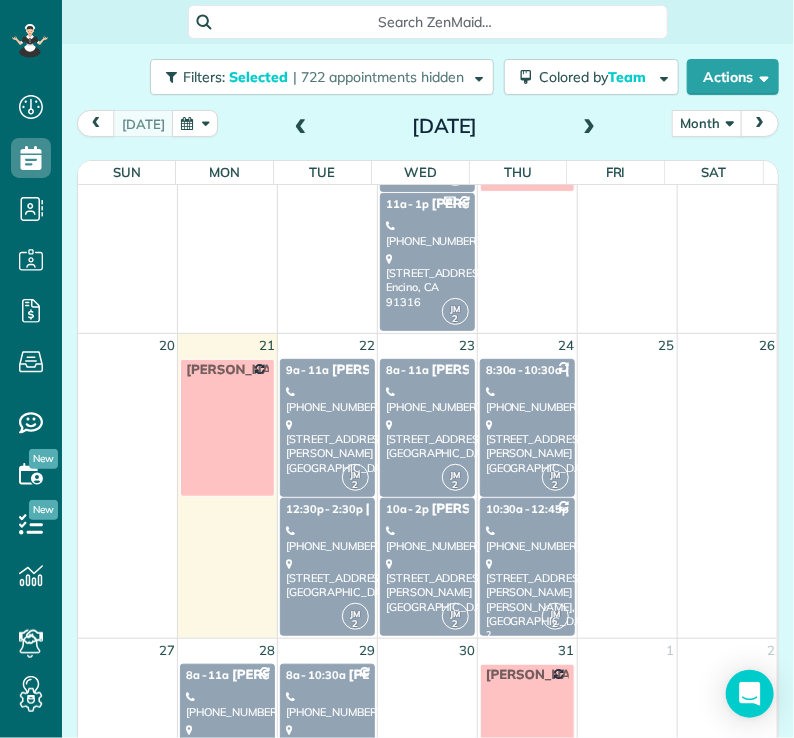 click on "[PHONE_NUMBER]" at bounding box center (527, 399) 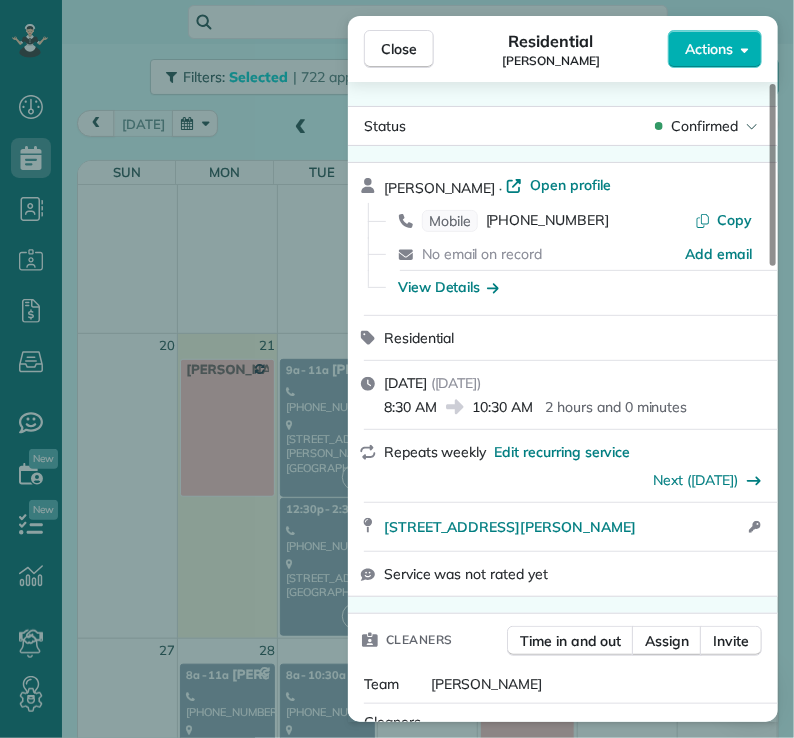 scroll, scrollTop: 1244, scrollLeft: 0, axis: vertical 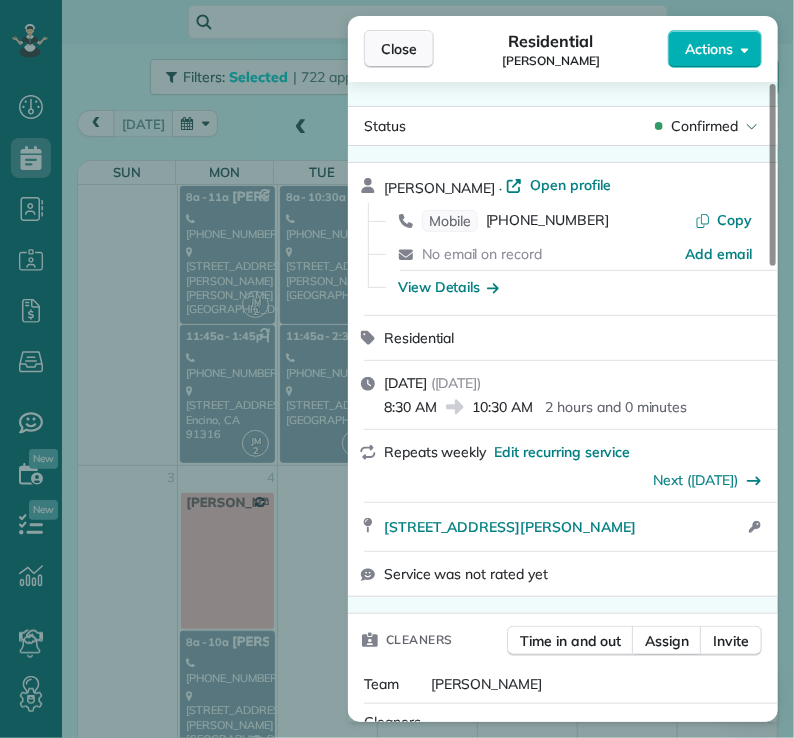 click on "Close" at bounding box center (399, 49) 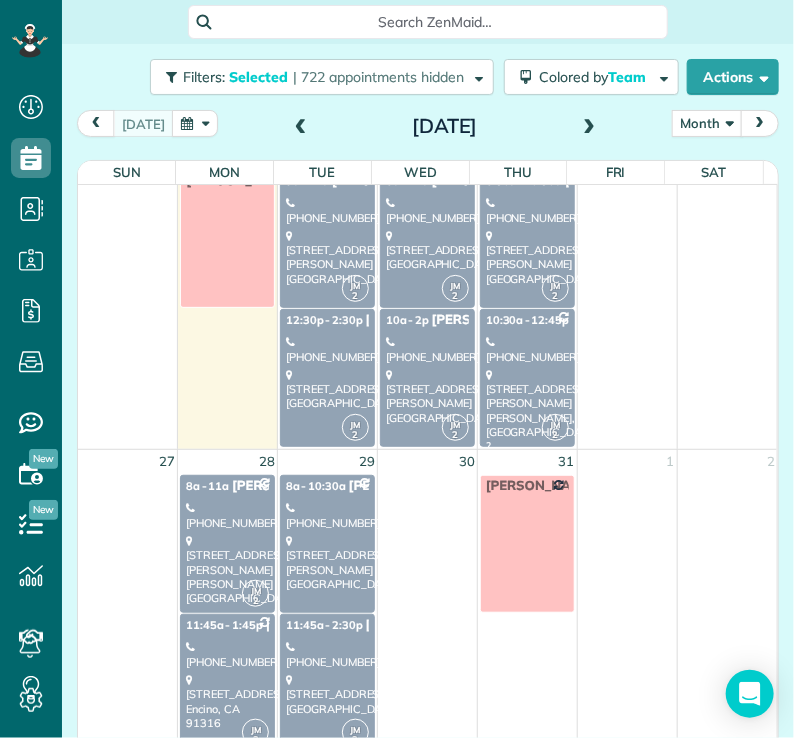 scroll, scrollTop: 916, scrollLeft: 0, axis: vertical 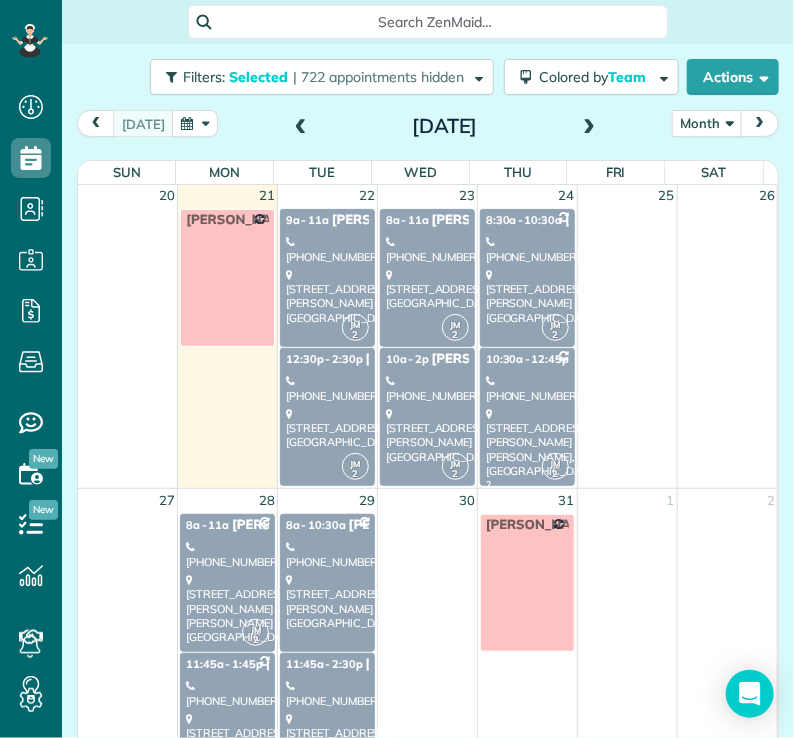 click on "[PHONE_NUMBER]" at bounding box center (527, 388) 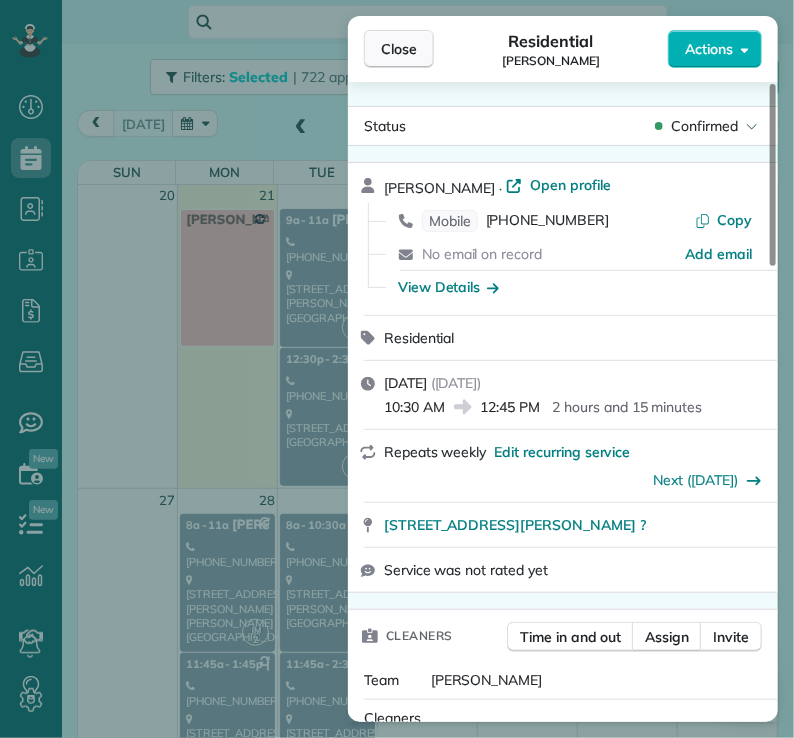 click on "Close" at bounding box center (399, 49) 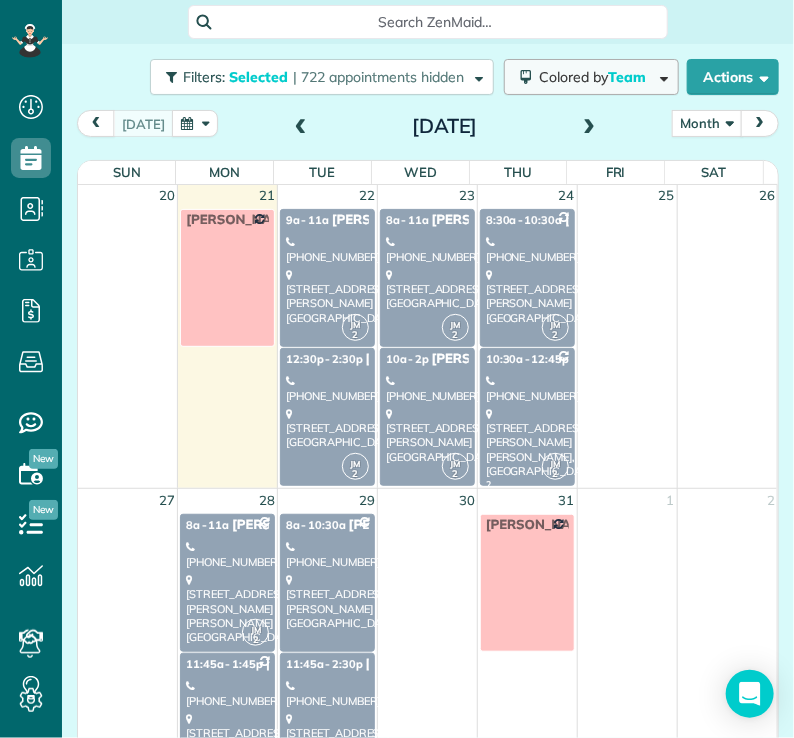 click on "Colored by  Team" at bounding box center (596, 77) 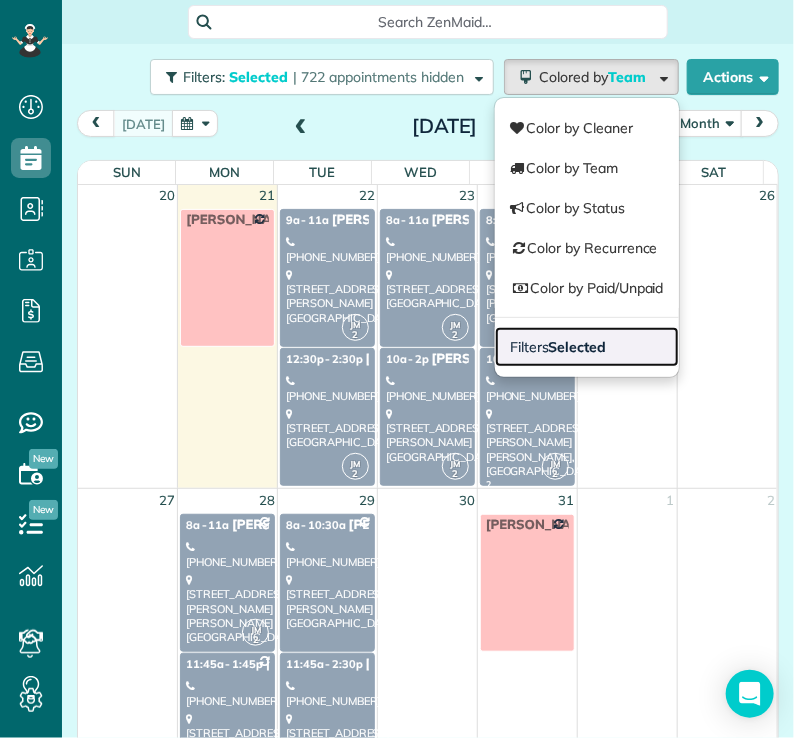 click on "Selected" at bounding box center [578, 347] 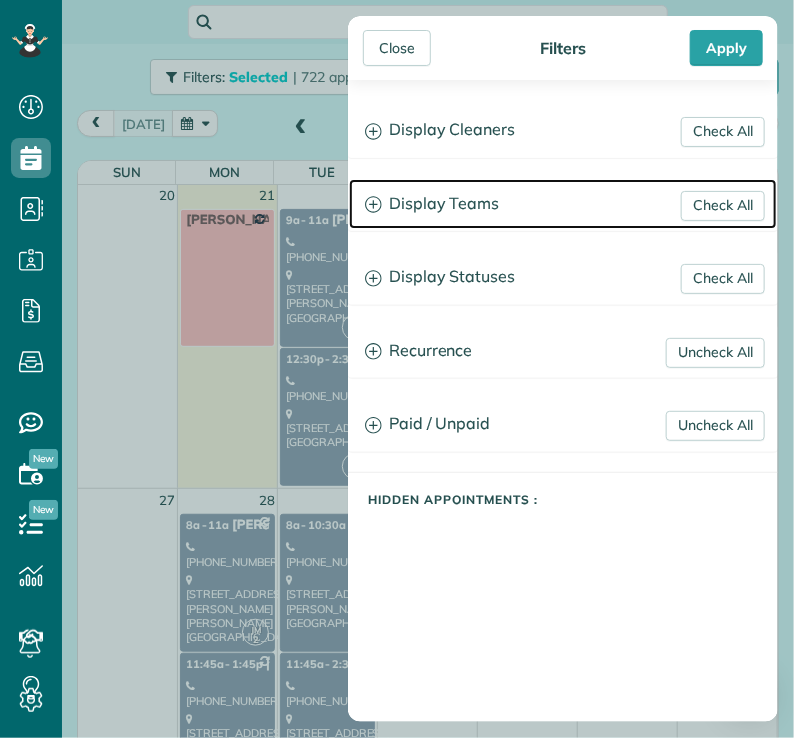 click on "Display Teams" at bounding box center [563, 204] 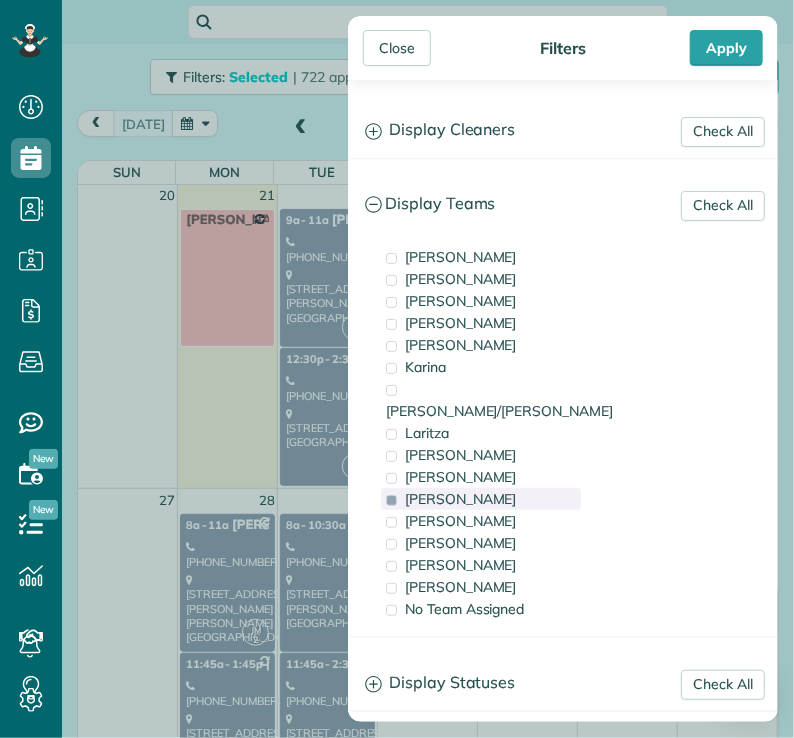 click on "[PERSON_NAME]" at bounding box center [461, 499] 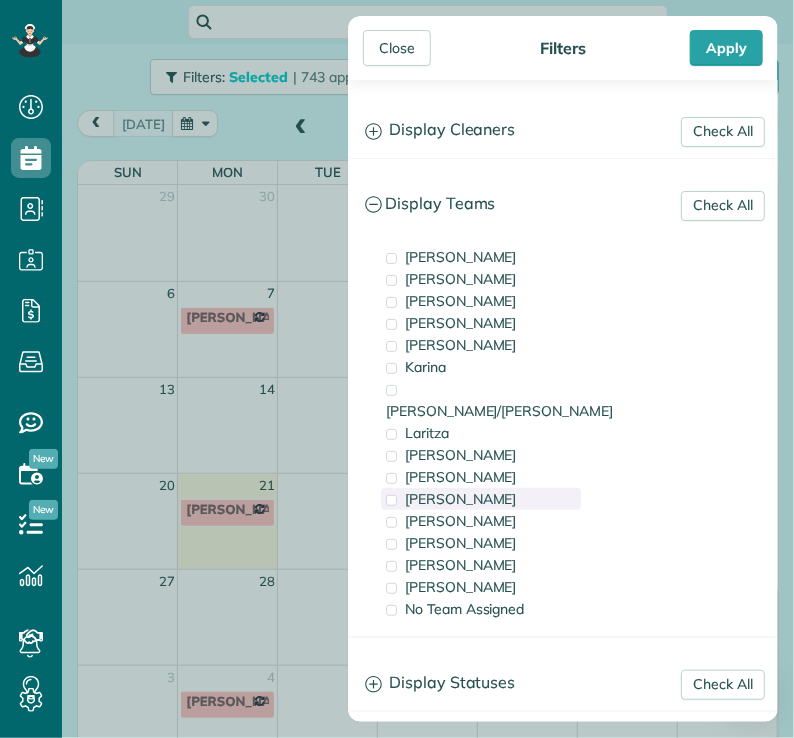 scroll, scrollTop: 0, scrollLeft: 0, axis: both 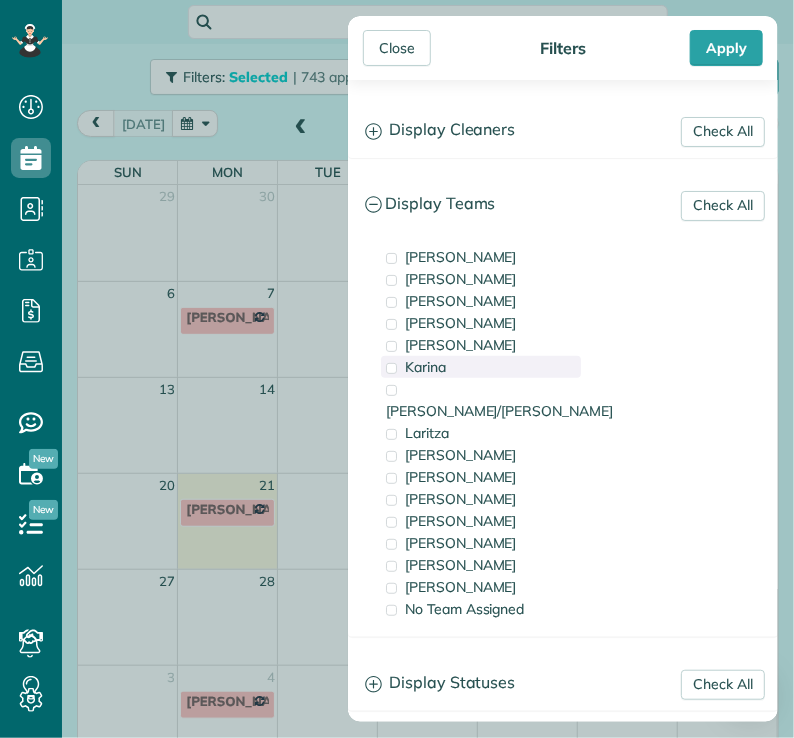 click on "Karina" at bounding box center [425, 367] 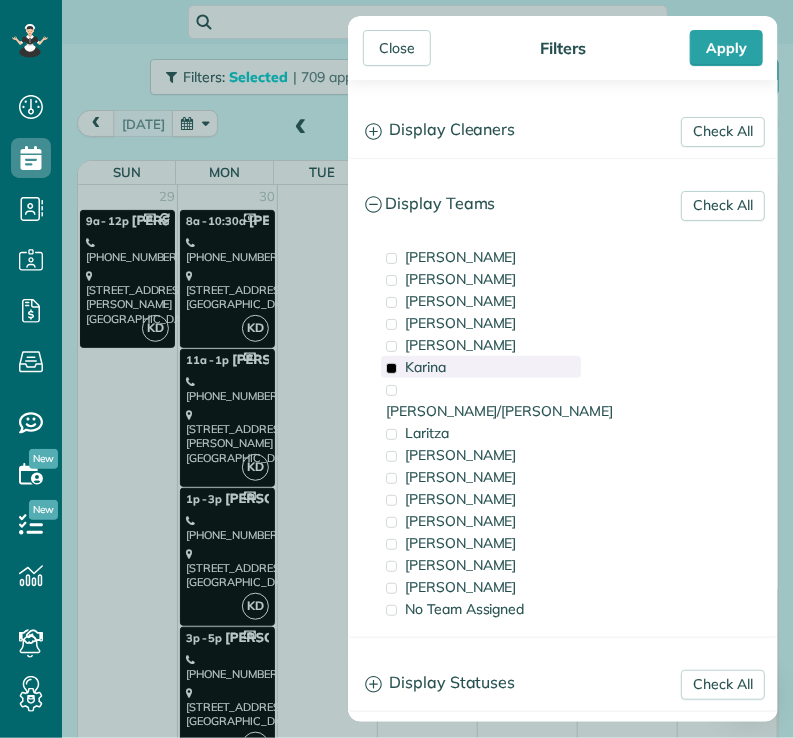click on "Karina" at bounding box center [481, 367] 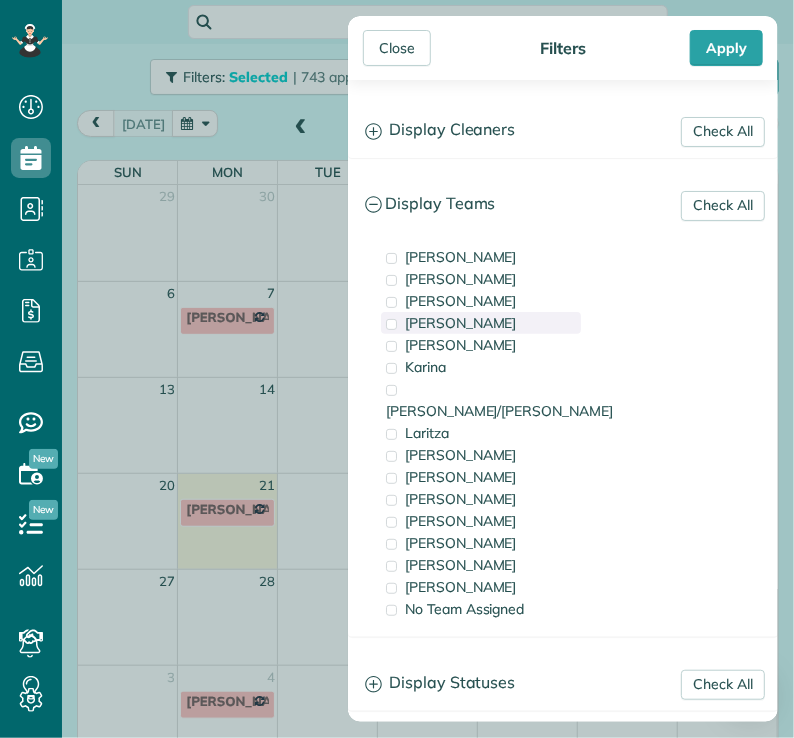 click on "[PERSON_NAME]" at bounding box center (461, 323) 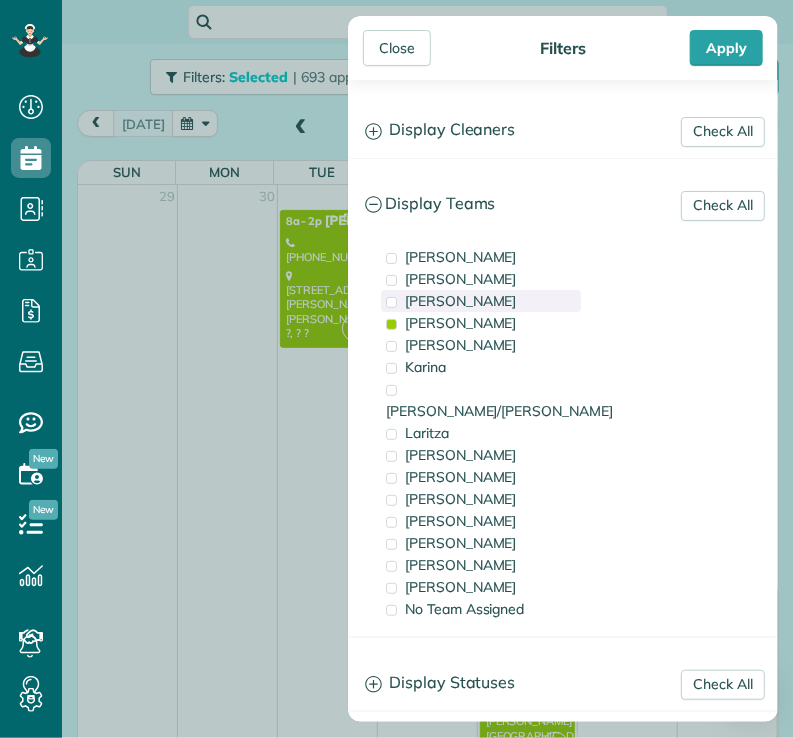 click on "[PERSON_NAME]" at bounding box center [481, 301] 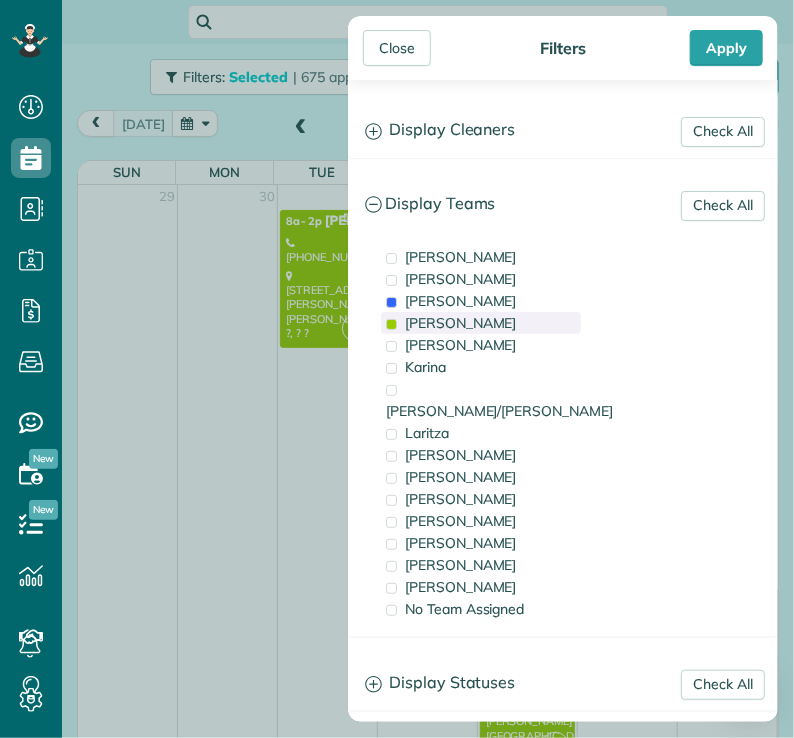 click on "[PERSON_NAME]" at bounding box center [461, 323] 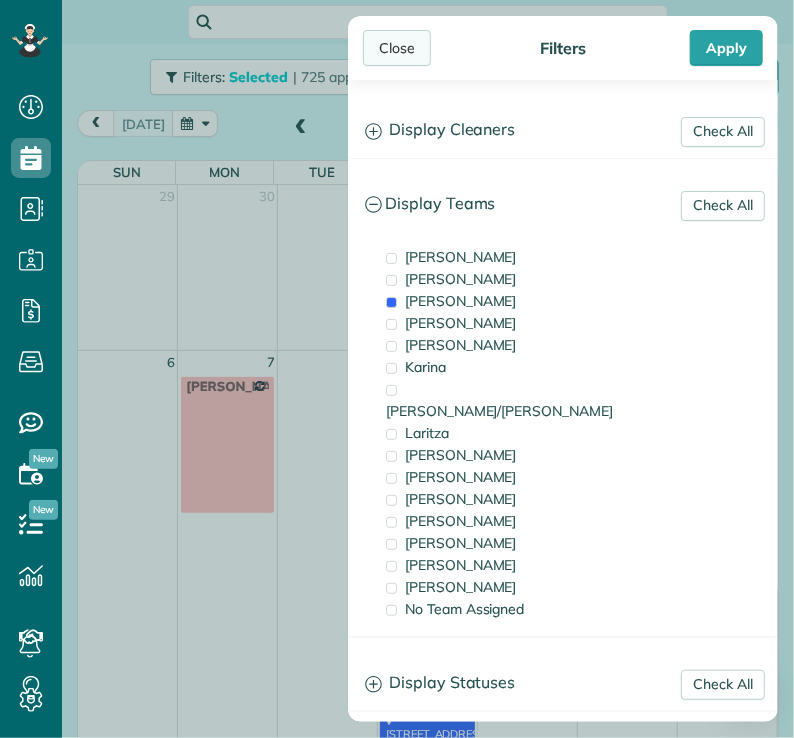 click on "Close" at bounding box center (397, 48) 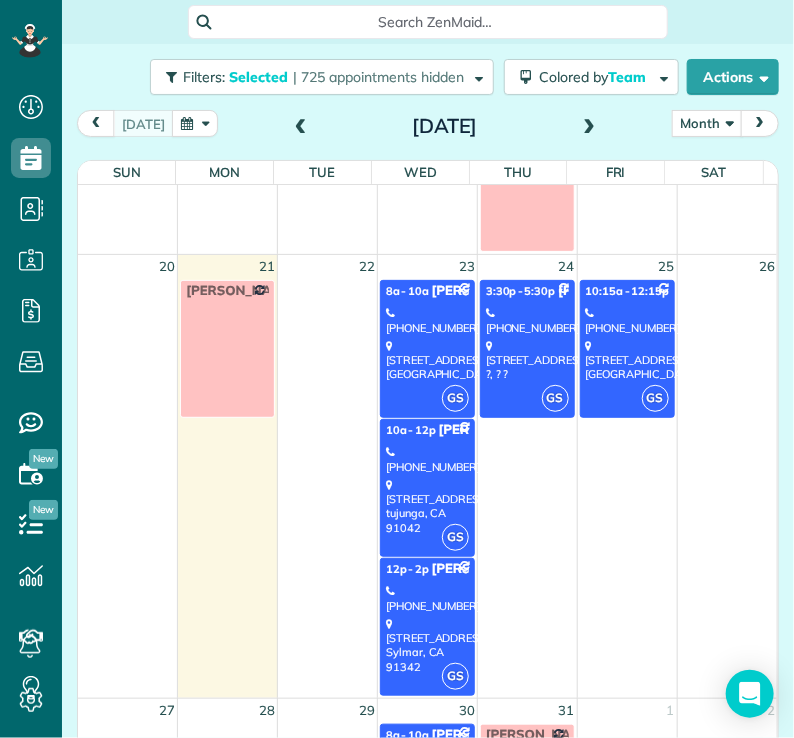 scroll, scrollTop: 848, scrollLeft: 0, axis: vertical 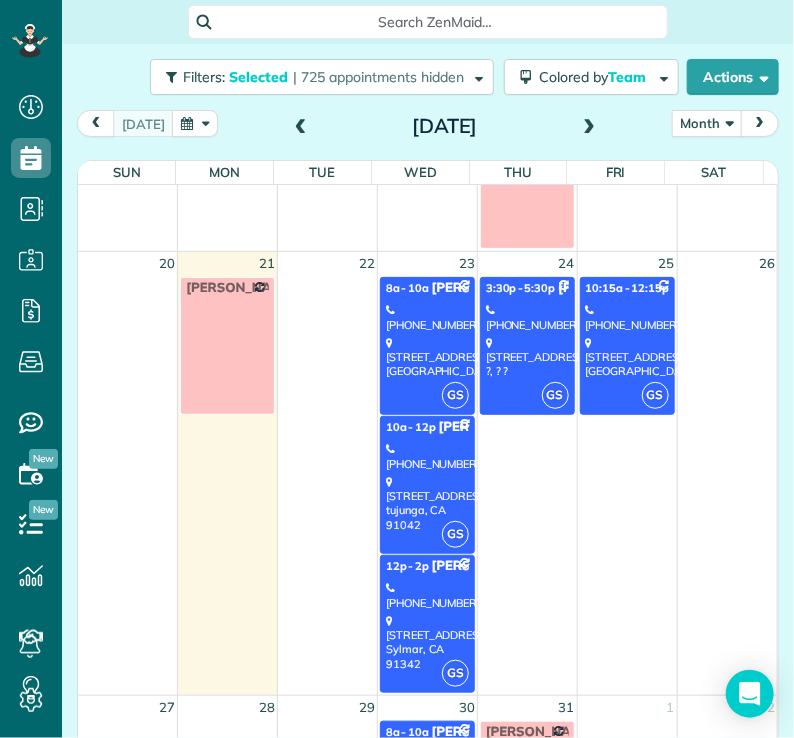 click on "[STREET_ADDRESS] [GEOGRAPHIC_DATA], CA 91208" at bounding box center (427, 357) 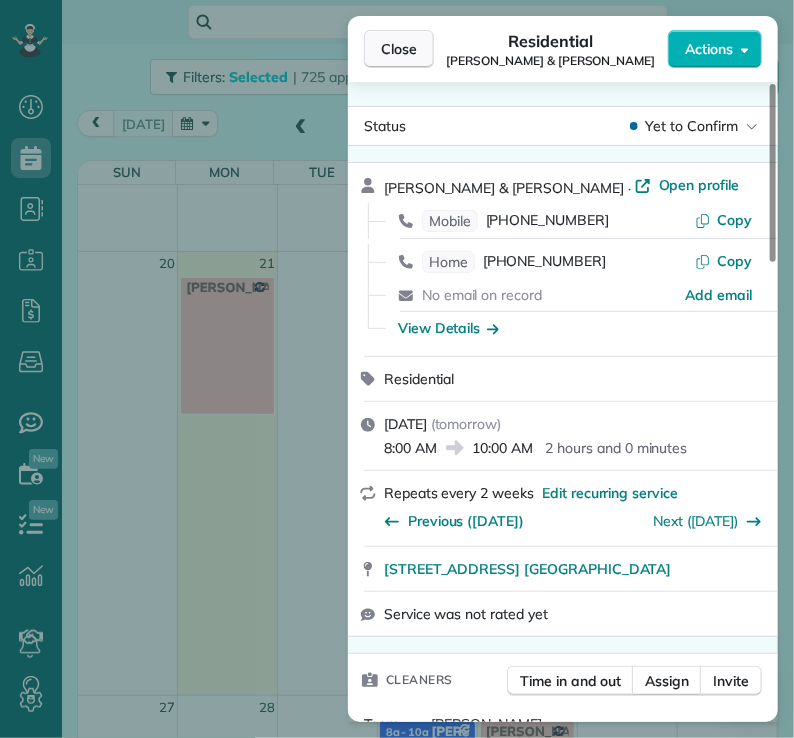 click on "Close" at bounding box center (399, 49) 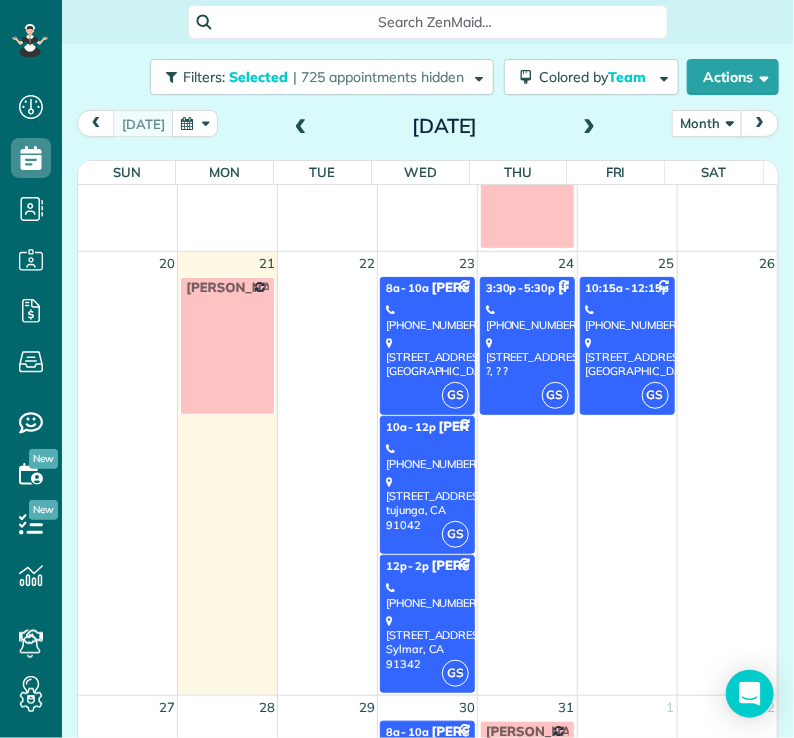 click on "[PHONE_NUMBER]" at bounding box center (427, 456) 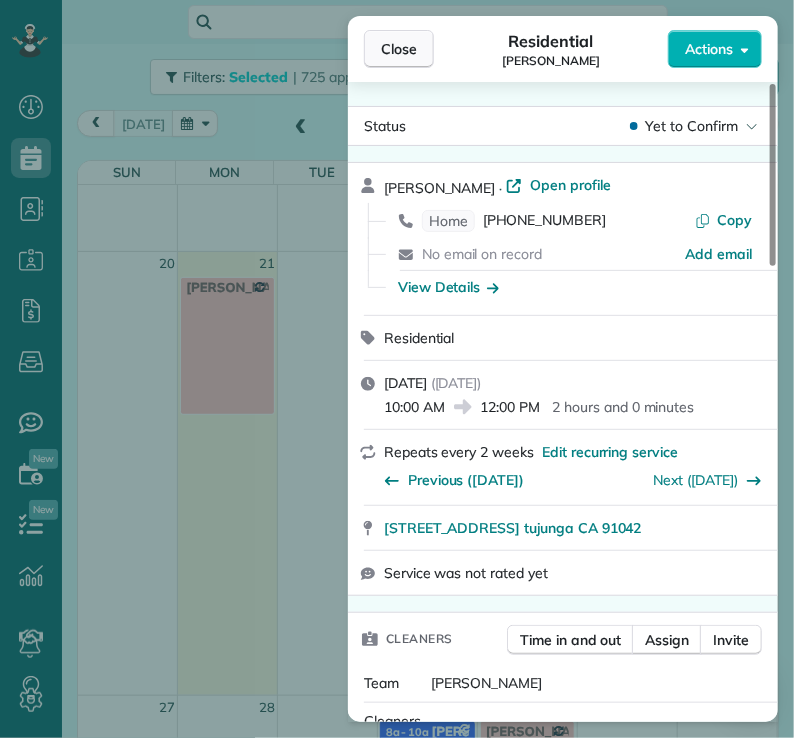click on "Close" at bounding box center [399, 49] 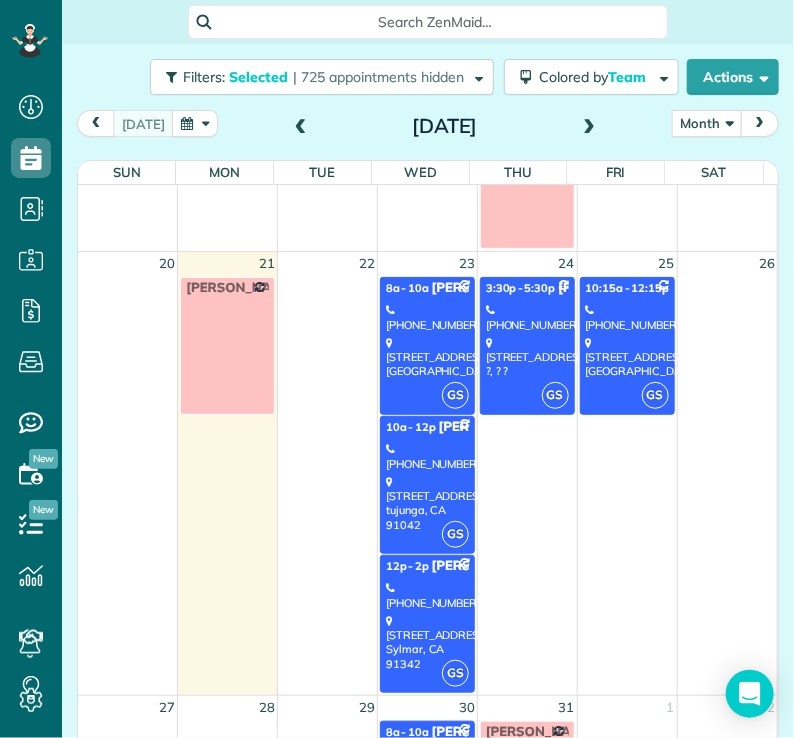 click on "[PHONE_NUMBER]" at bounding box center (427, 595) 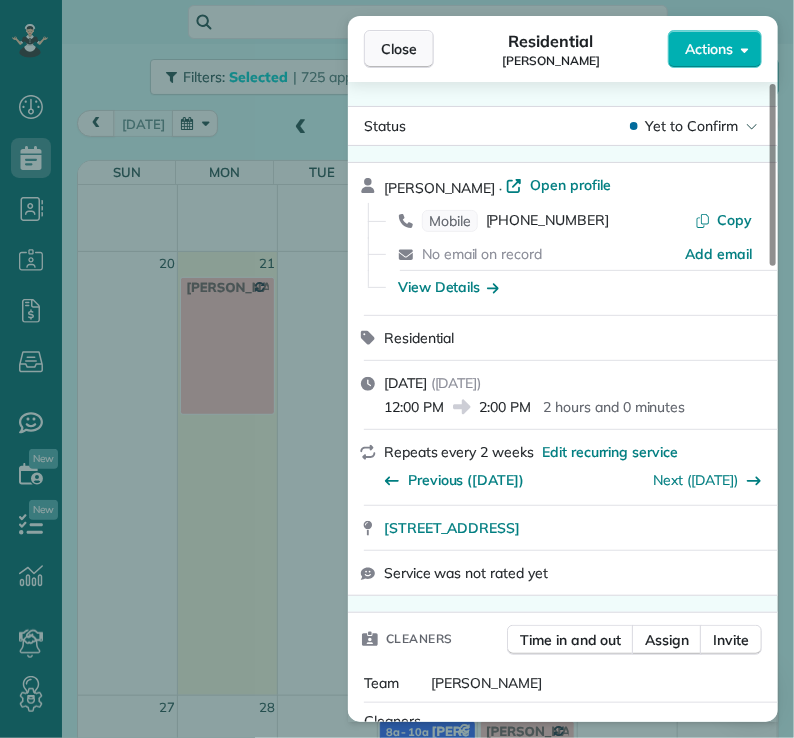 click on "Close" at bounding box center (399, 49) 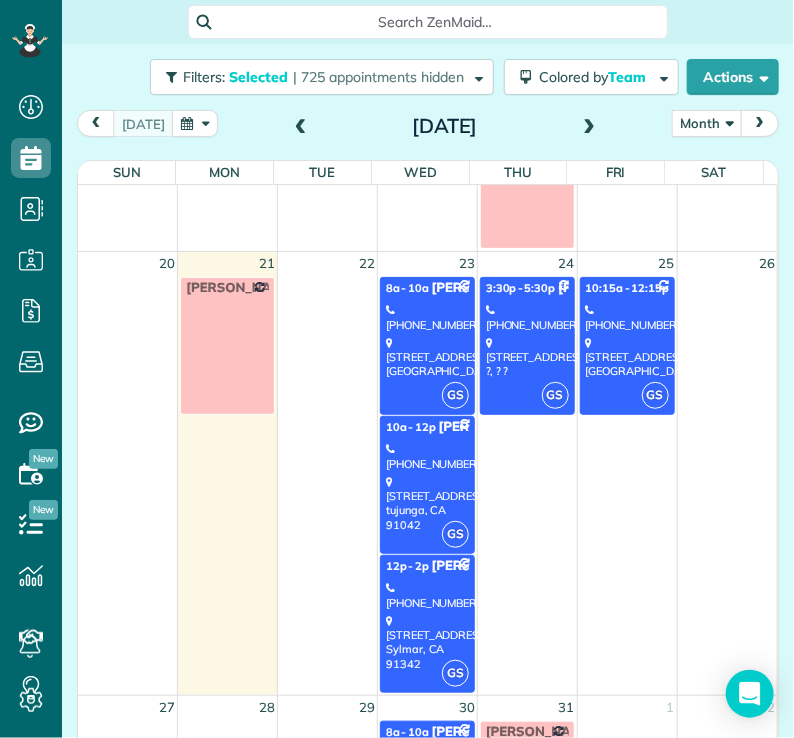 click on "[STREET_ADDRESS] ?, ? ?" at bounding box center (527, 357) 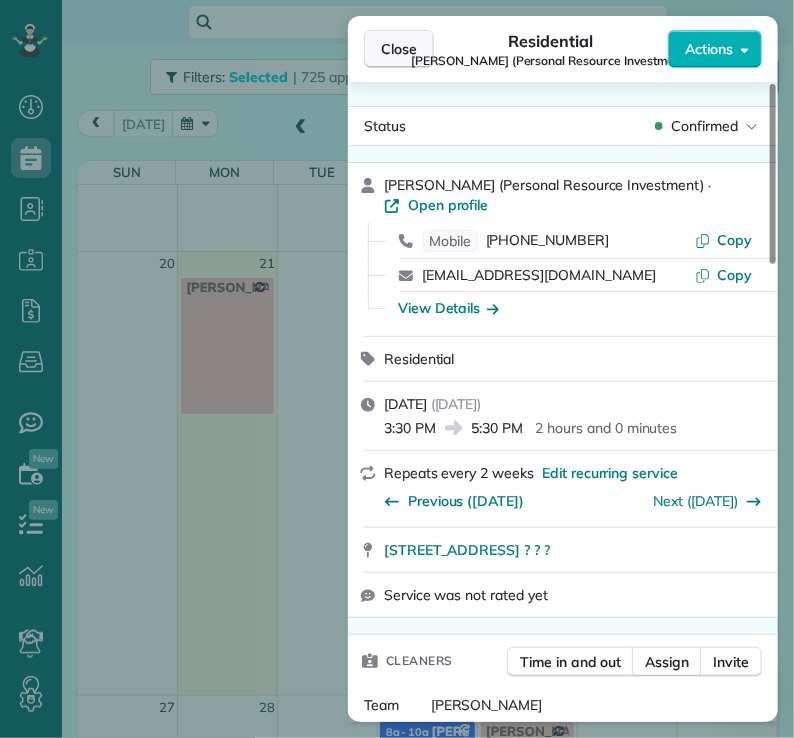 click on "Close" at bounding box center (399, 49) 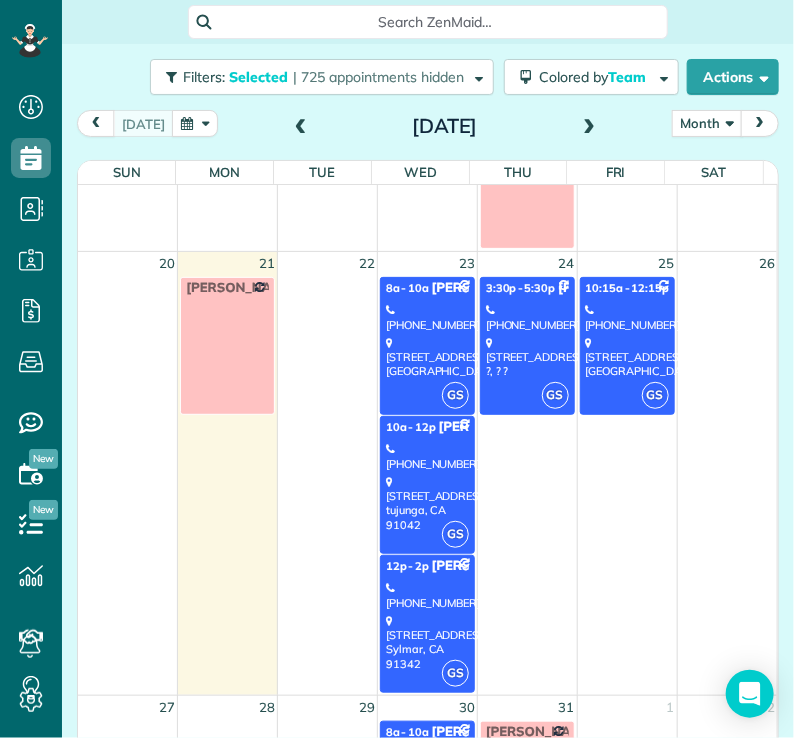 click on "[STREET_ADDRESS]" at bounding box center (627, 357) 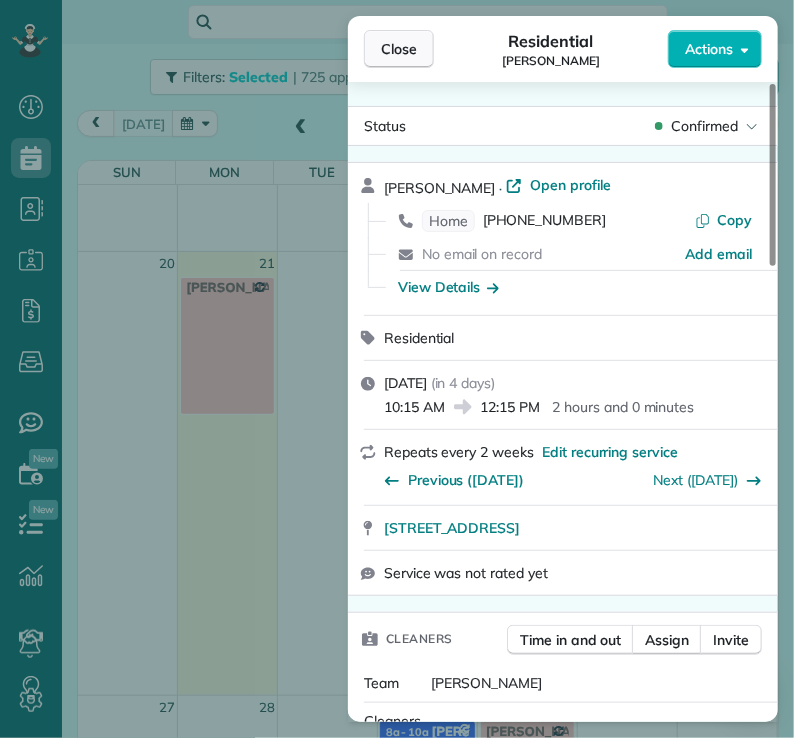 click on "Close" at bounding box center [399, 49] 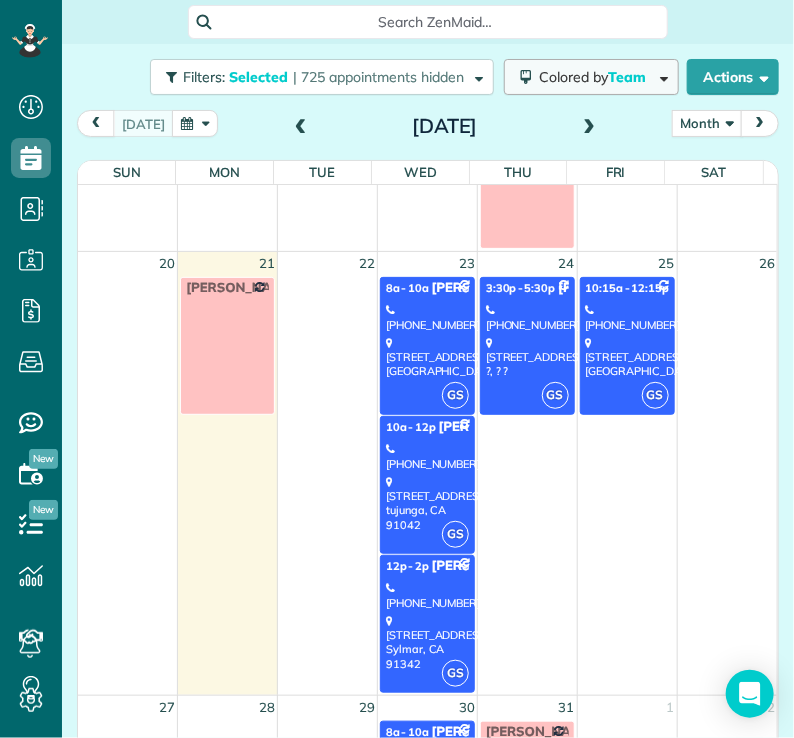 click on "Colored by  Team" at bounding box center [596, 77] 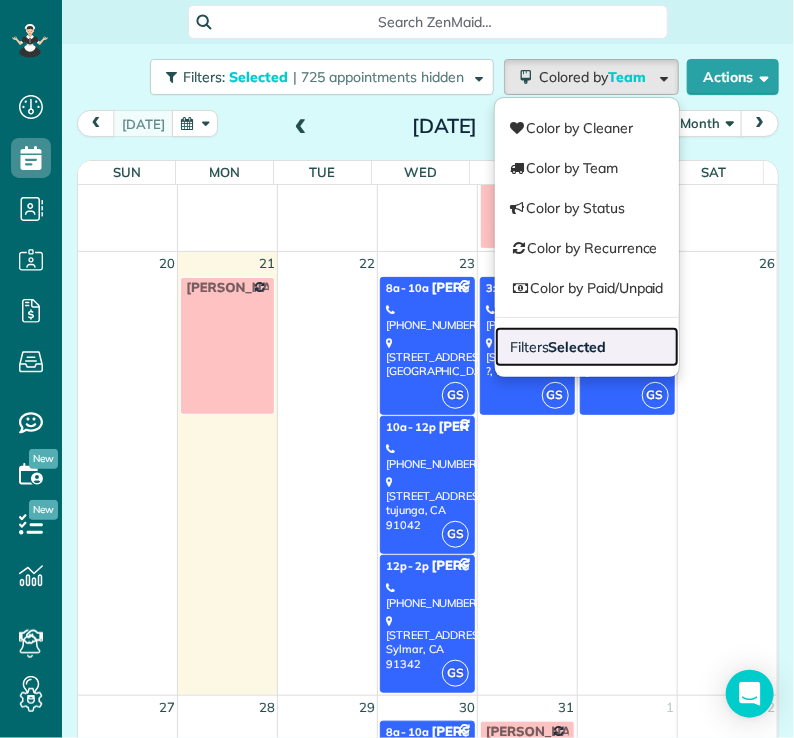 click on "Selected" at bounding box center [578, 347] 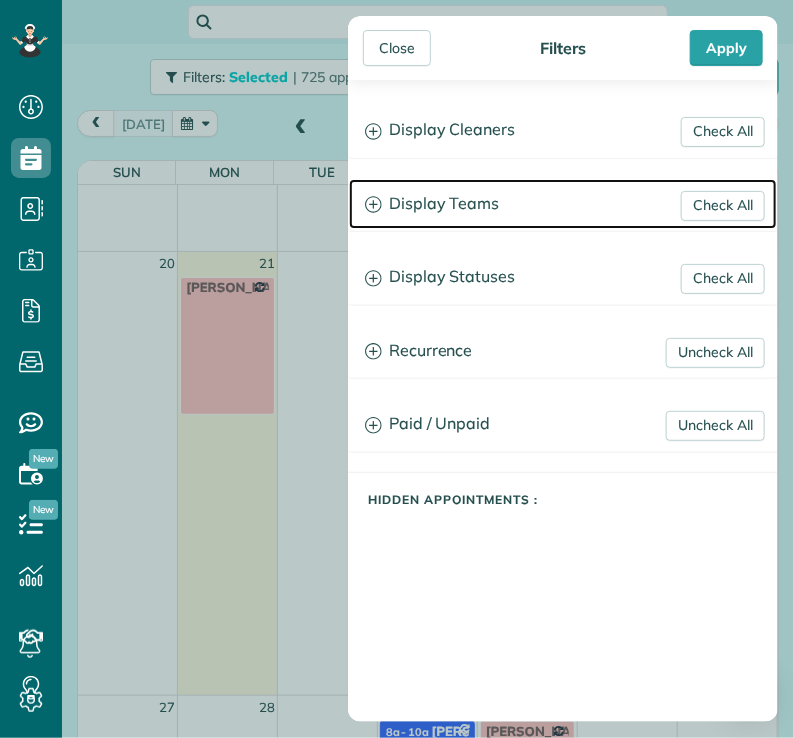 click on "Display Teams" at bounding box center (563, 204) 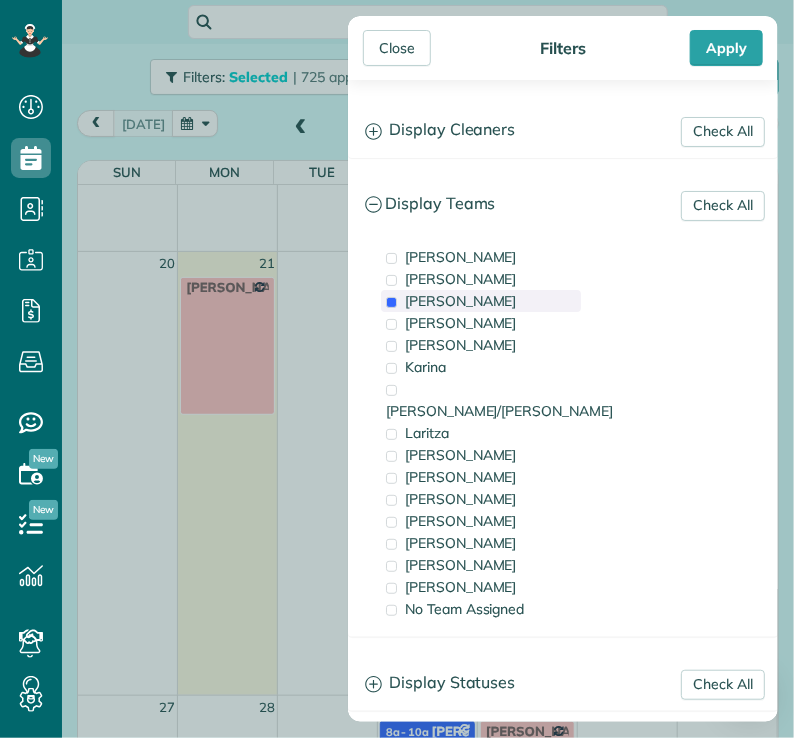 click on "[PERSON_NAME]" at bounding box center [481, 301] 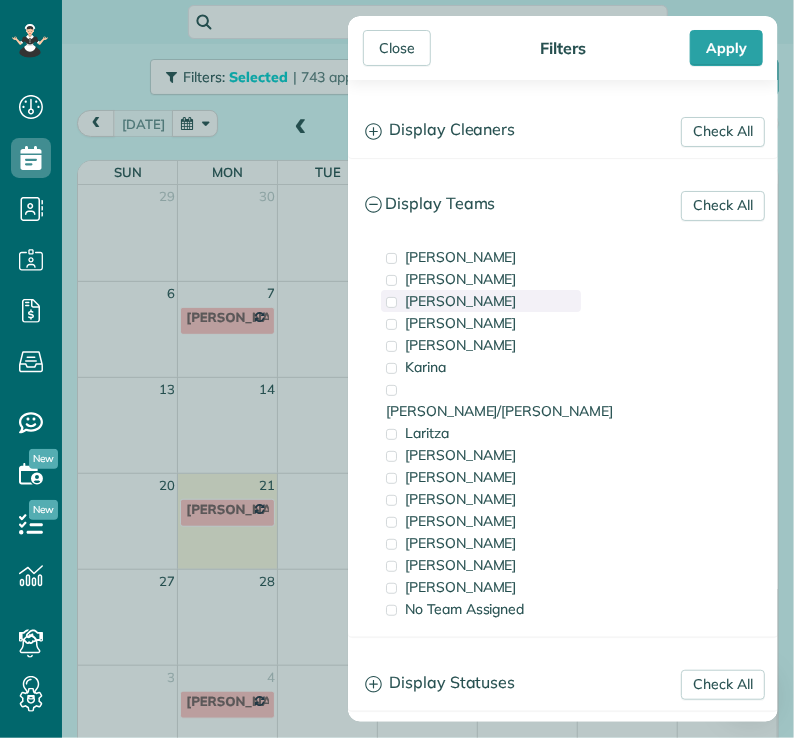 scroll, scrollTop: 0, scrollLeft: 0, axis: both 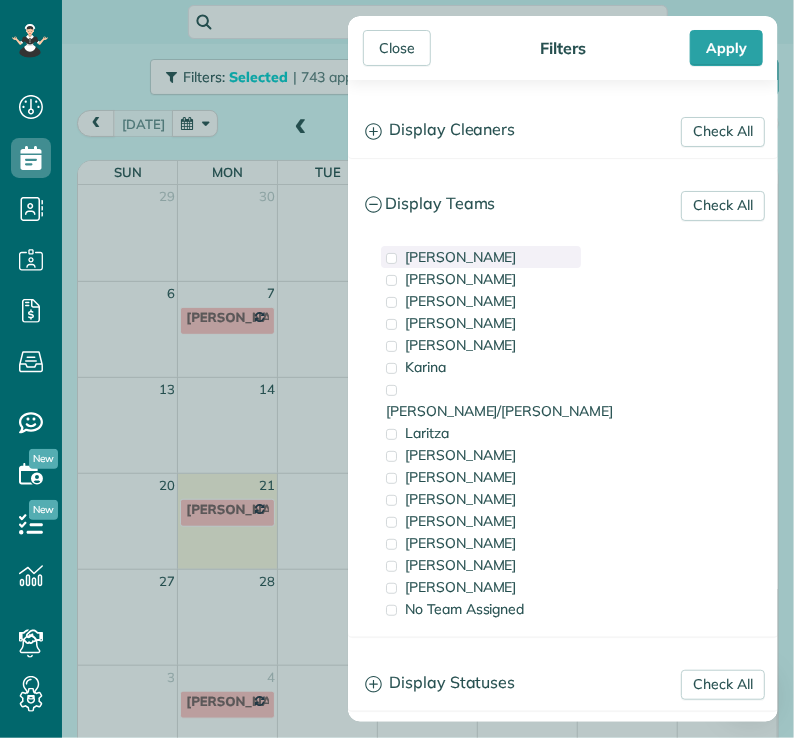 click at bounding box center (391, 258) 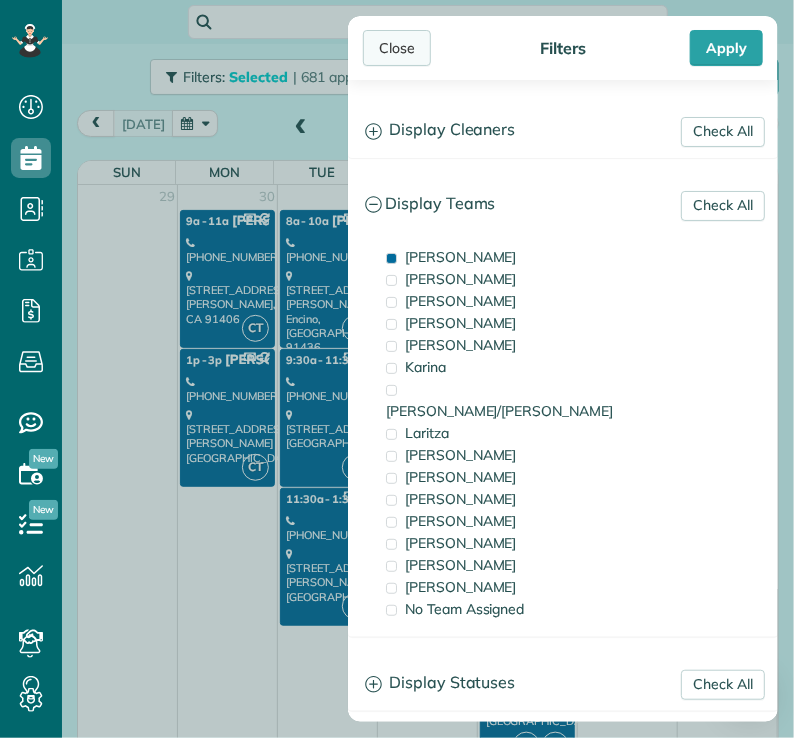 click on "Close" at bounding box center [397, 48] 